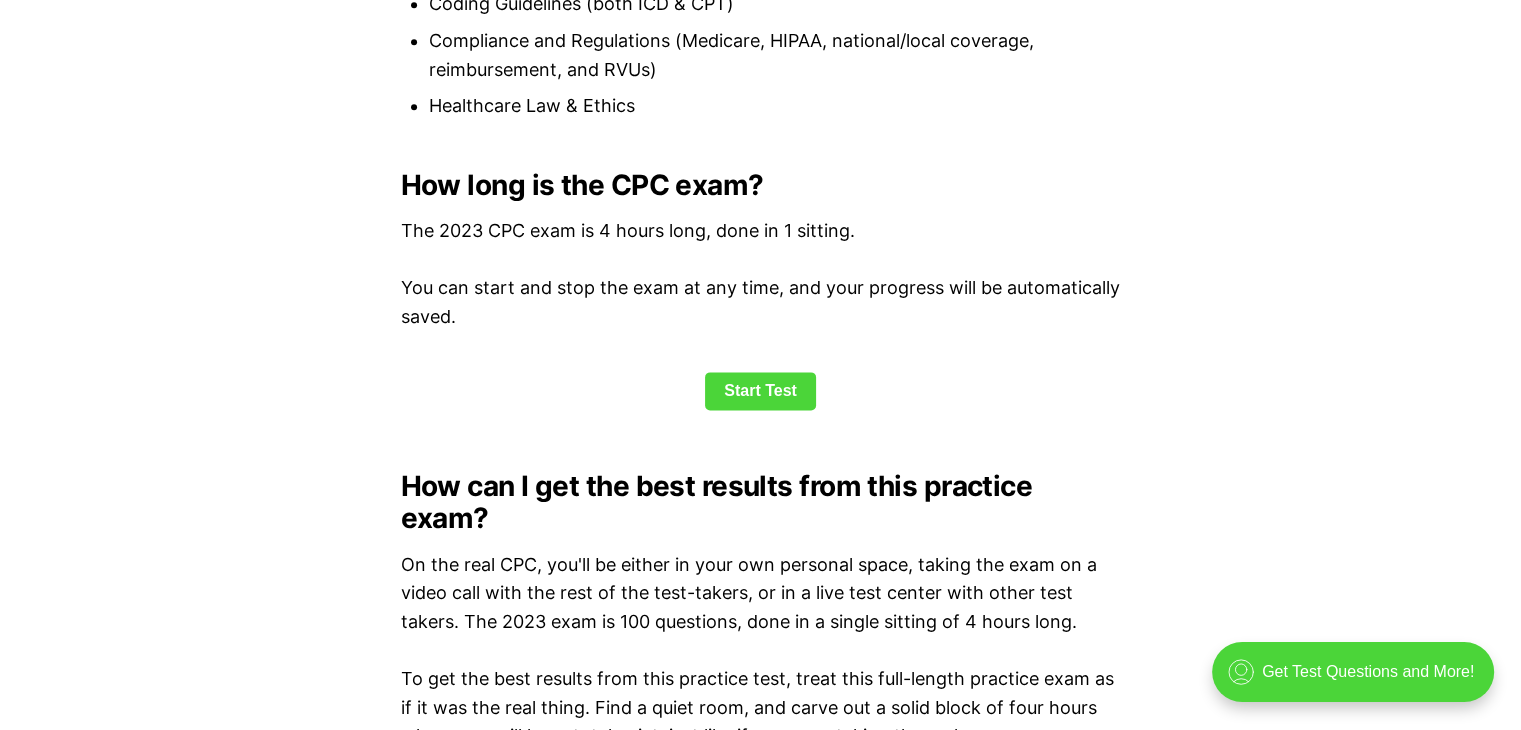 scroll, scrollTop: 2600, scrollLeft: 0, axis: vertical 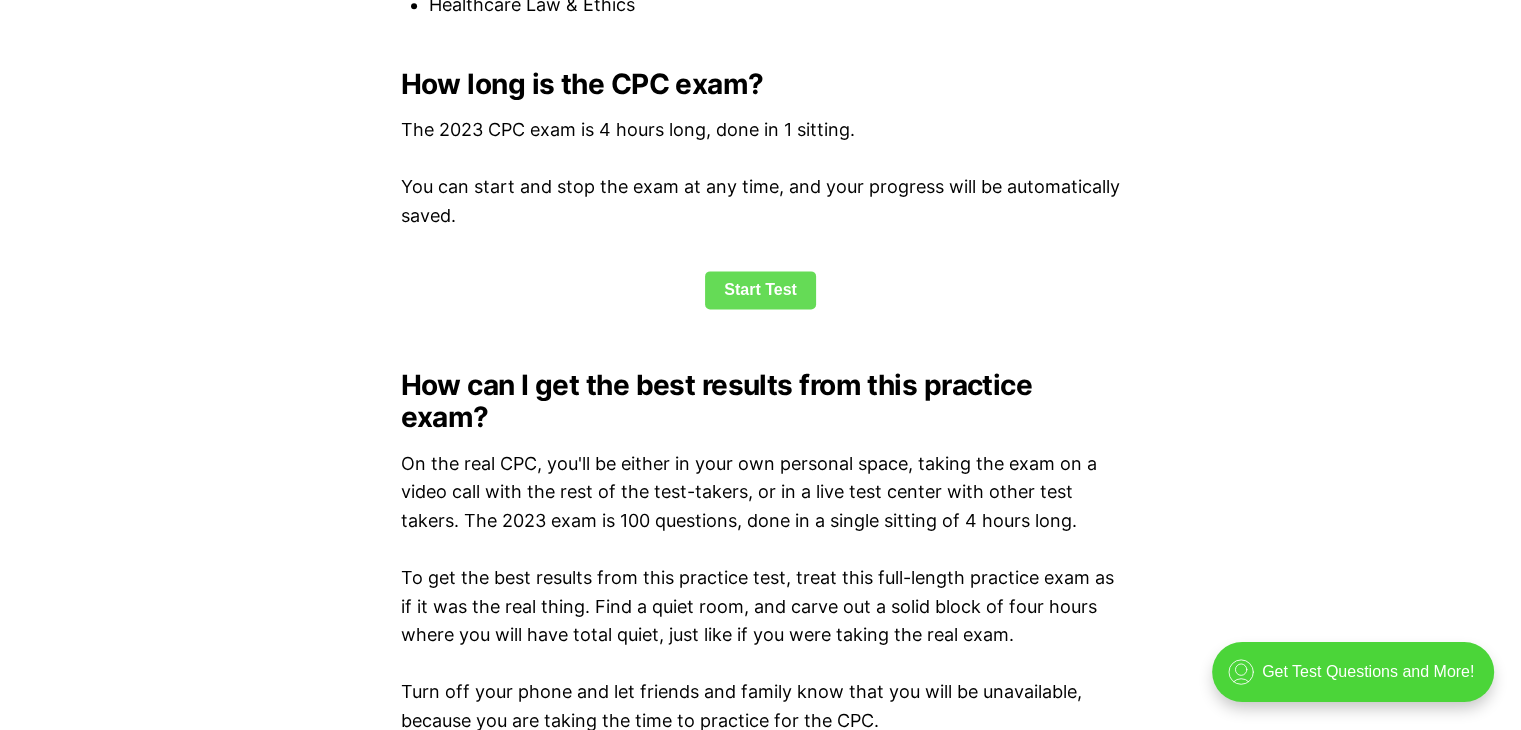 click on "Start Test" at bounding box center [760, 290] 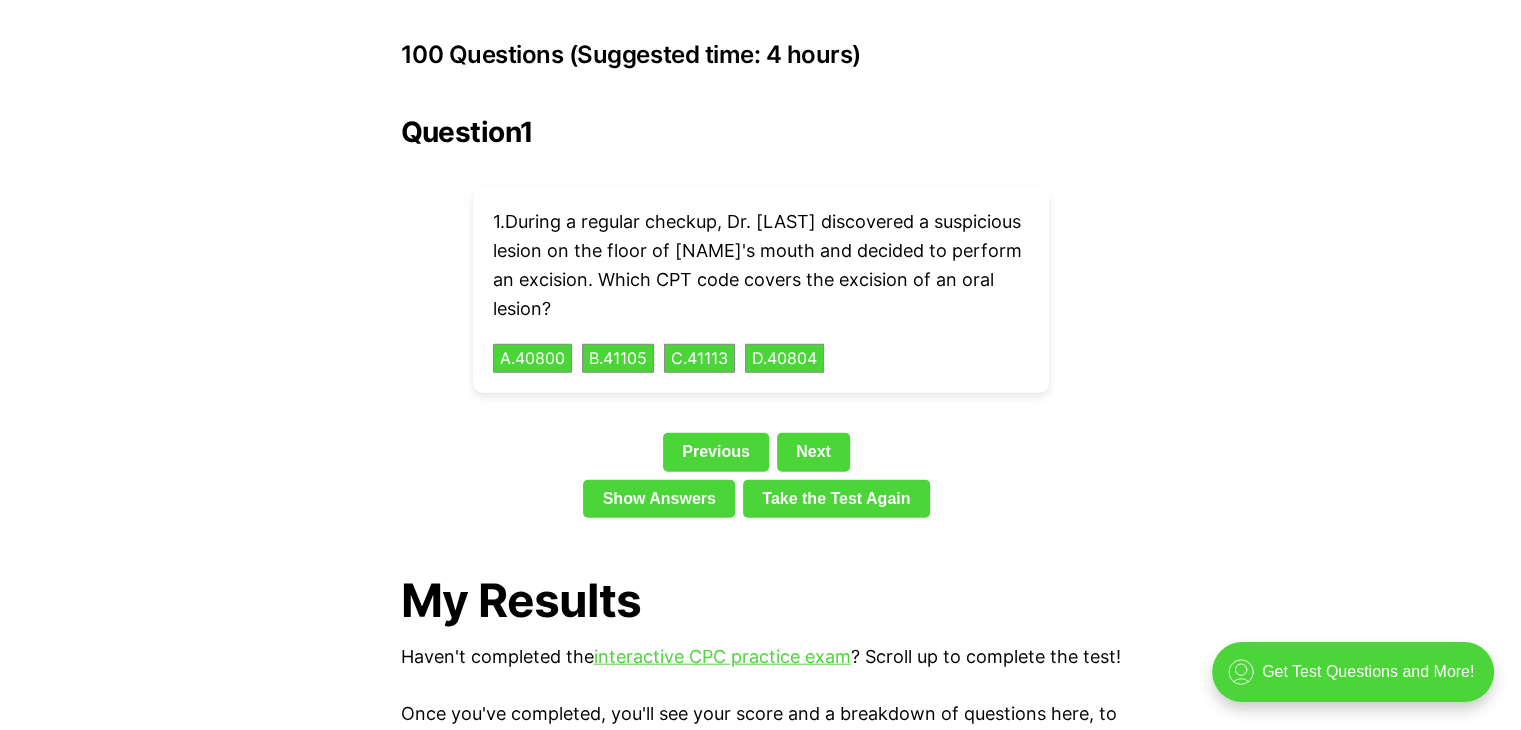 scroll, scrollTop: 4500, scrollLeft: 0, axis: vertical 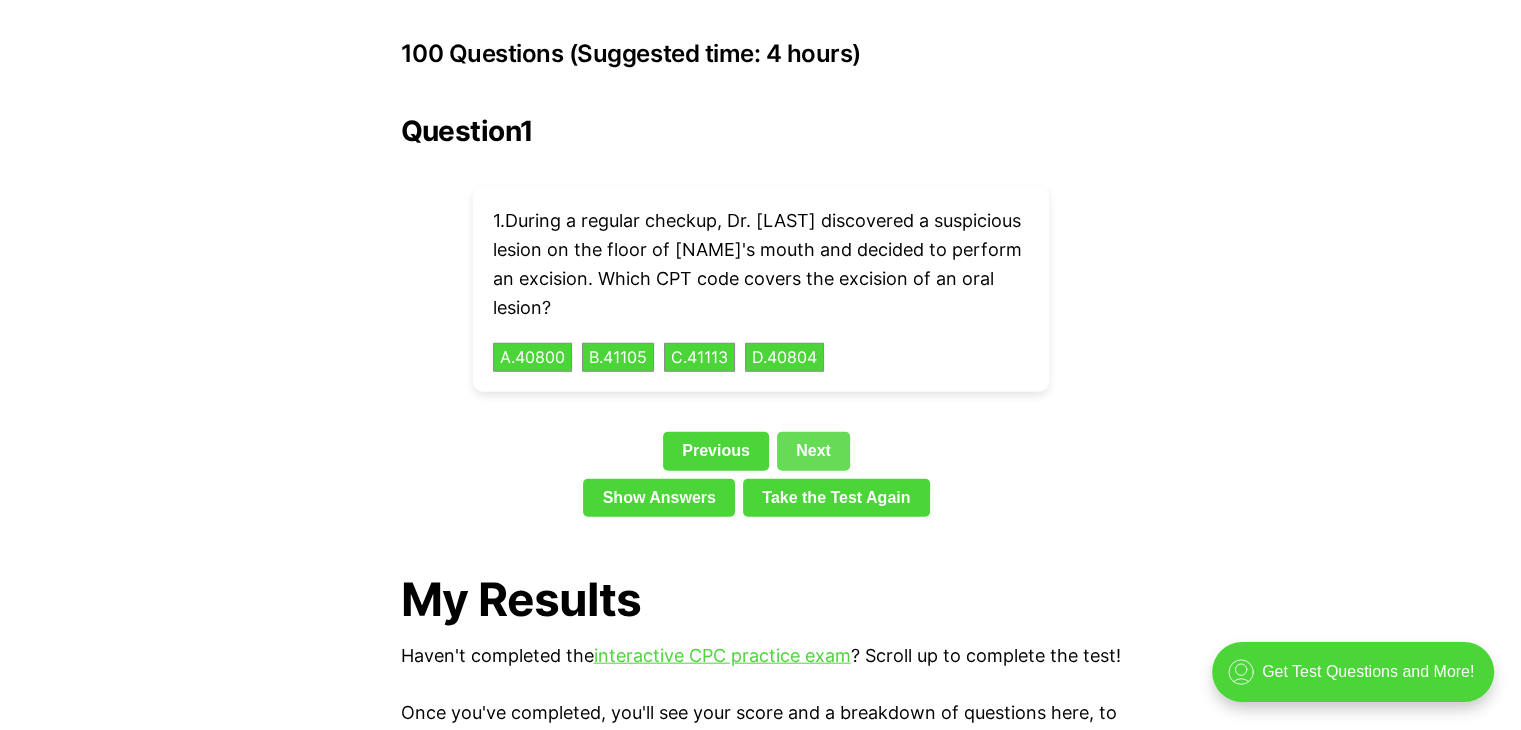 click on "Next" at bounding box center [813, 451] 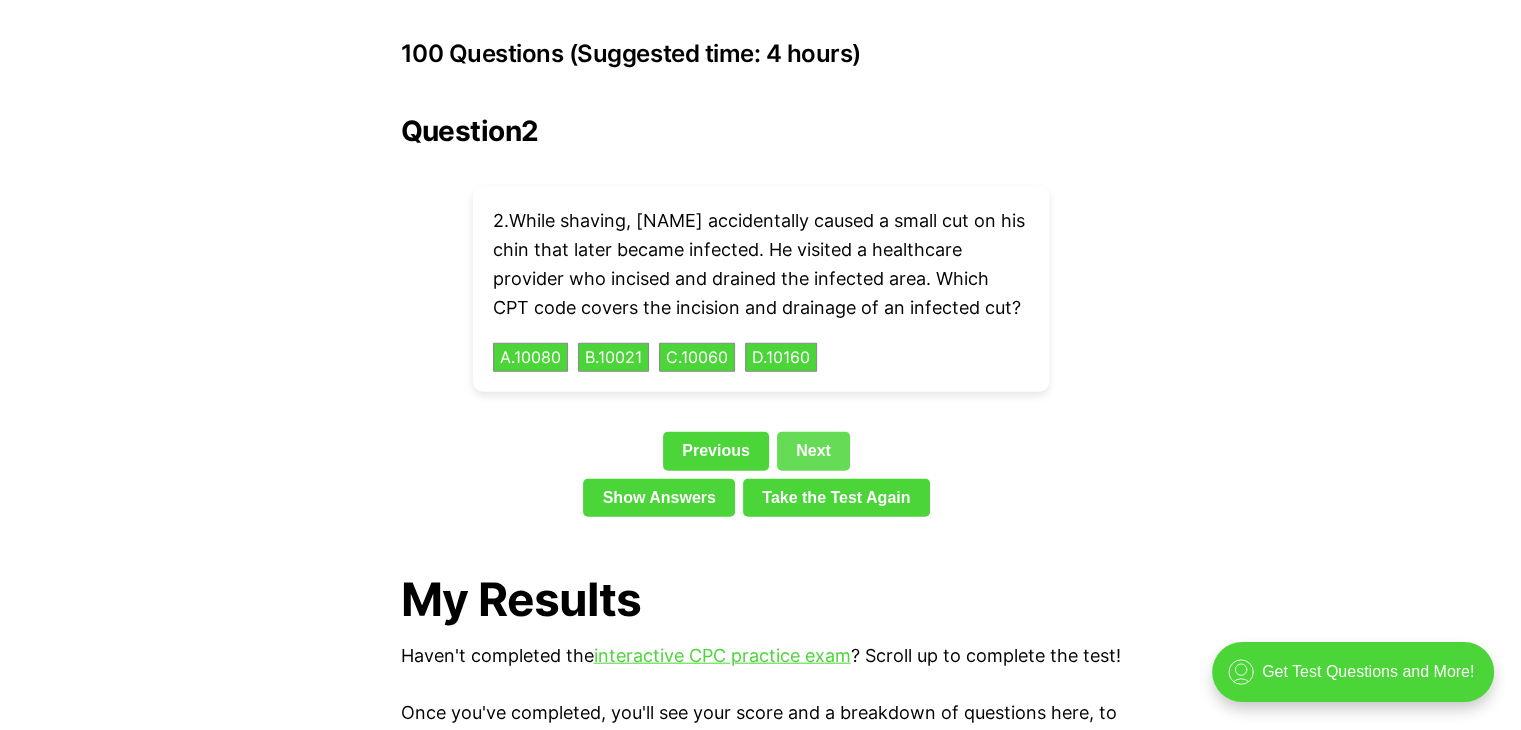click on "Next" at bounding box center (813, 451) 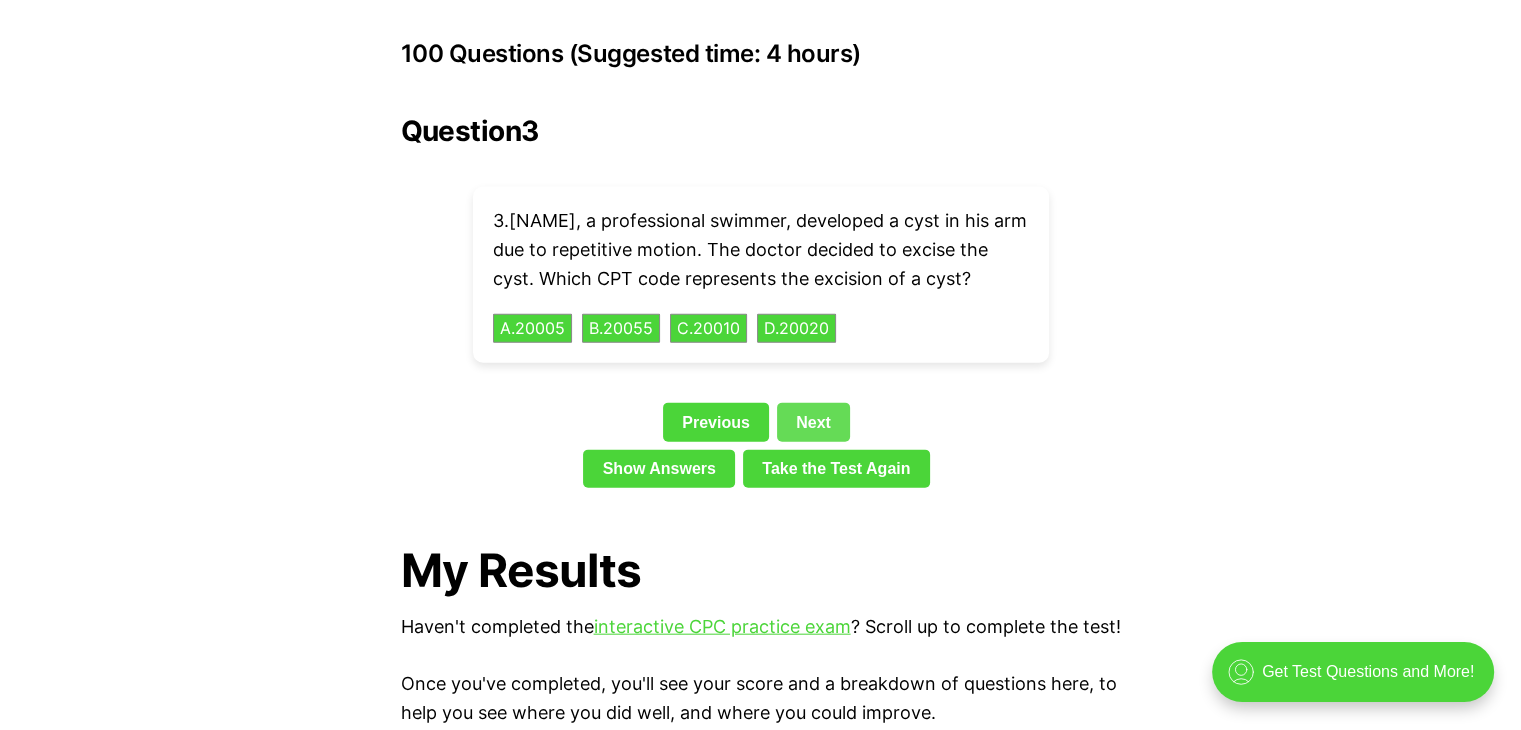 click on "Next" at bounding box center [813, 422] 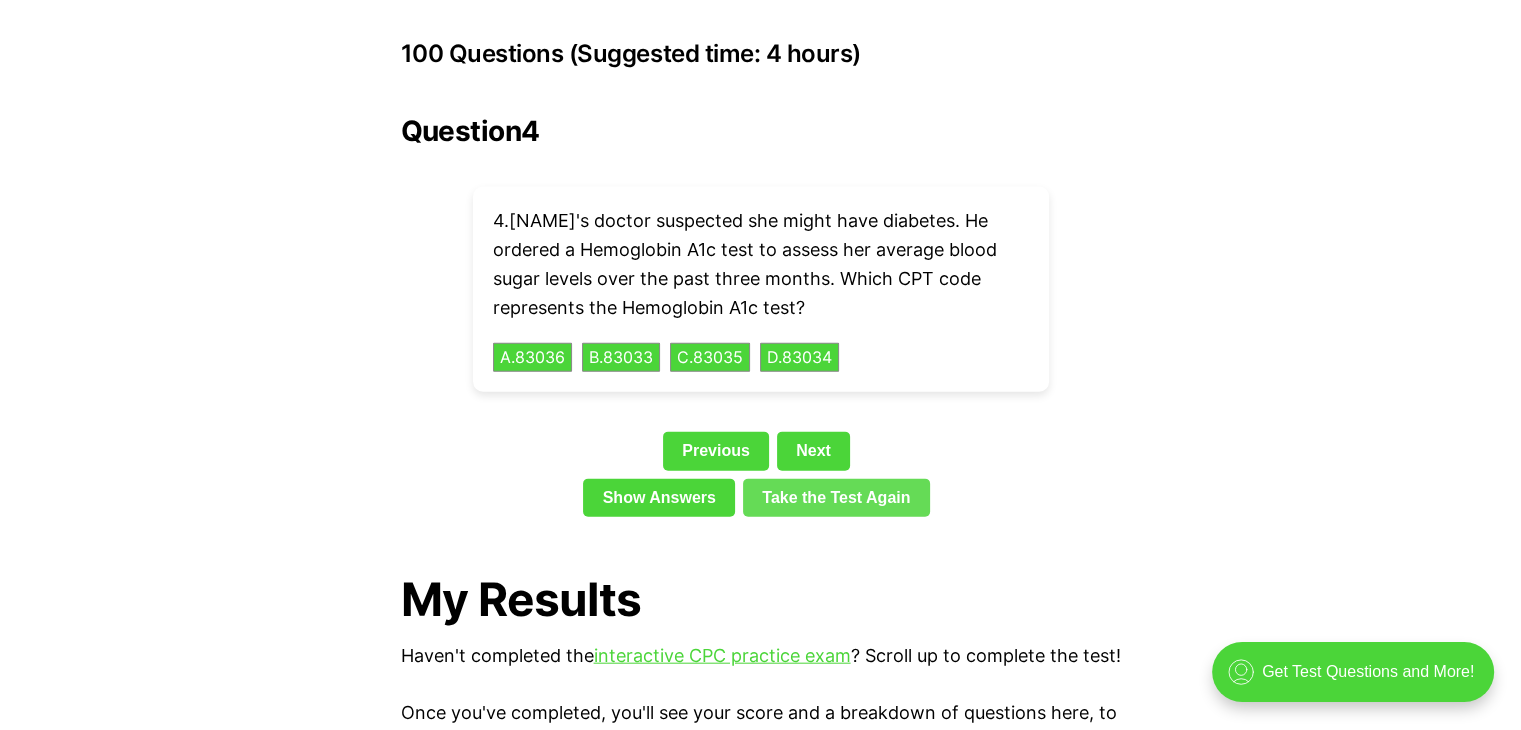 click on "Next" at bounding box center [813, 451] 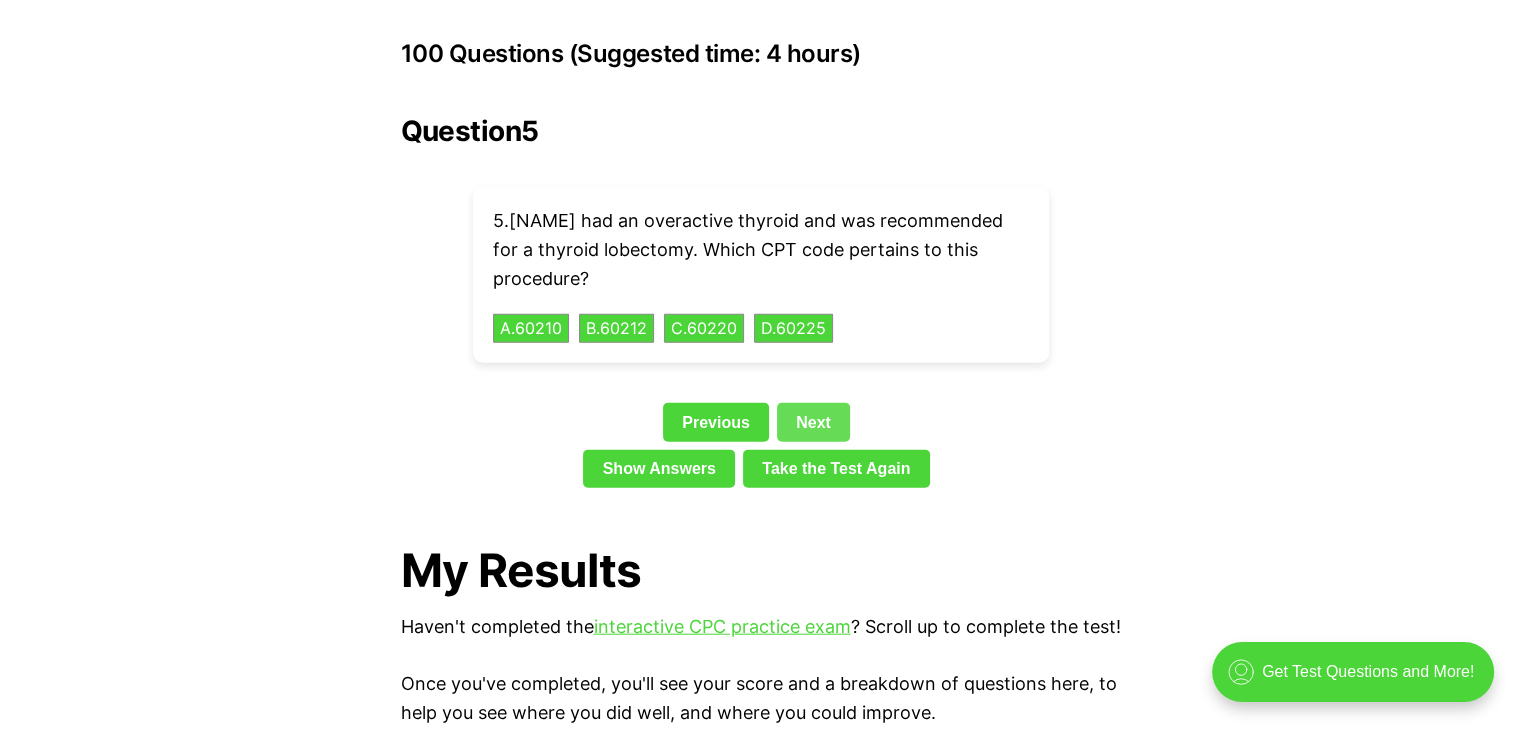 click on "Next" at bounding box center (813, 422) 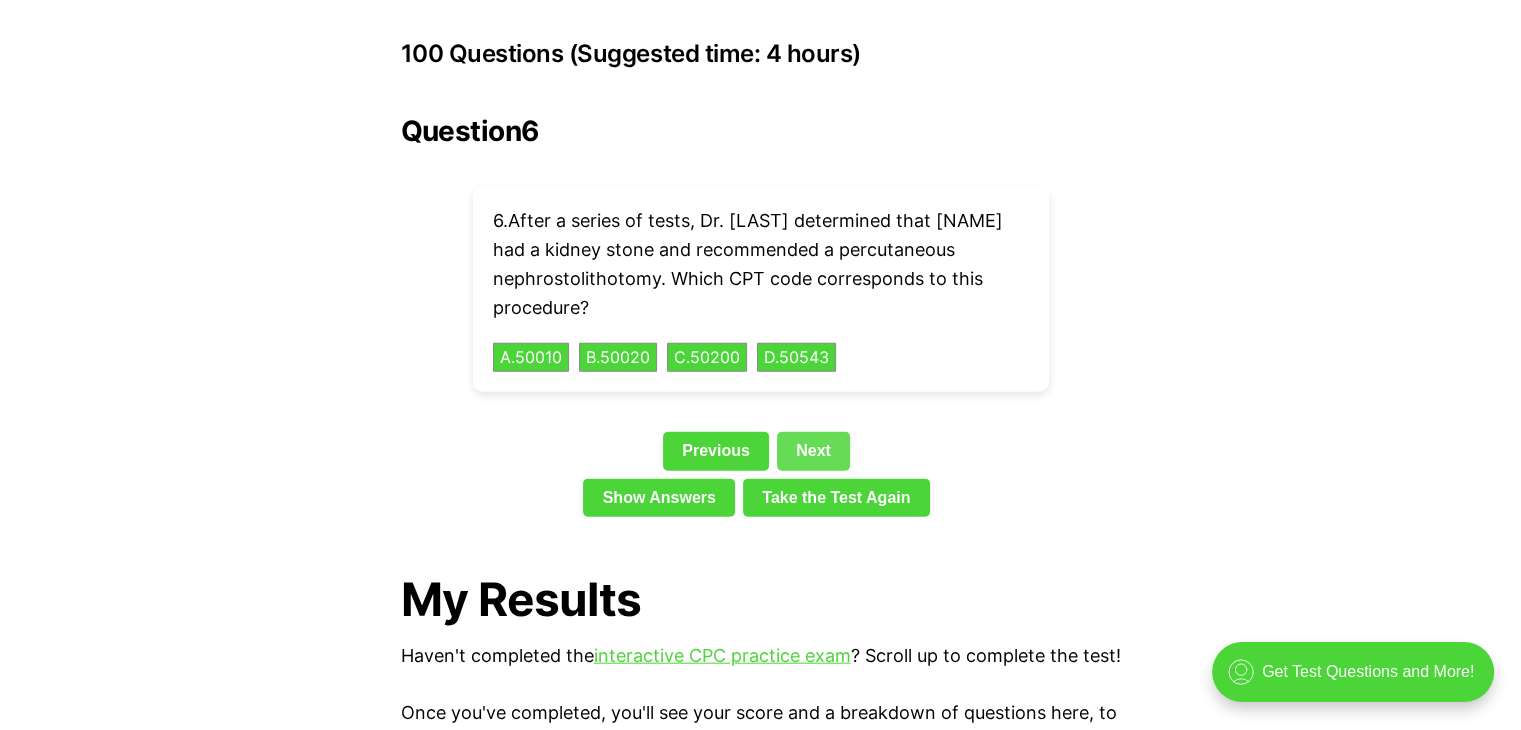 click on "Next" at bounding box center (813, 451) 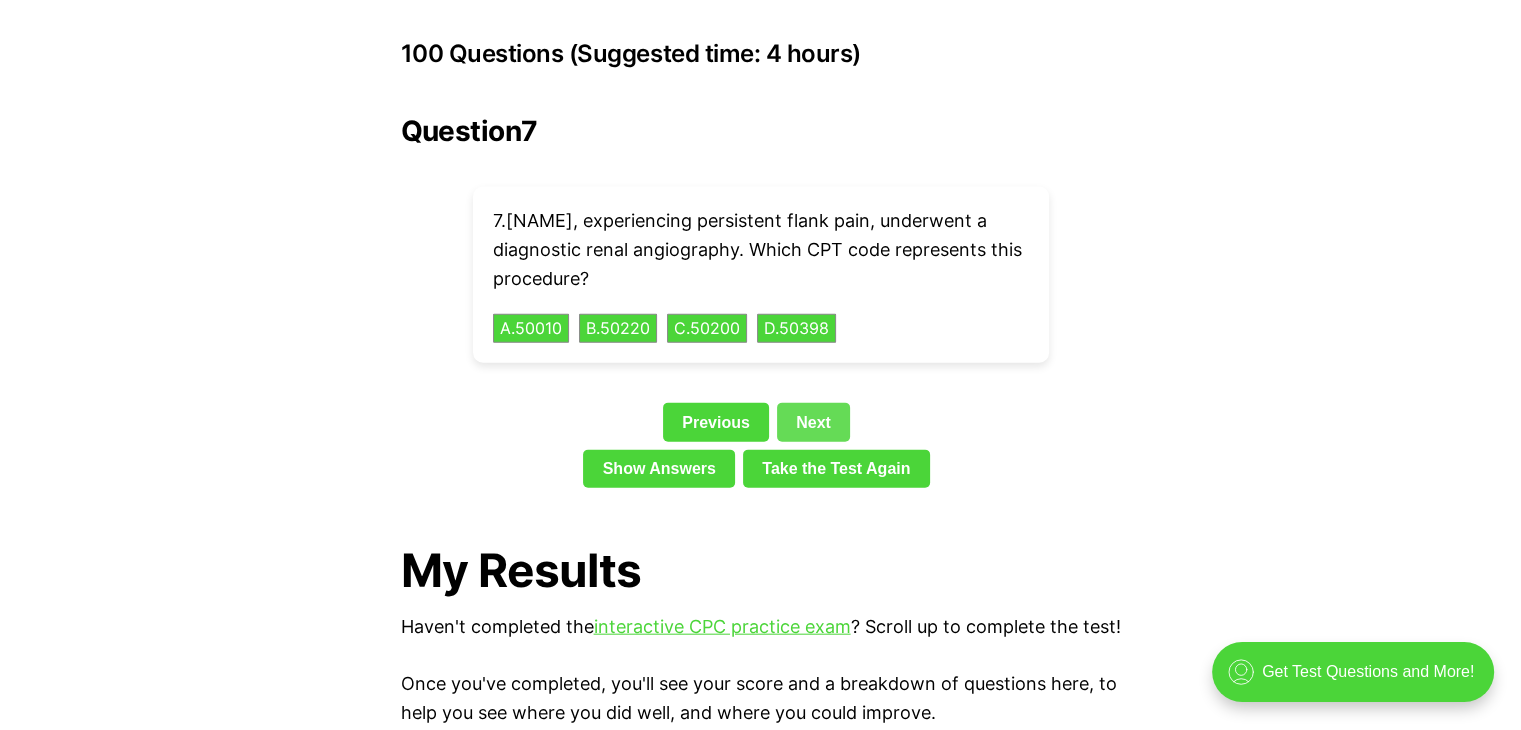 click on "Next" at bounding box center [813, 422] 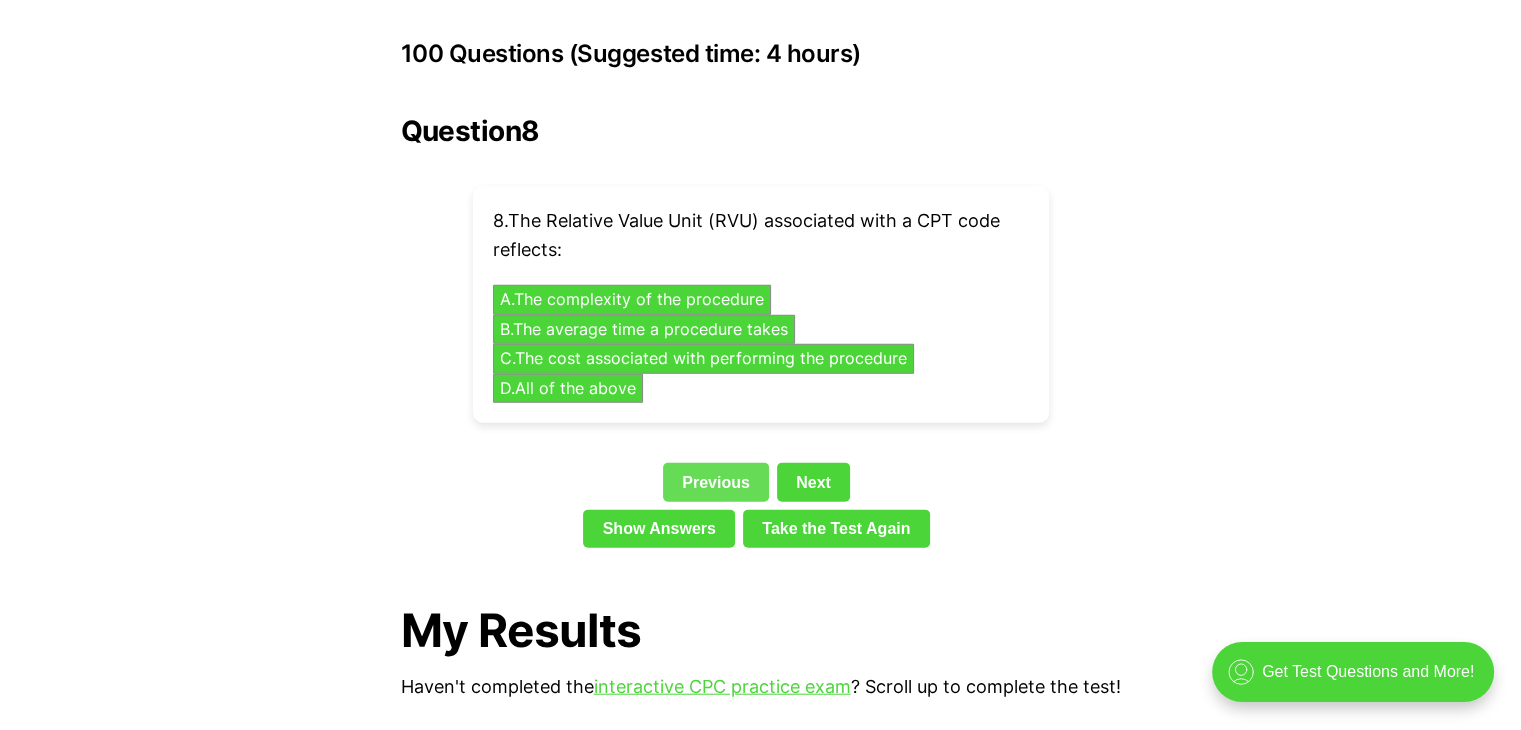 click on "Previous" at bounding box center [716, 482] 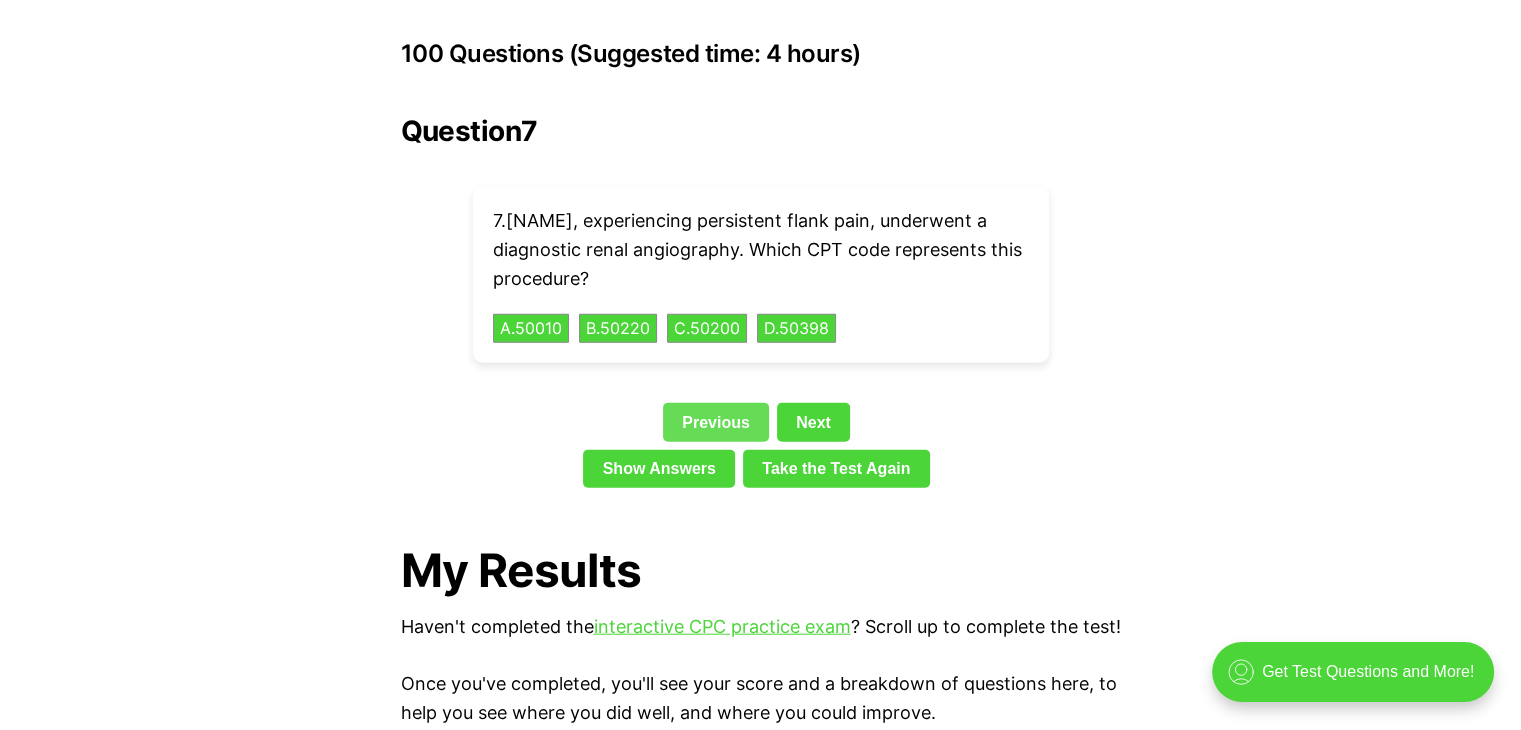click on "Previous" at bounding box center (716, 422) 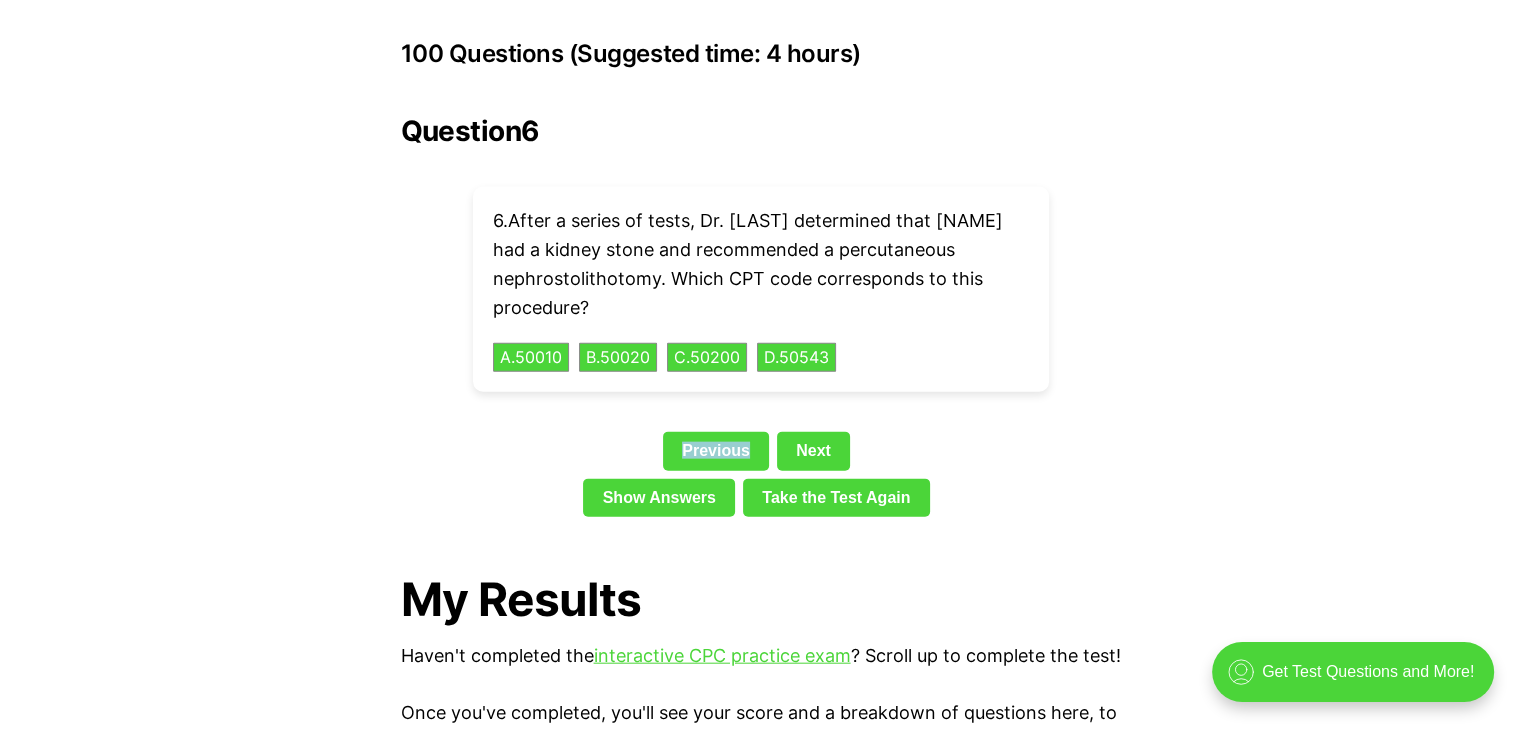 click on "Question  6 6 .  After a series of tests, Dr. [LAST] determined that [NAME] had a kidney stone and recommended a percutaneous nephrostolithotomy. Which CPT code corresponds to this procedure? A .  50010 B .  50020 C .  50200 D .  50543 Previous Next Show Answers Take the Test Again" at bounding box center [761, 320] 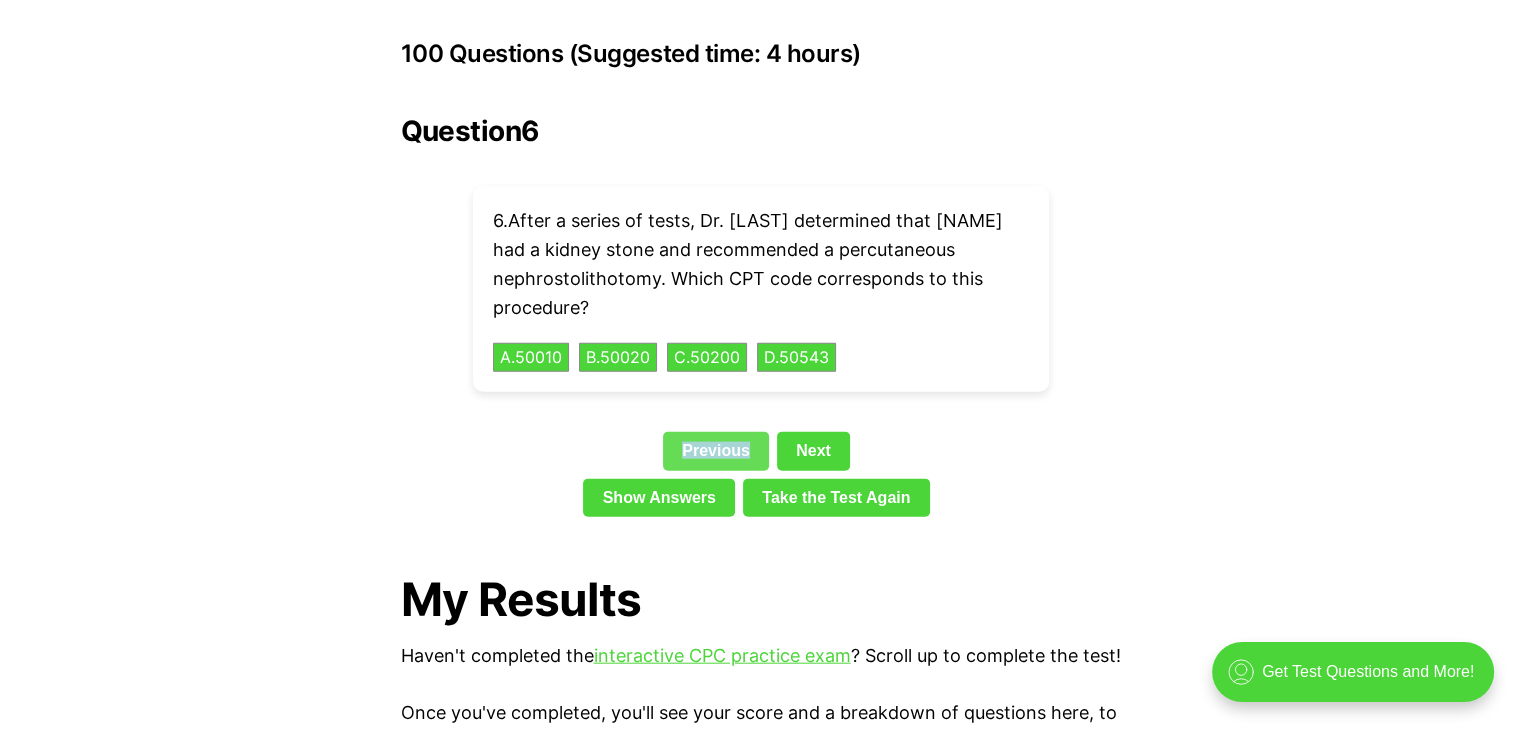 click on "Previous" at bounding box center (716, 451) 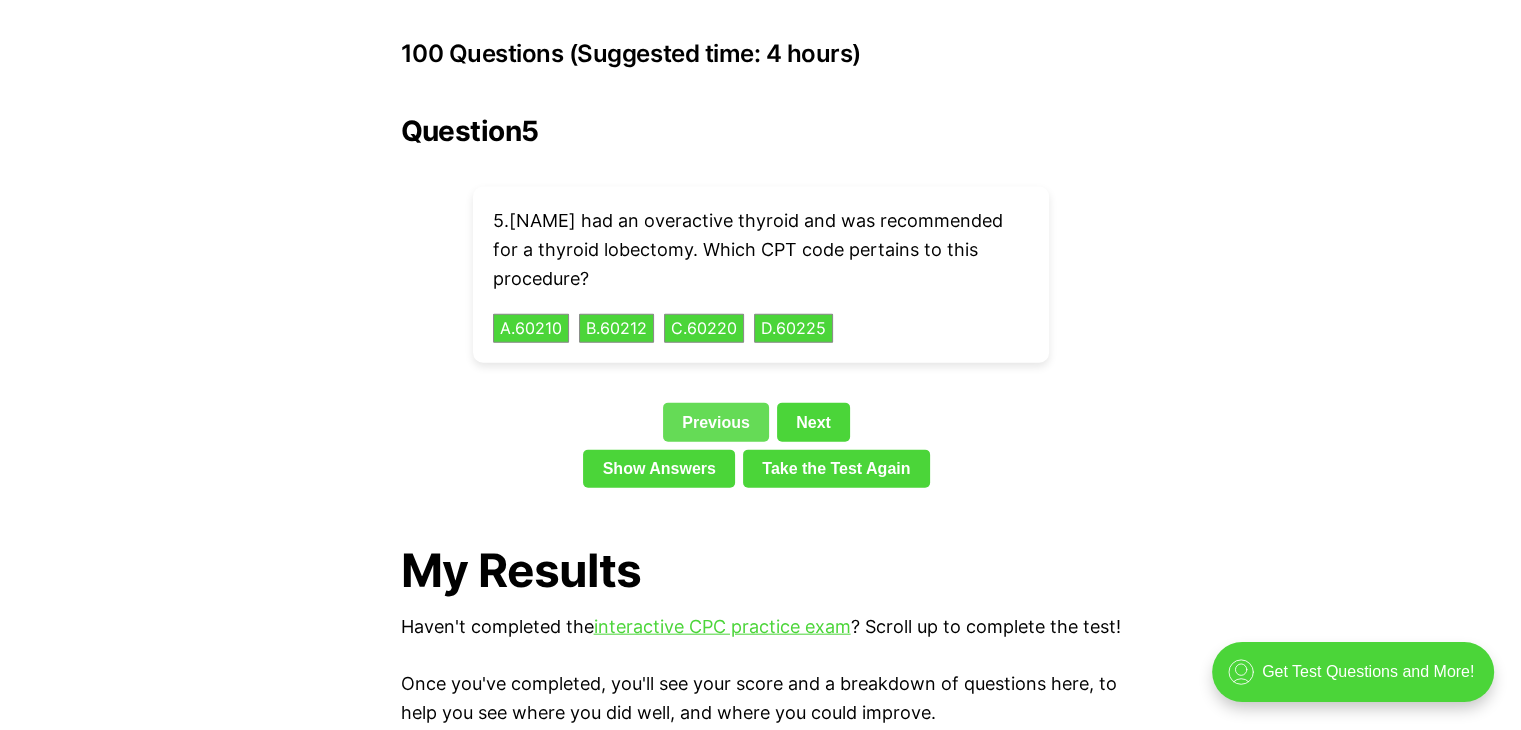 click on "Previous" at bounding box center [716, 422] 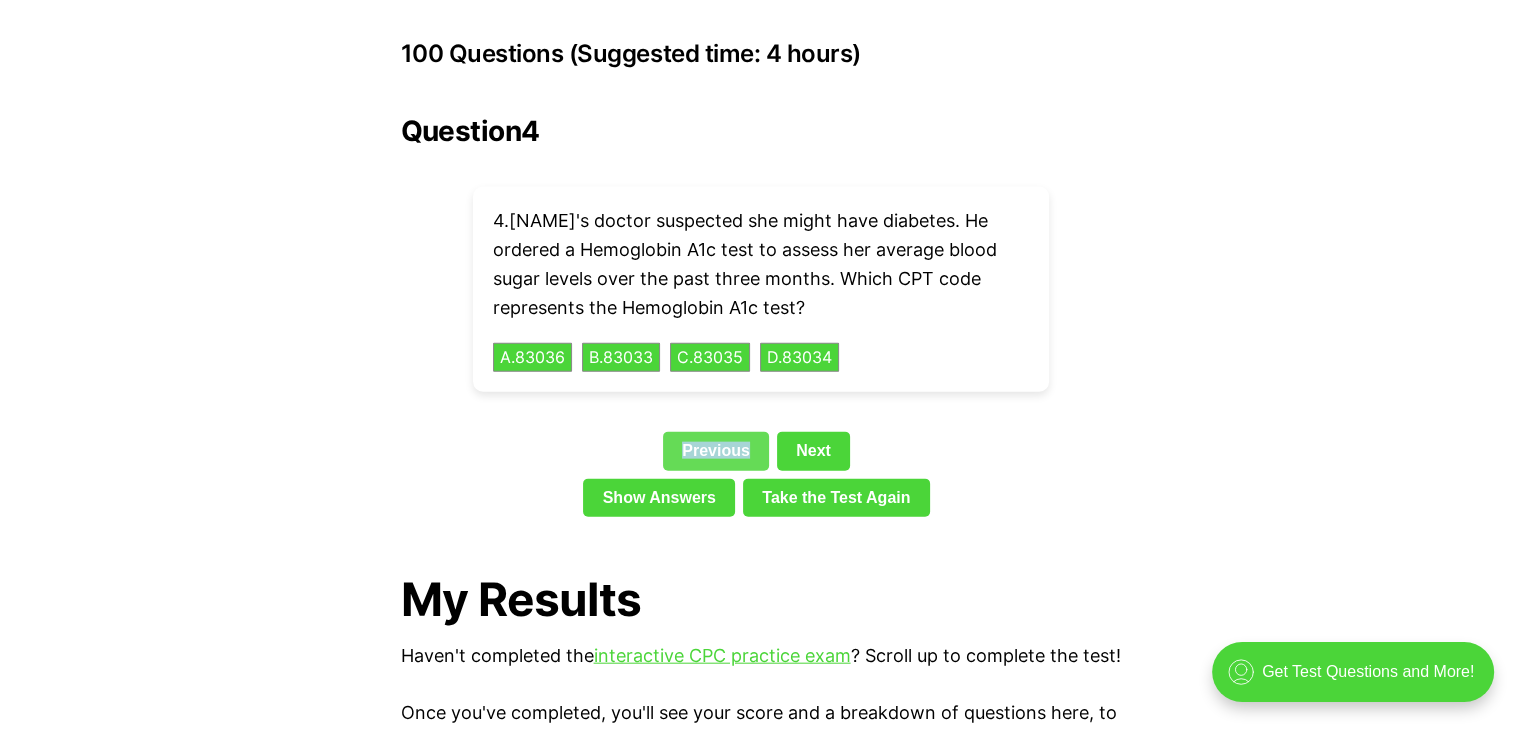 click on "Question  4 4 .  [NAME]'s doctor suspected she might have diabetes. He ordered a Hemoglobin A1c test to assess her average blood sugar levels over the past three months. Which CPT code represents the Hemoglobin A1c test? A .  83036 B .  83033 C .  83035 D .  83034 Previous Next Show Answers Take the Test Again" at bounding box center [761, 320] 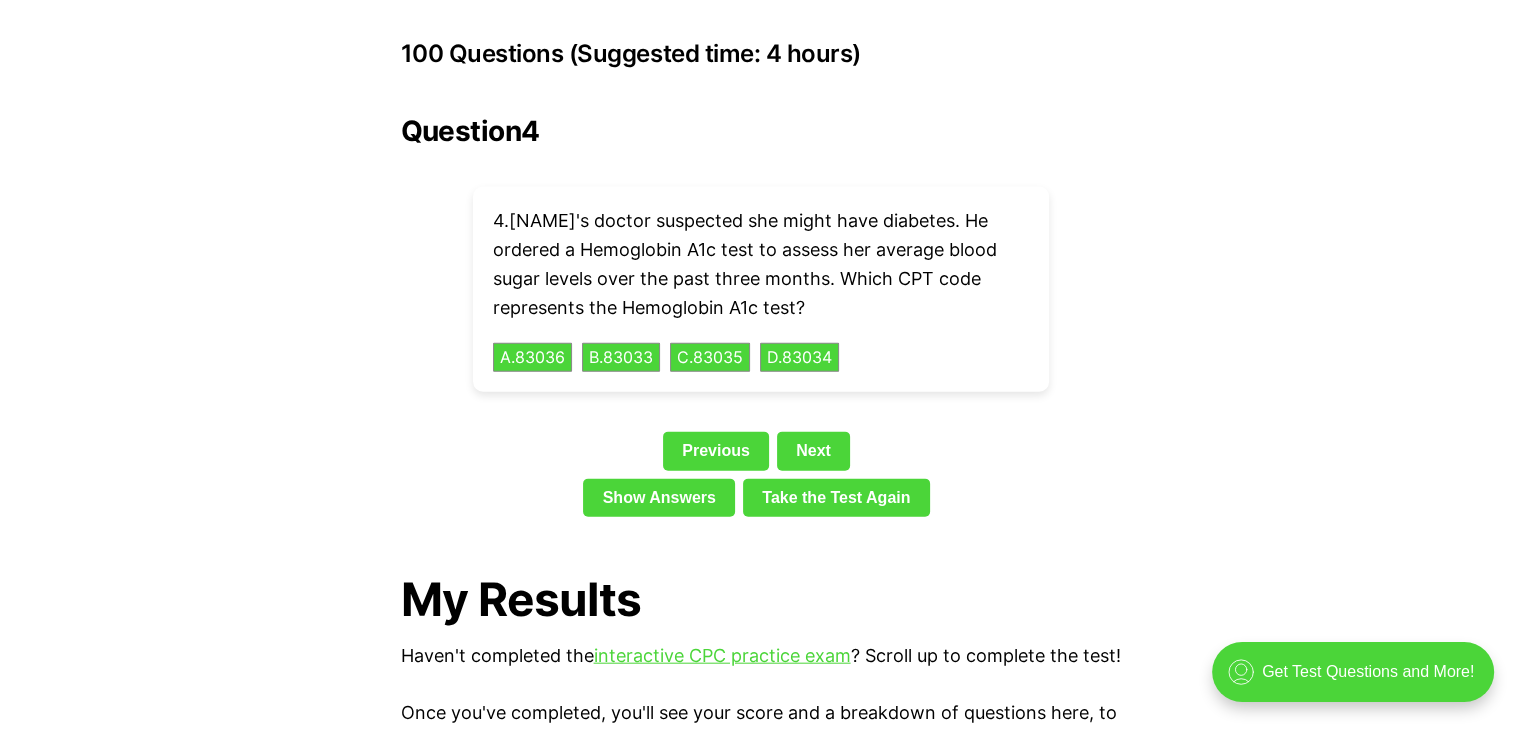 drag, startPoint x: 1040, startPoint y: 402, endPoint x: 976, endPoint y: 405, distance: 64.070274 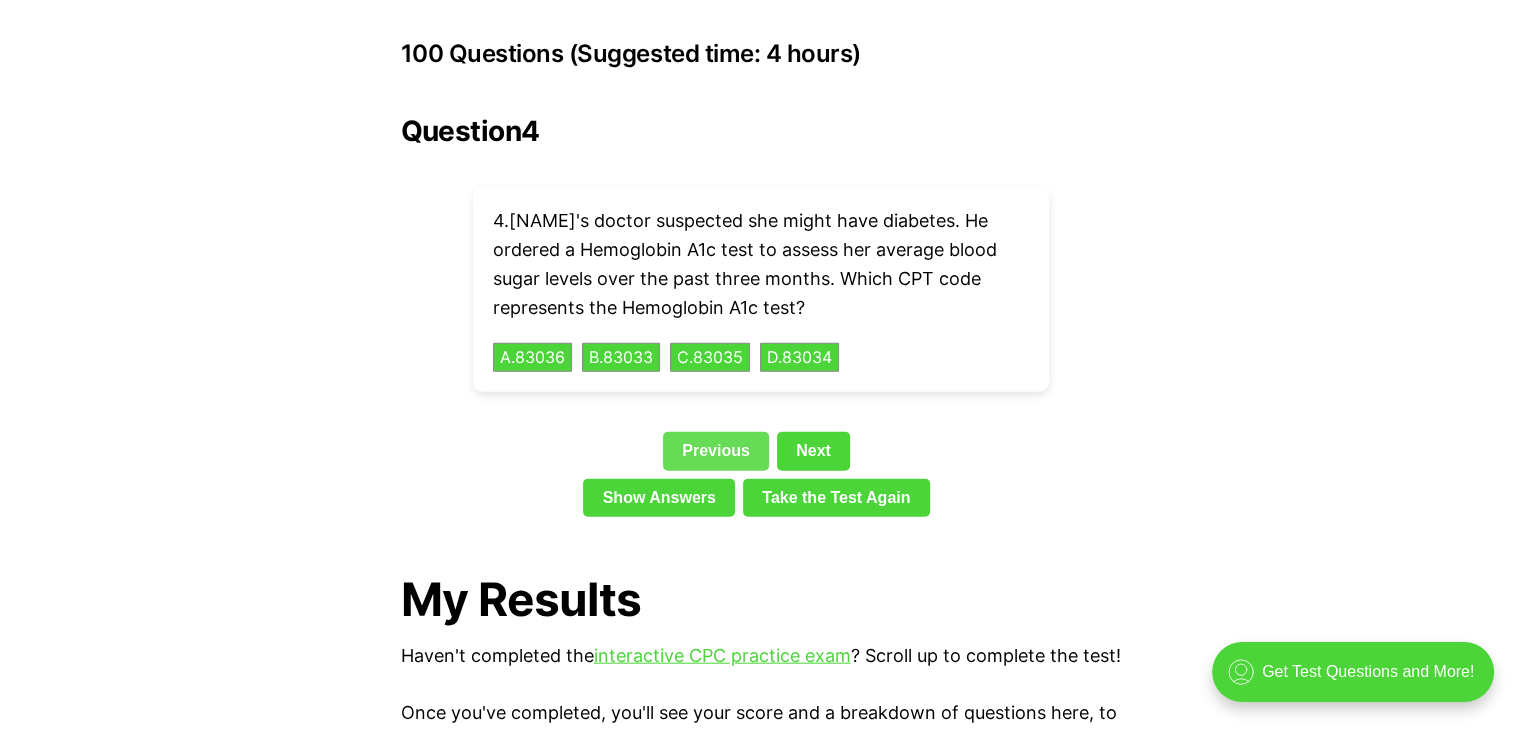 click on "Previous" at bounding box center [716, 451] 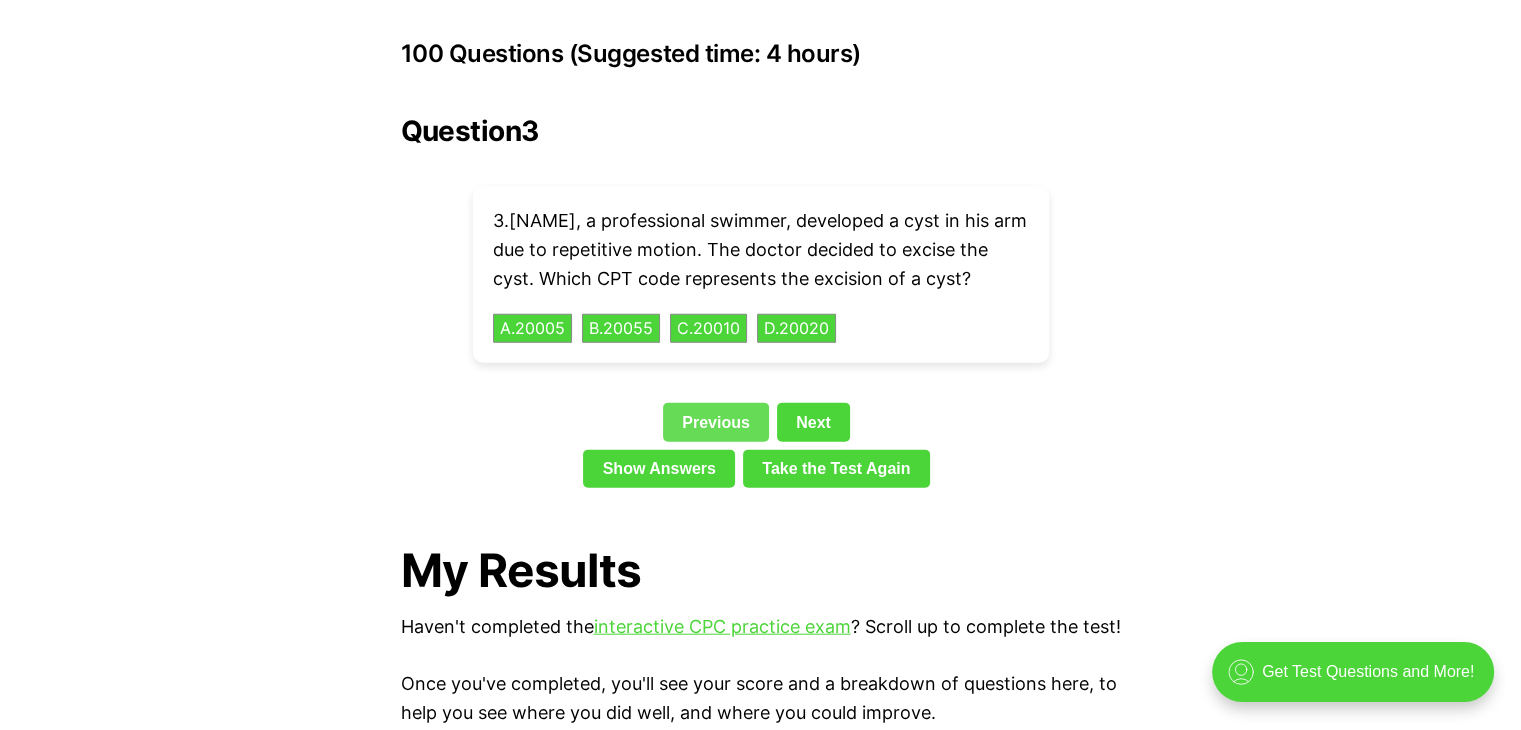 click on "Previous" at bounding box center [716, 422] 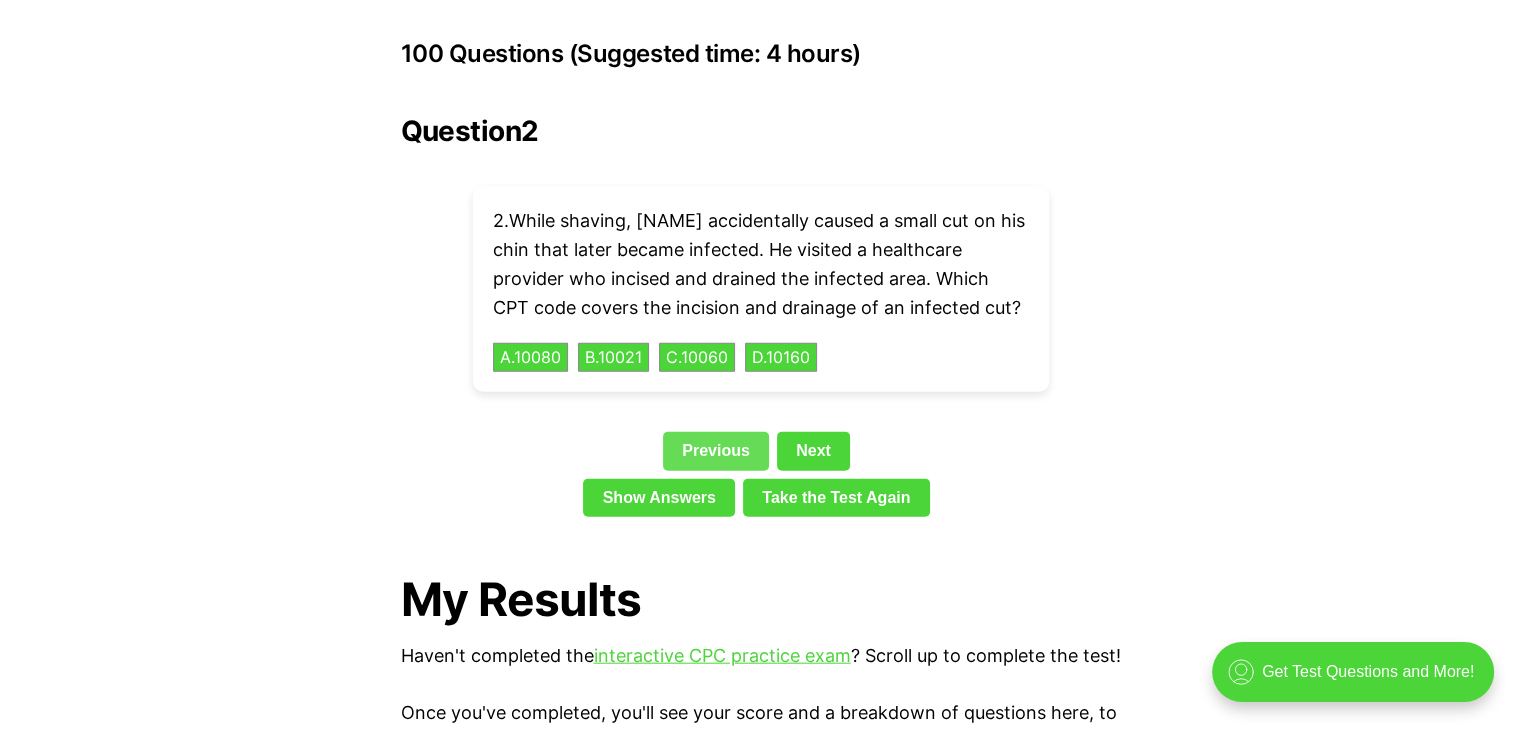 click on "Previous" at bounding box center [716, 451] 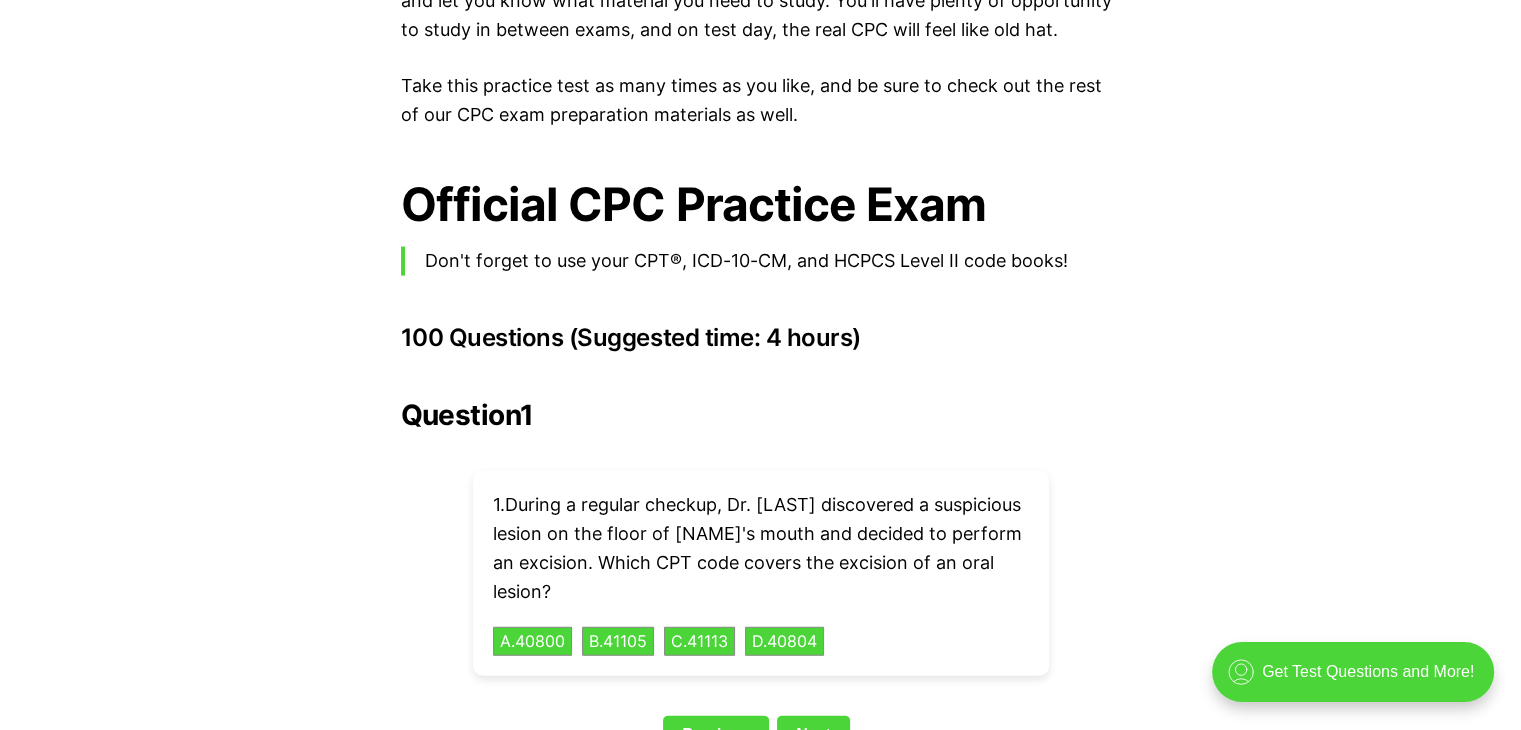 scroll, scrollTop: 4200, scrollLeft: 0, axis: vertical 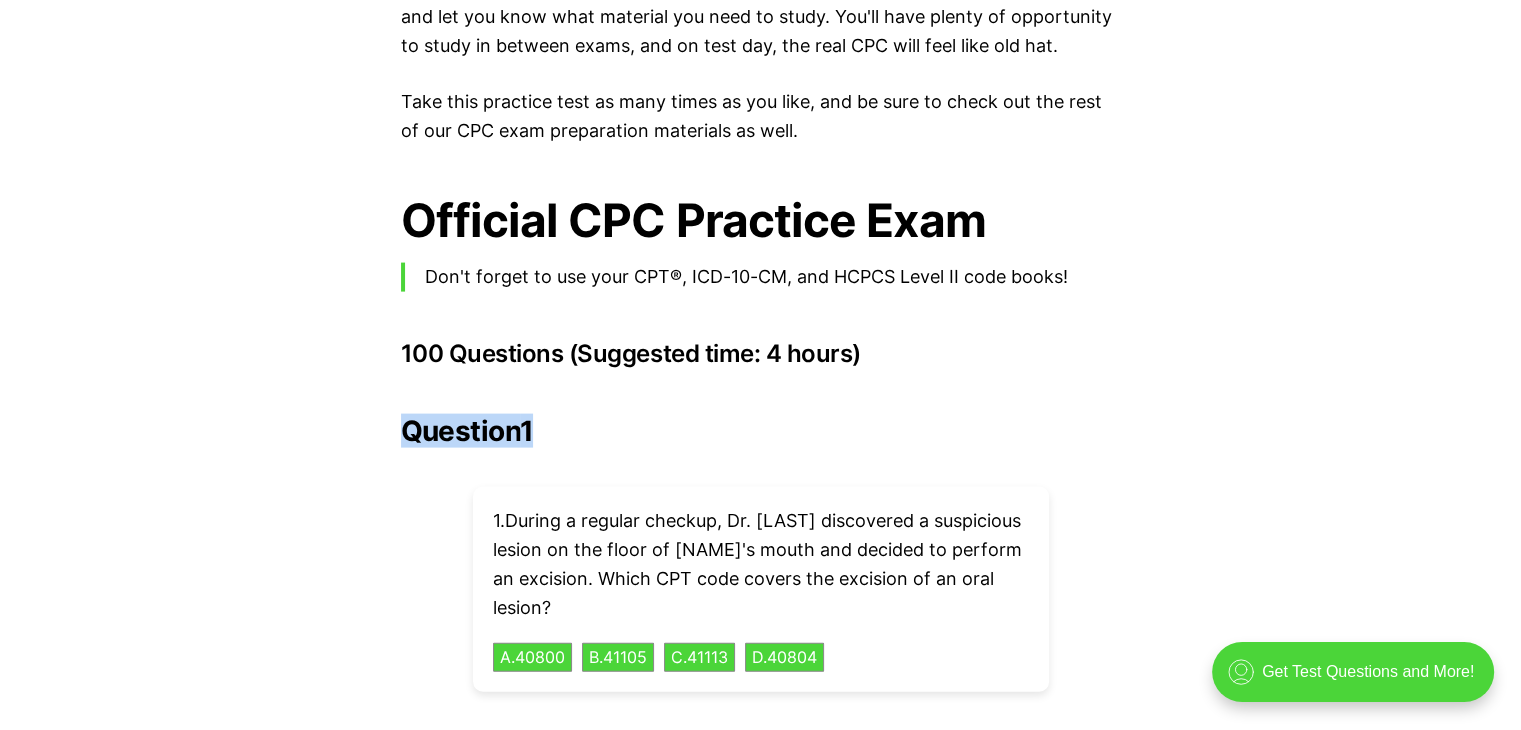 drag, startPoint x: 553, startPoint y: 394, endPoint x: 392, endPoint y: 377, distance: 161.89503 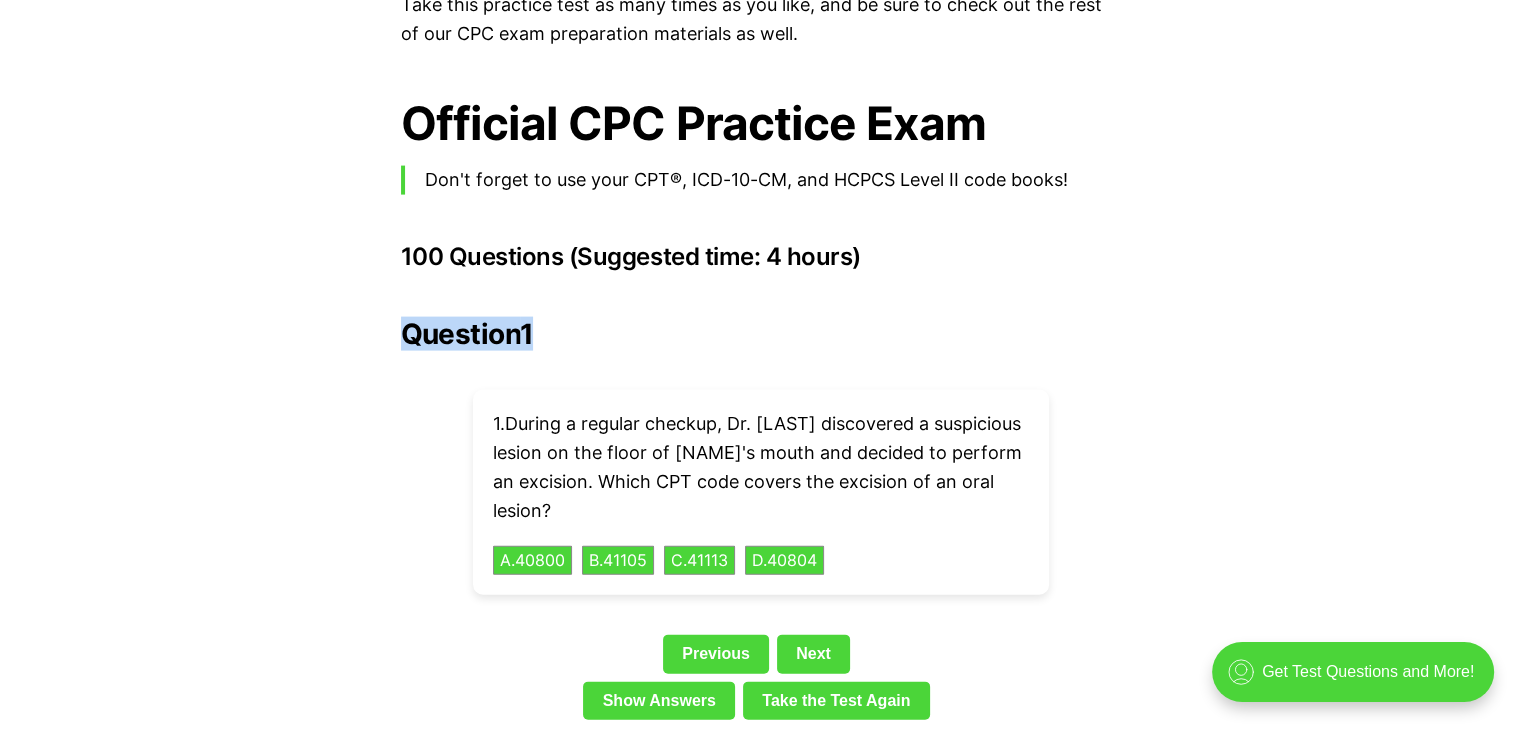 scroll, scrollTop: 4300, scrollLeft: 0, axis: vertical 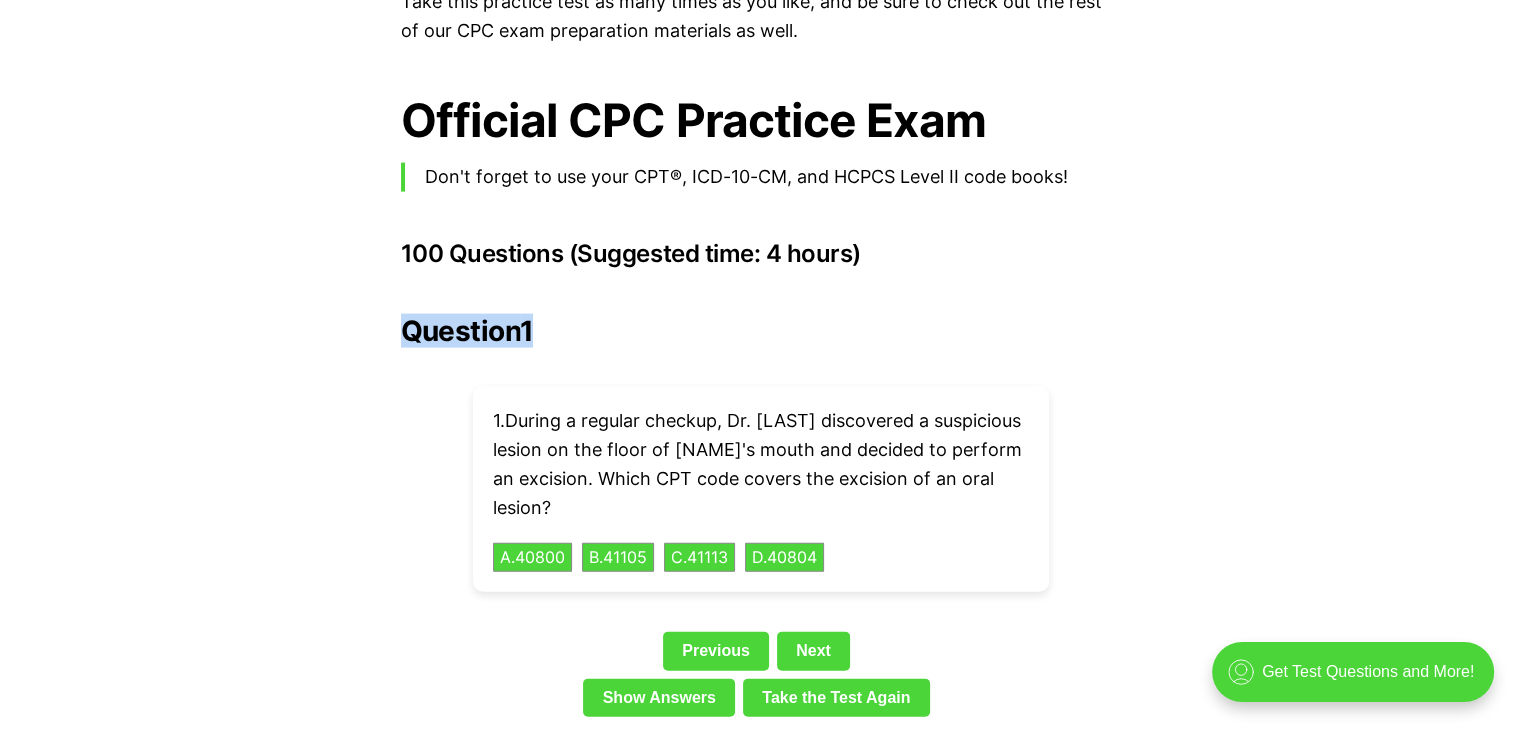 click on "Question  1" at bounding box center (761, 331) 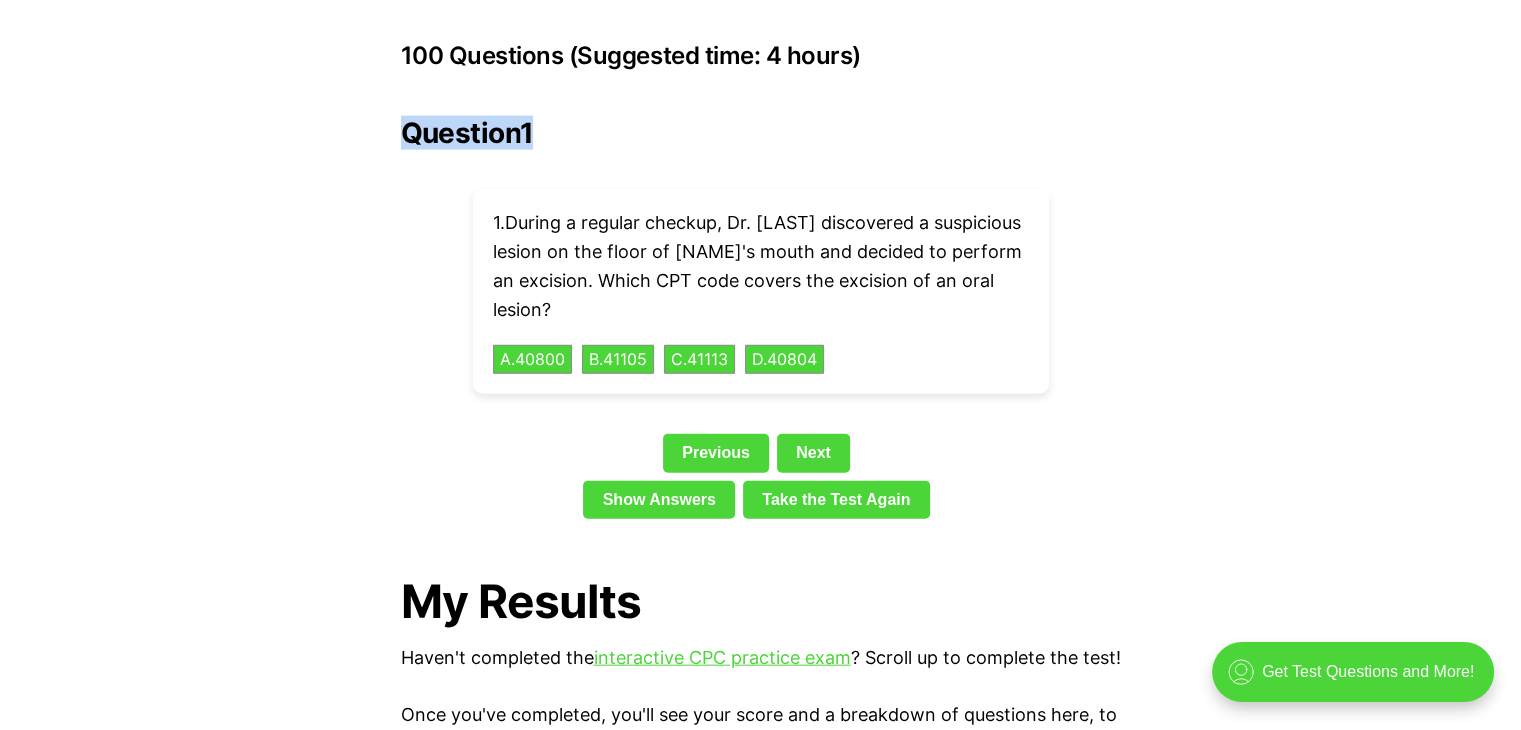 scroll, scrollTop: 4500, scrollLeft: 0, axis: vertical 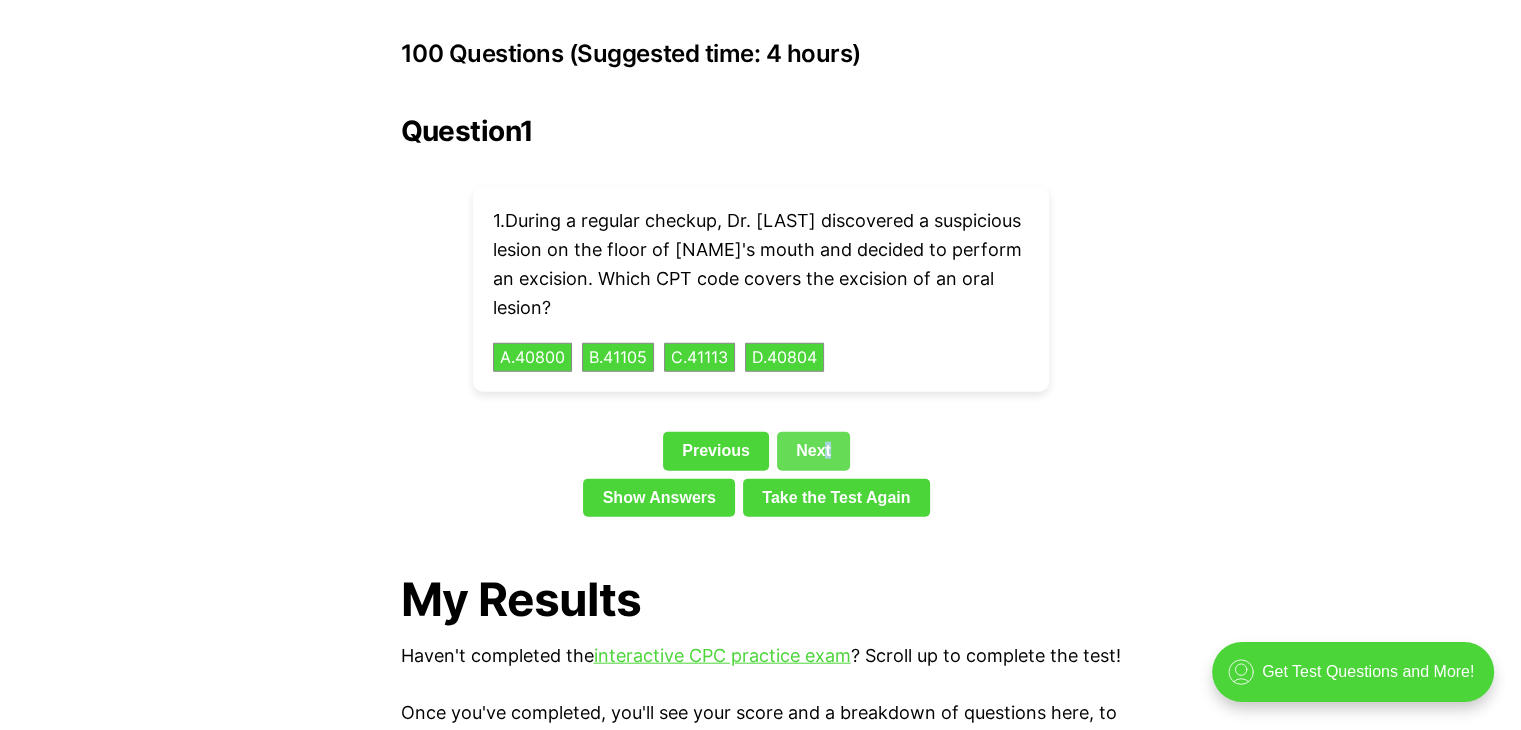 click on "Next" at bounding box center [813, 451] 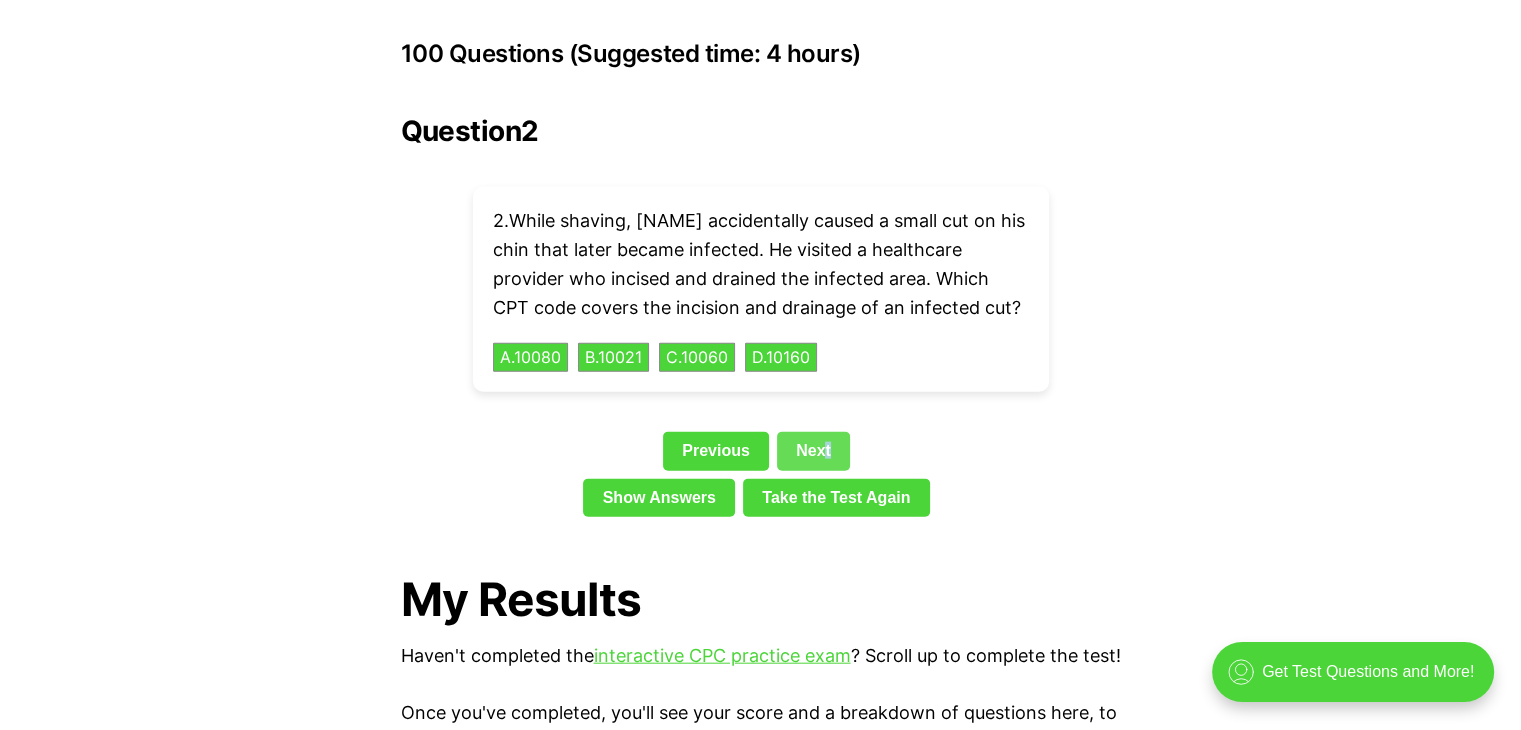 click on "Next" at bounding box center (813, 451) 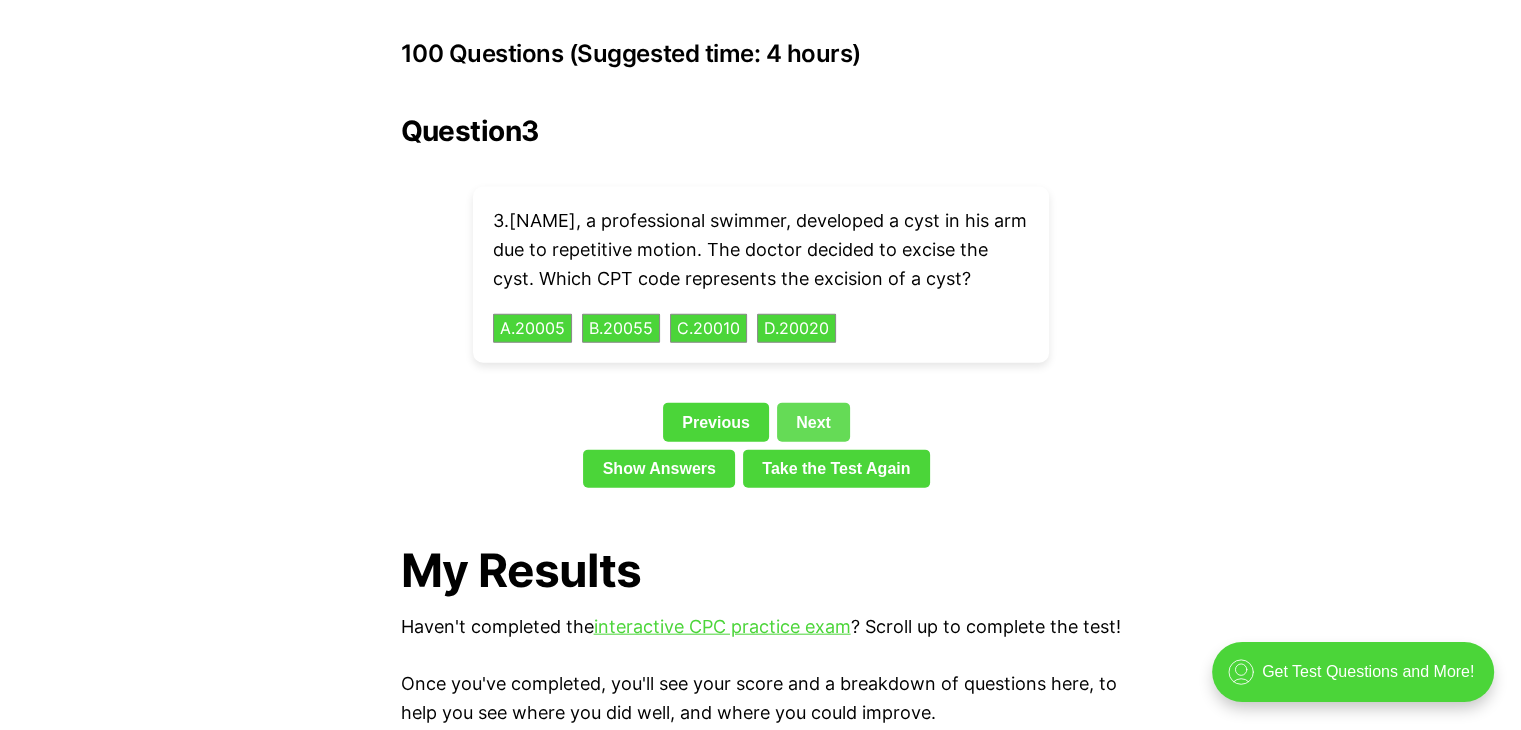 click on "Take the Test Again" at bounding box center [836, 469] 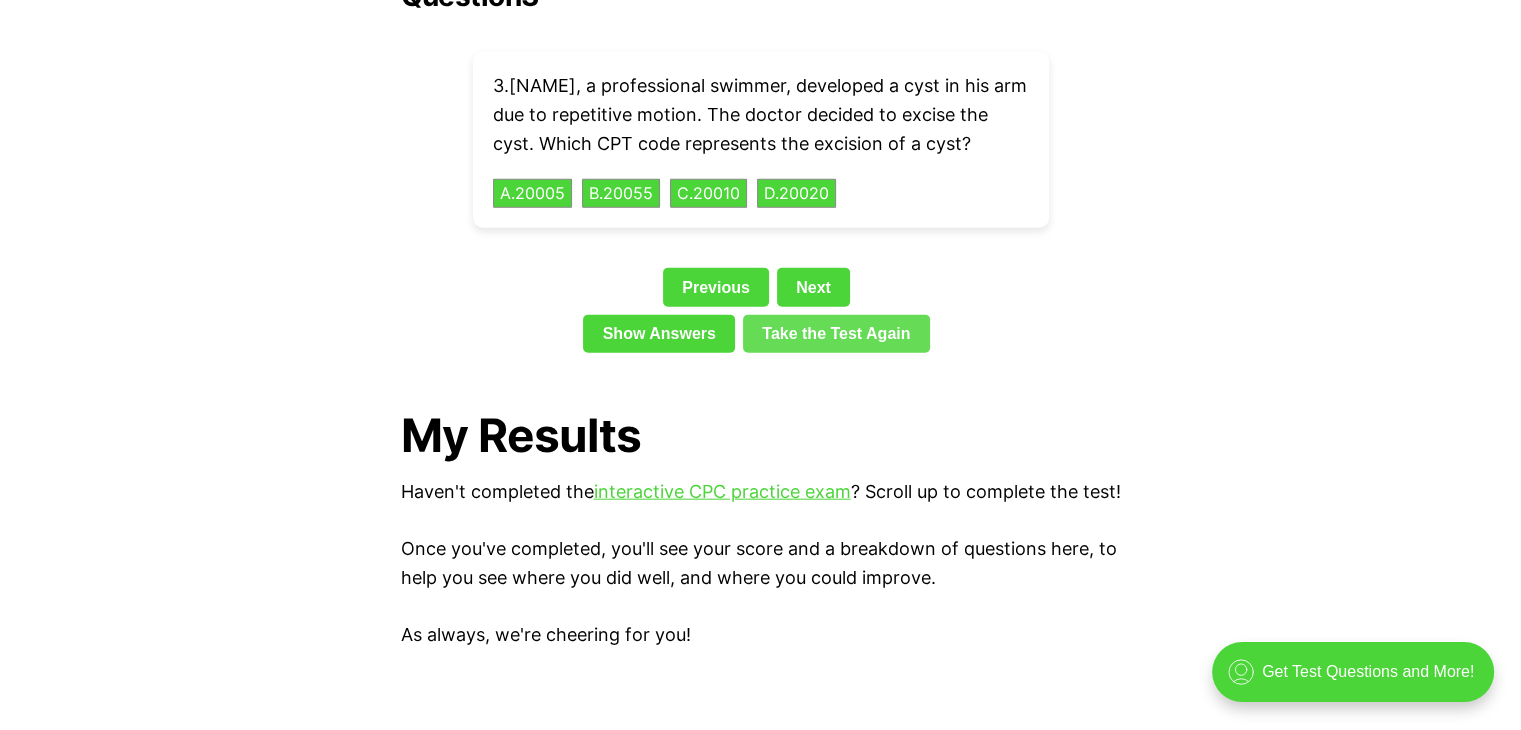 scroll, scrollTop: 4628, scrollLeft: 0, axis: vertical 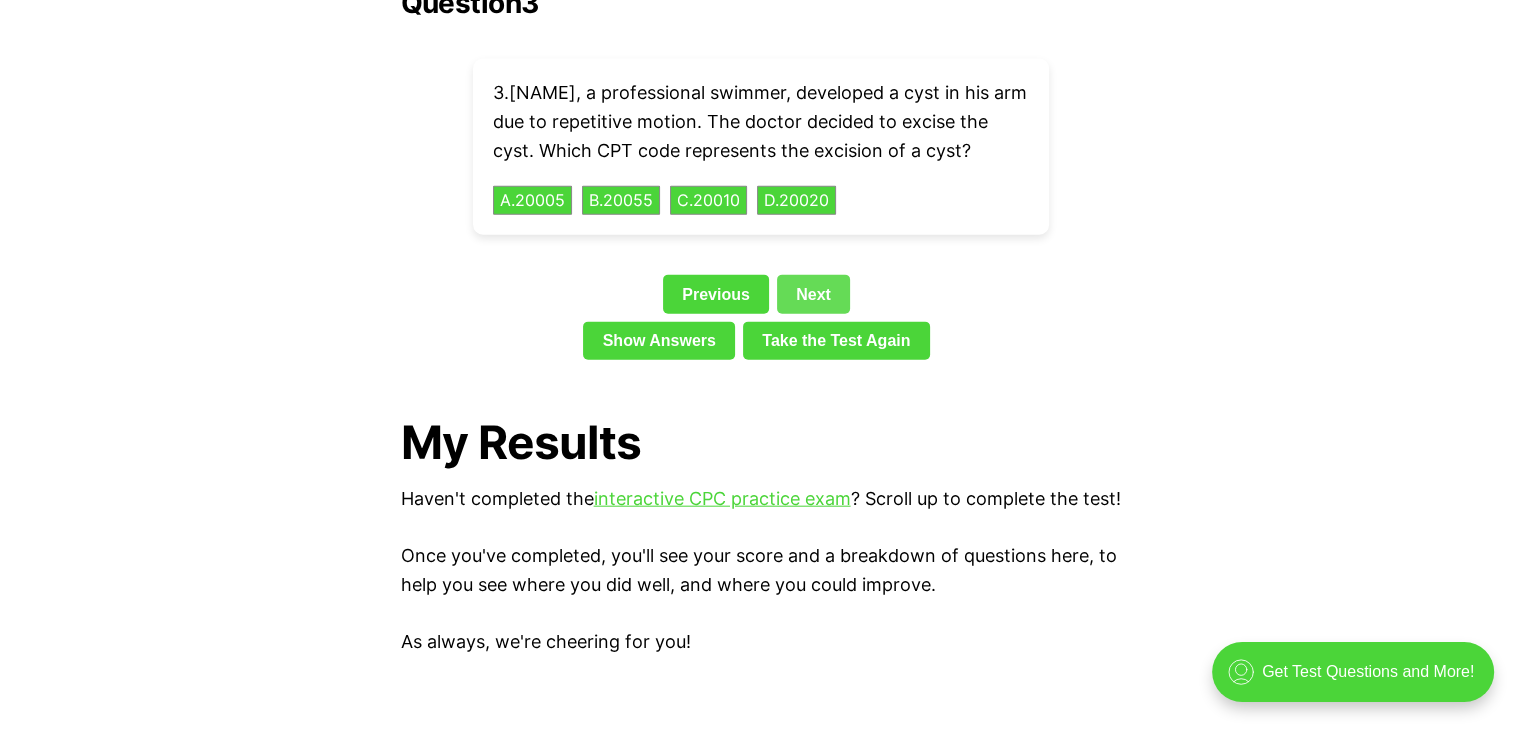 click on "Next" at bounding box center (813, 294) 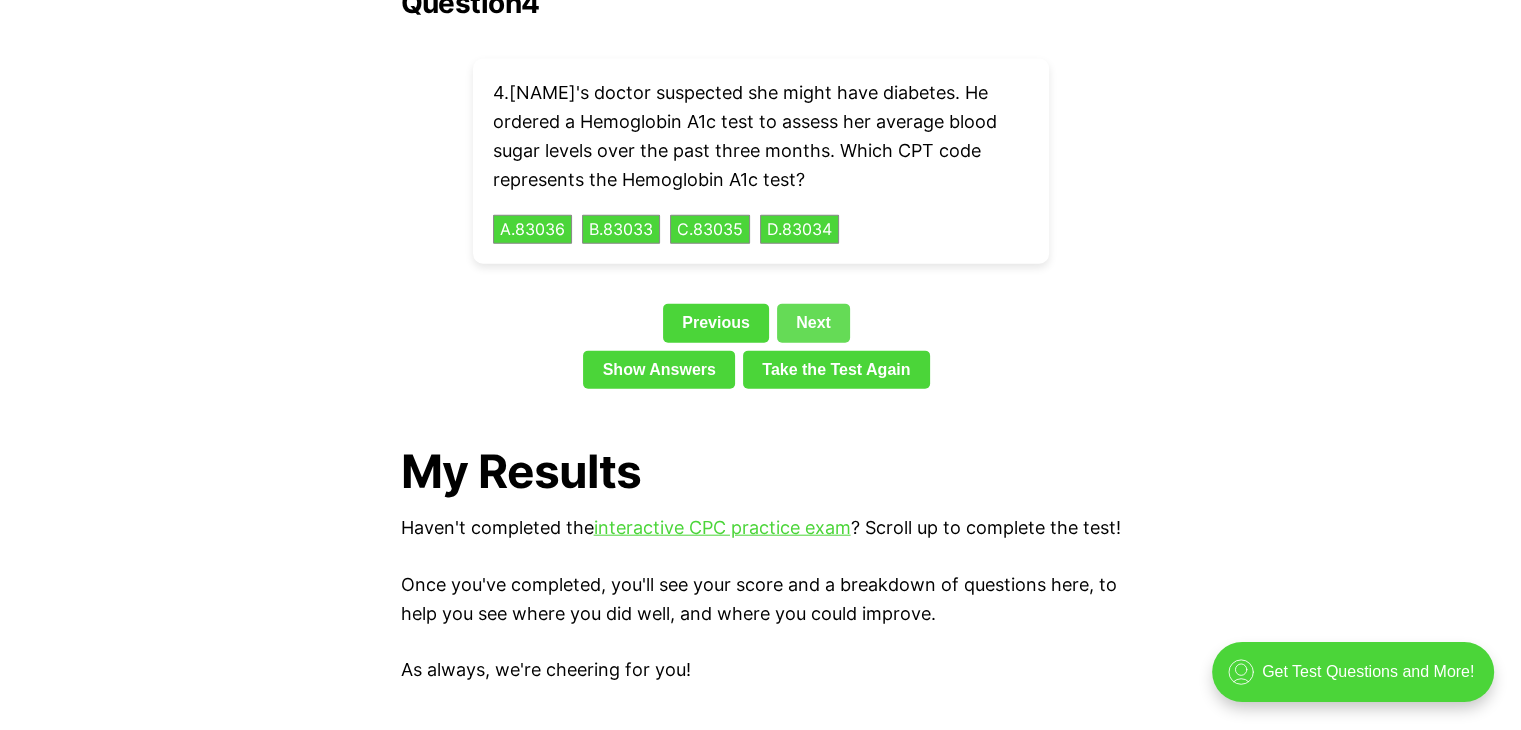 click on "Next" at bounding box center [813, 323] 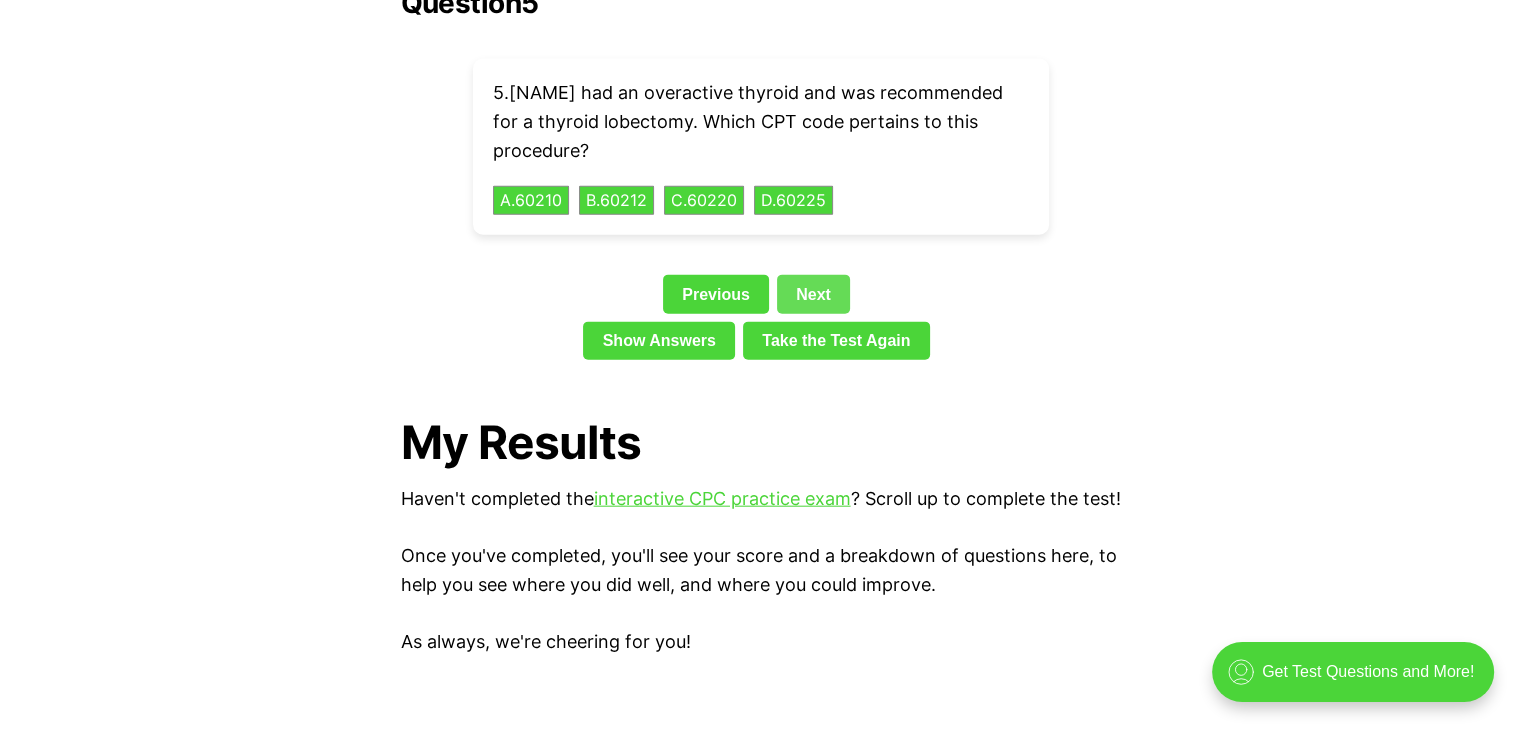 click on "Next" at bounding box center [813, 294] 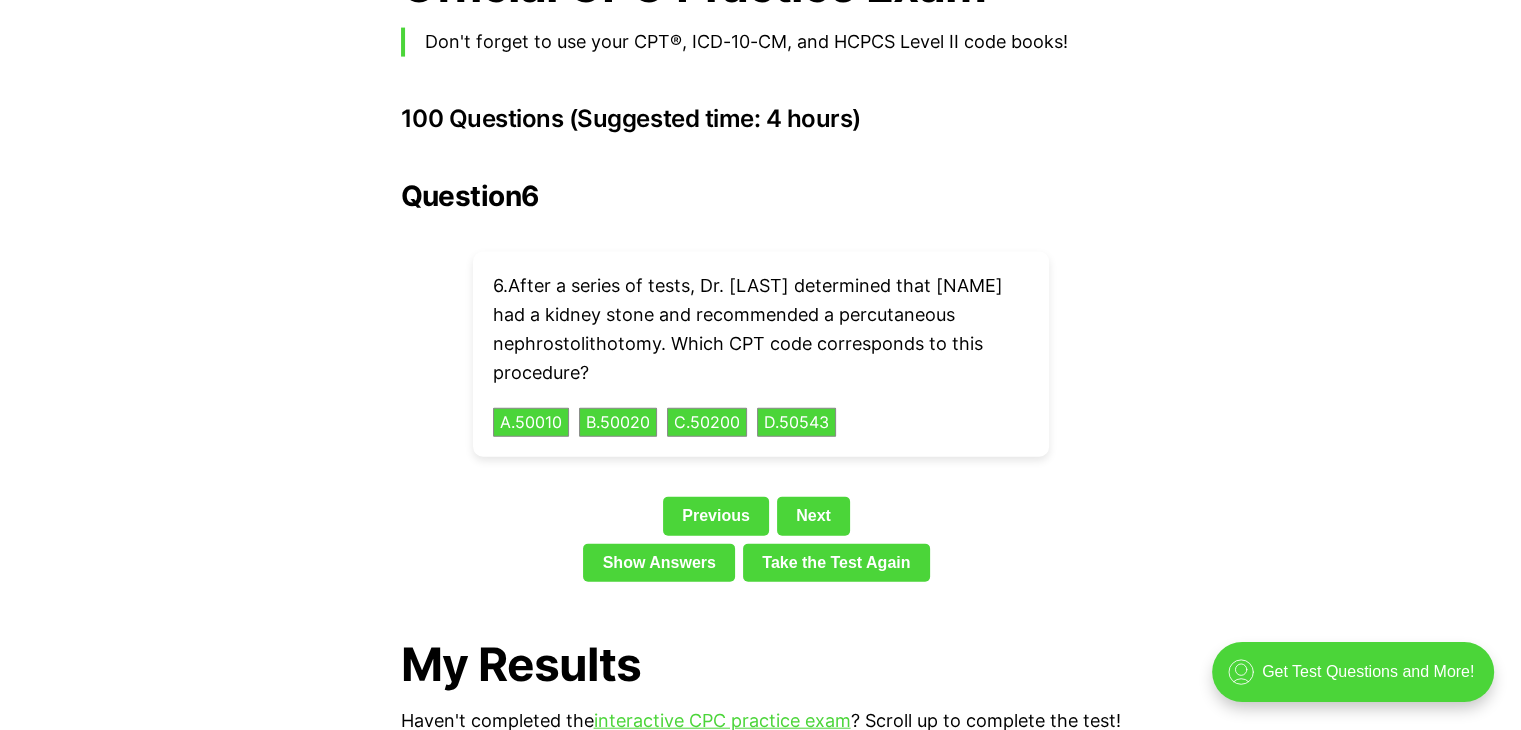 scroll, scrollTop: 4428, scrollLeft: 0, axis: vertical 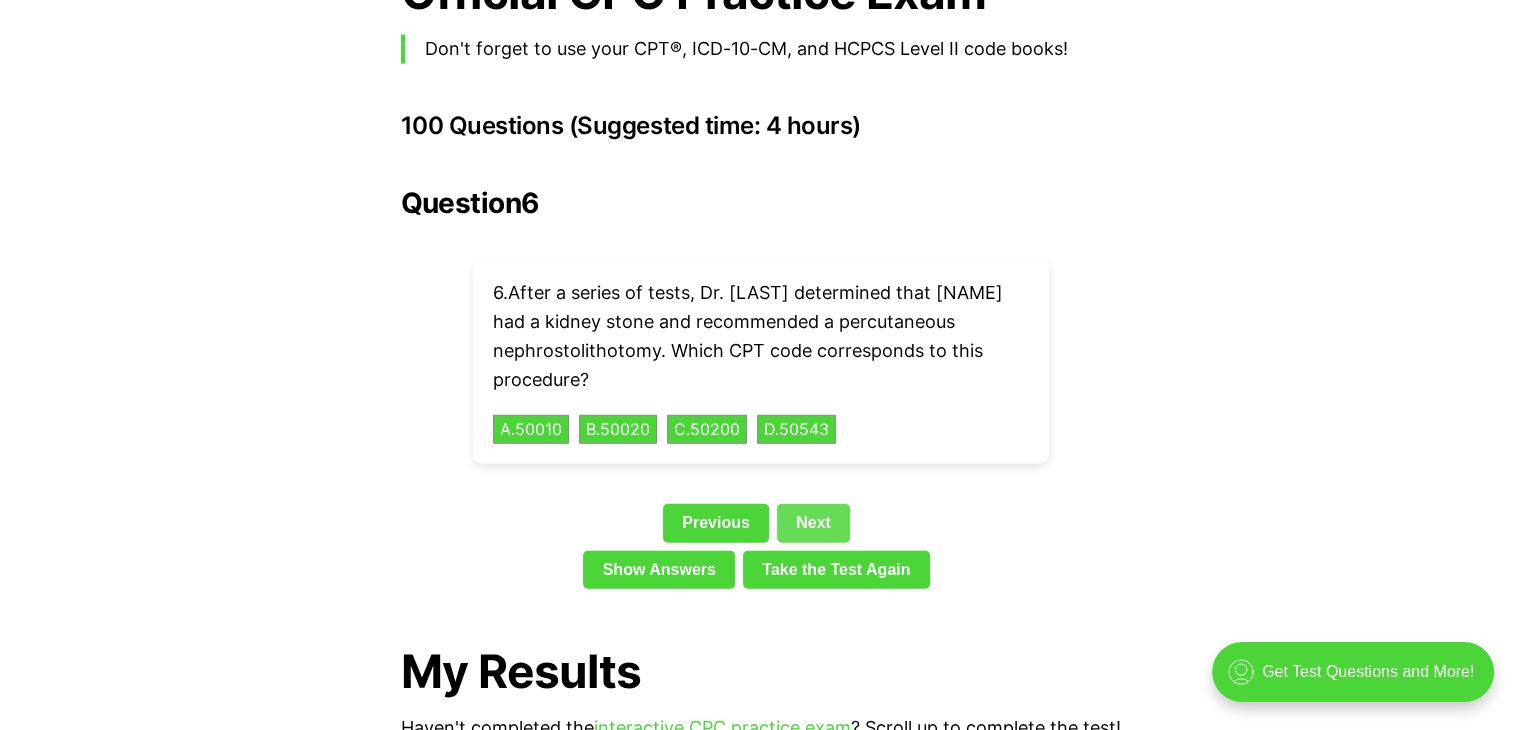 click on "Next" at bounding box center (813, 523) 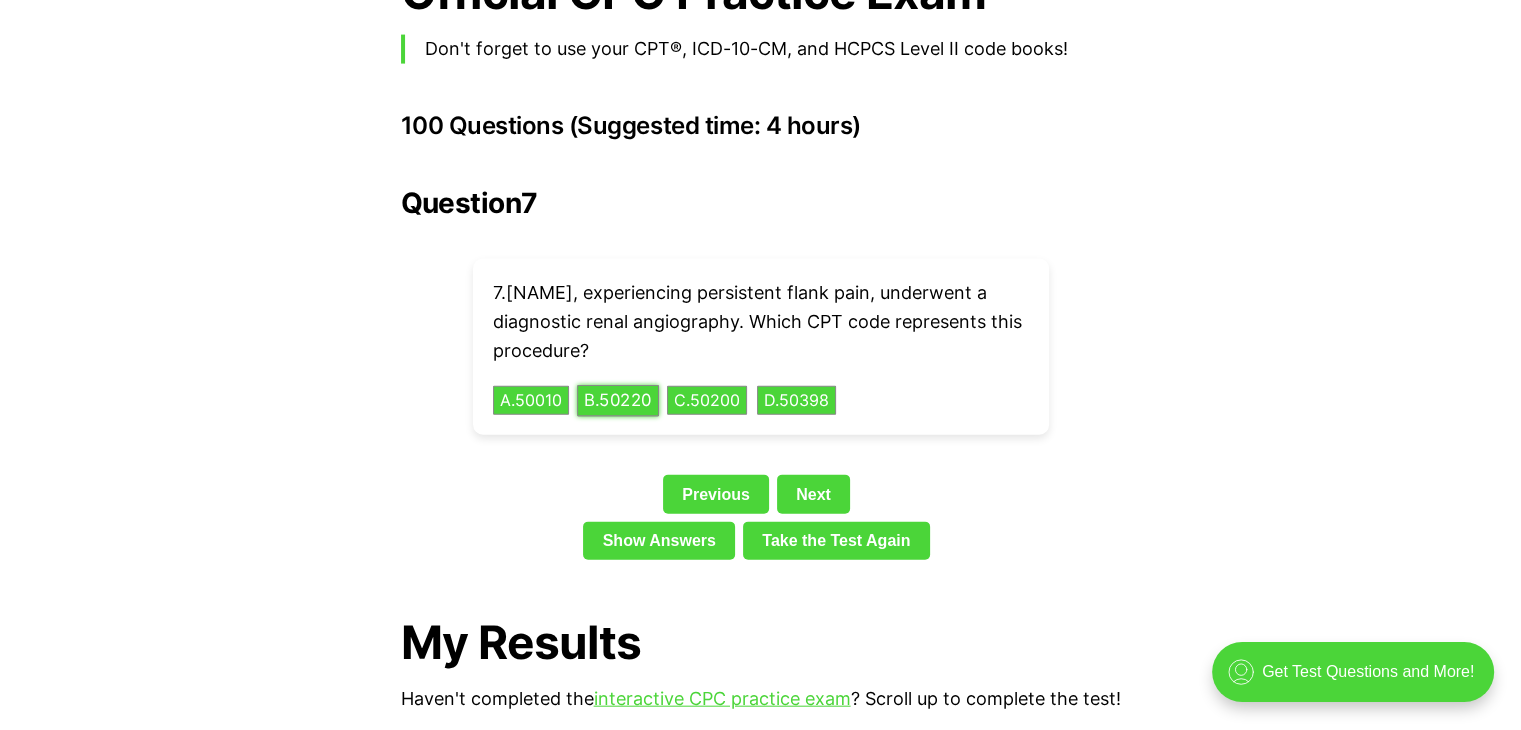 click on "B .  50220" at bounding box center (618, 400) 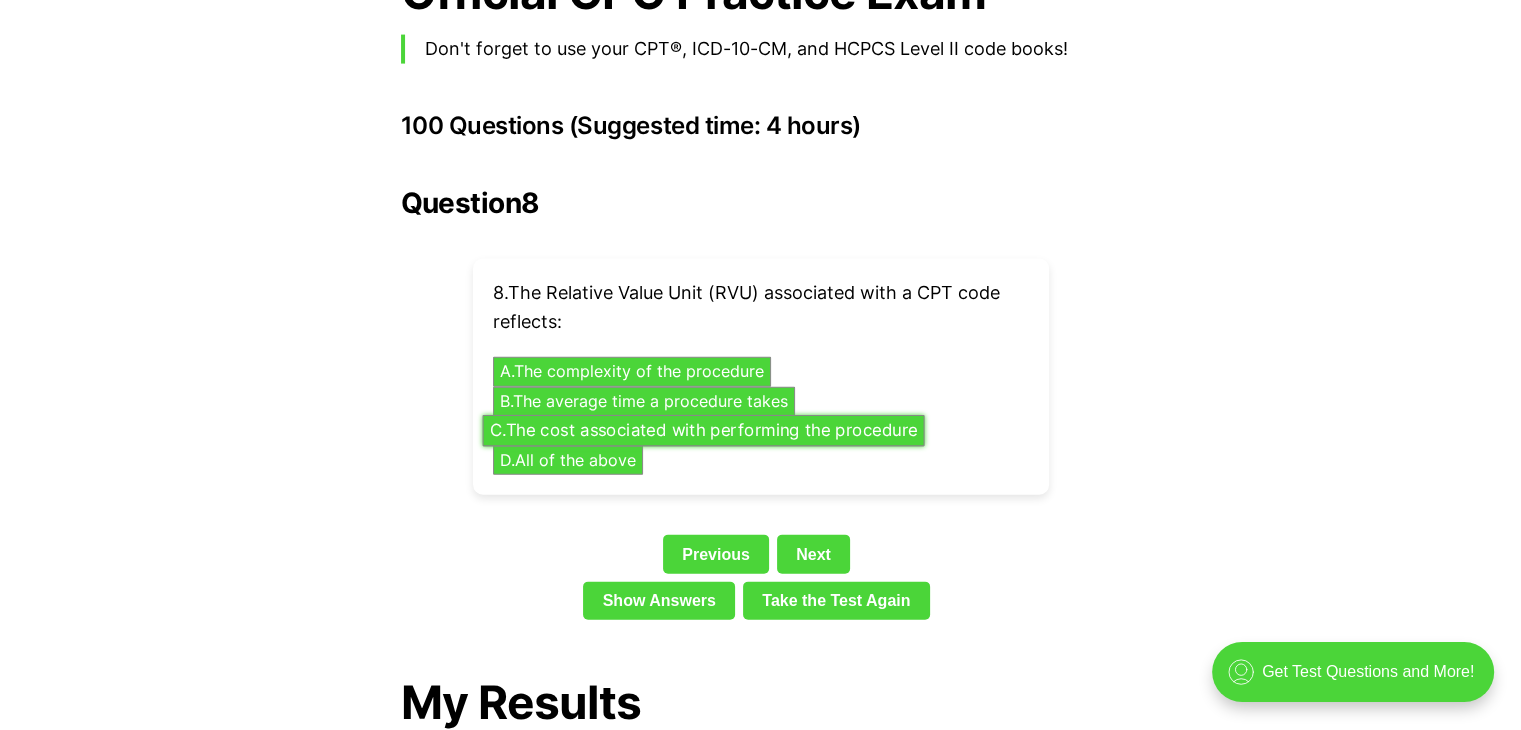 click on "C .  The cost associated with performing the procedure" at bounding box center [703, 430] 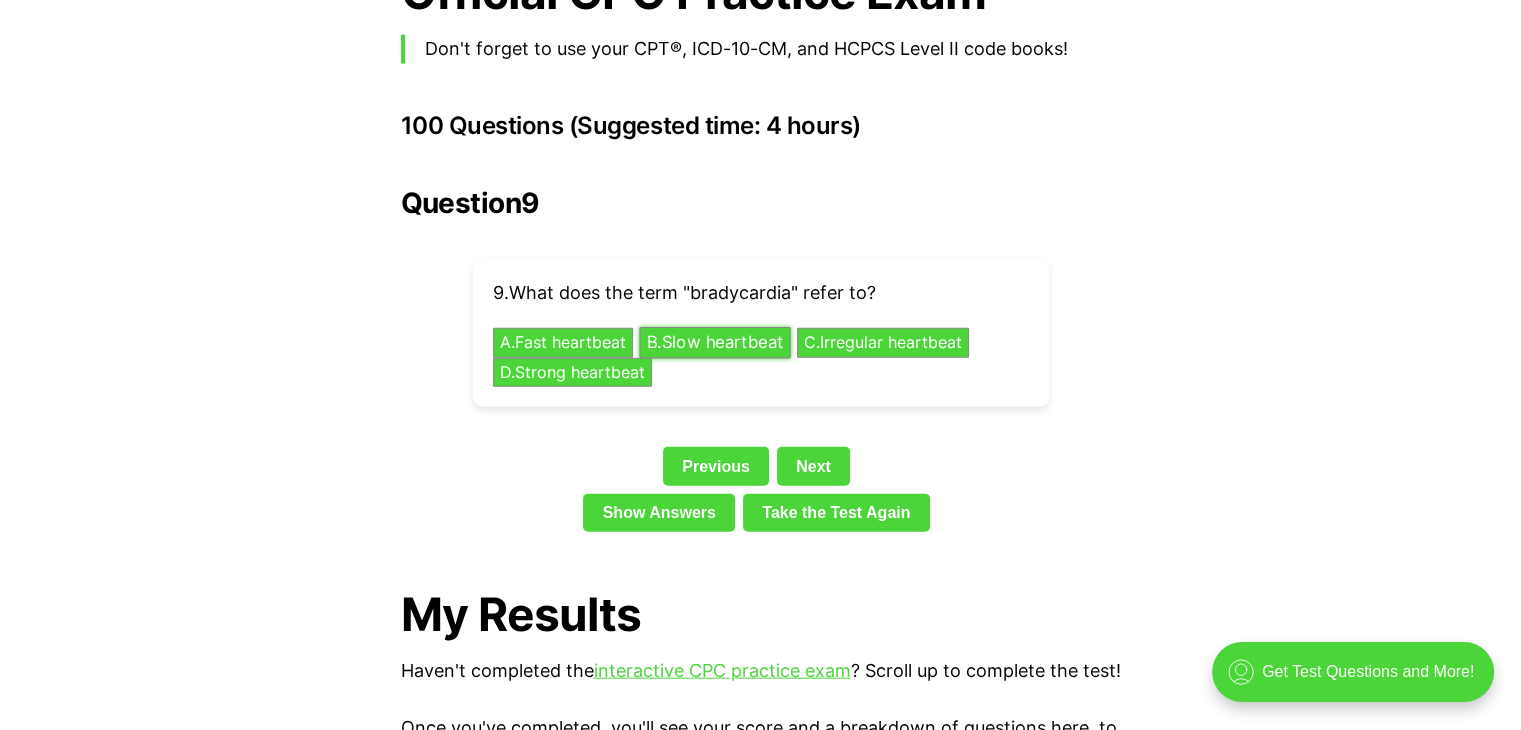 click on "B .  Slow heartbeat" at bounding box center [714, 343] 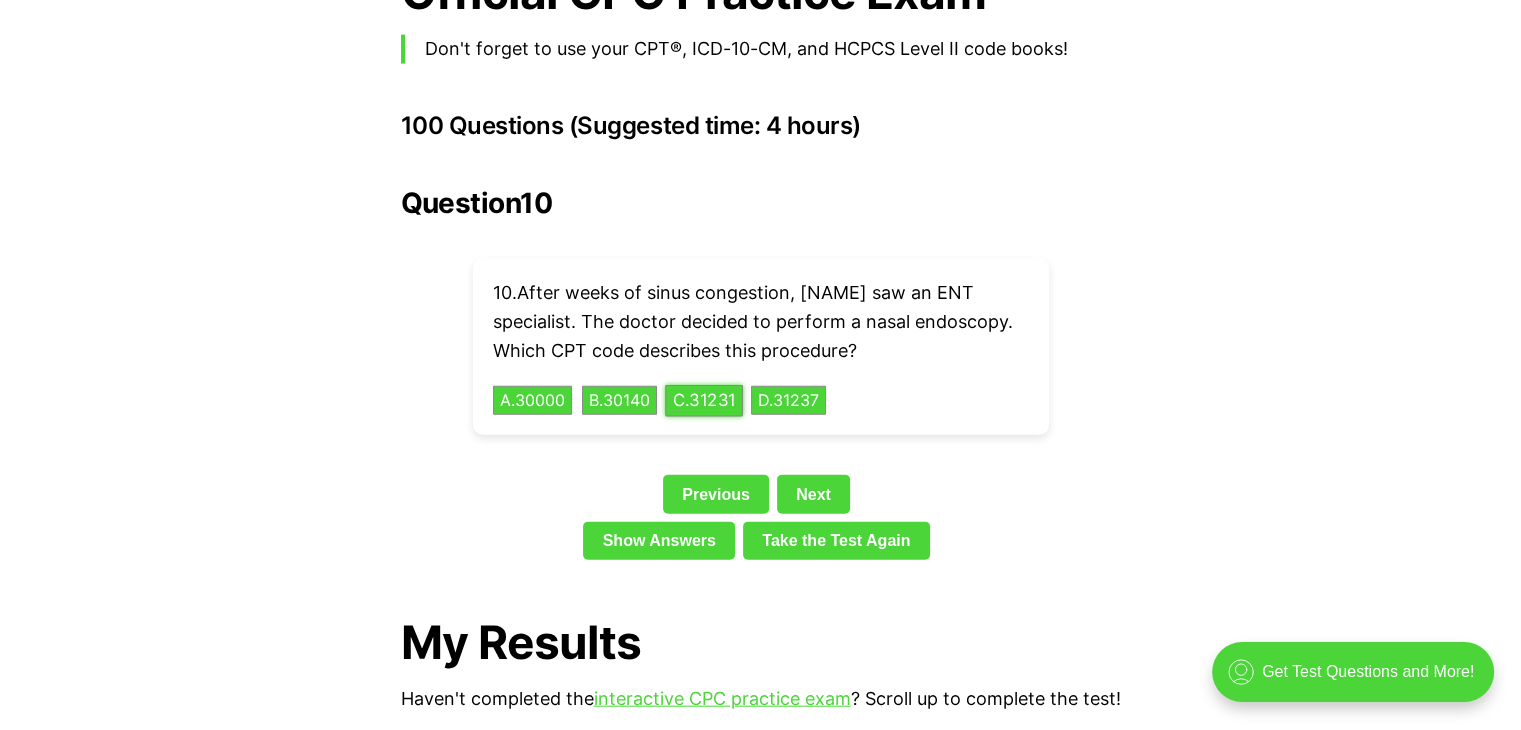 click on "C .  31231" at bounding box center [704, 400] 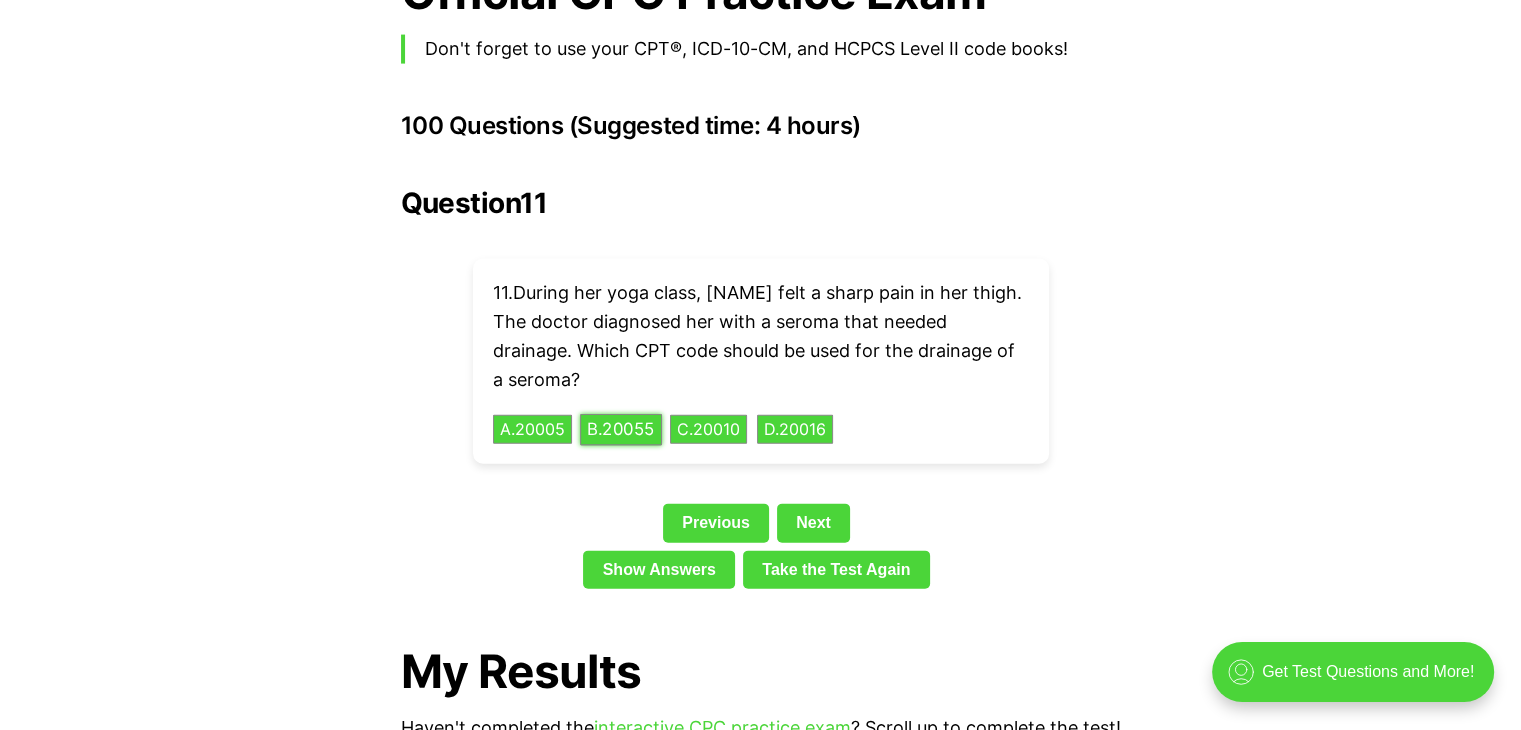 click on "B .  20055" at bounding box center [621, 429] 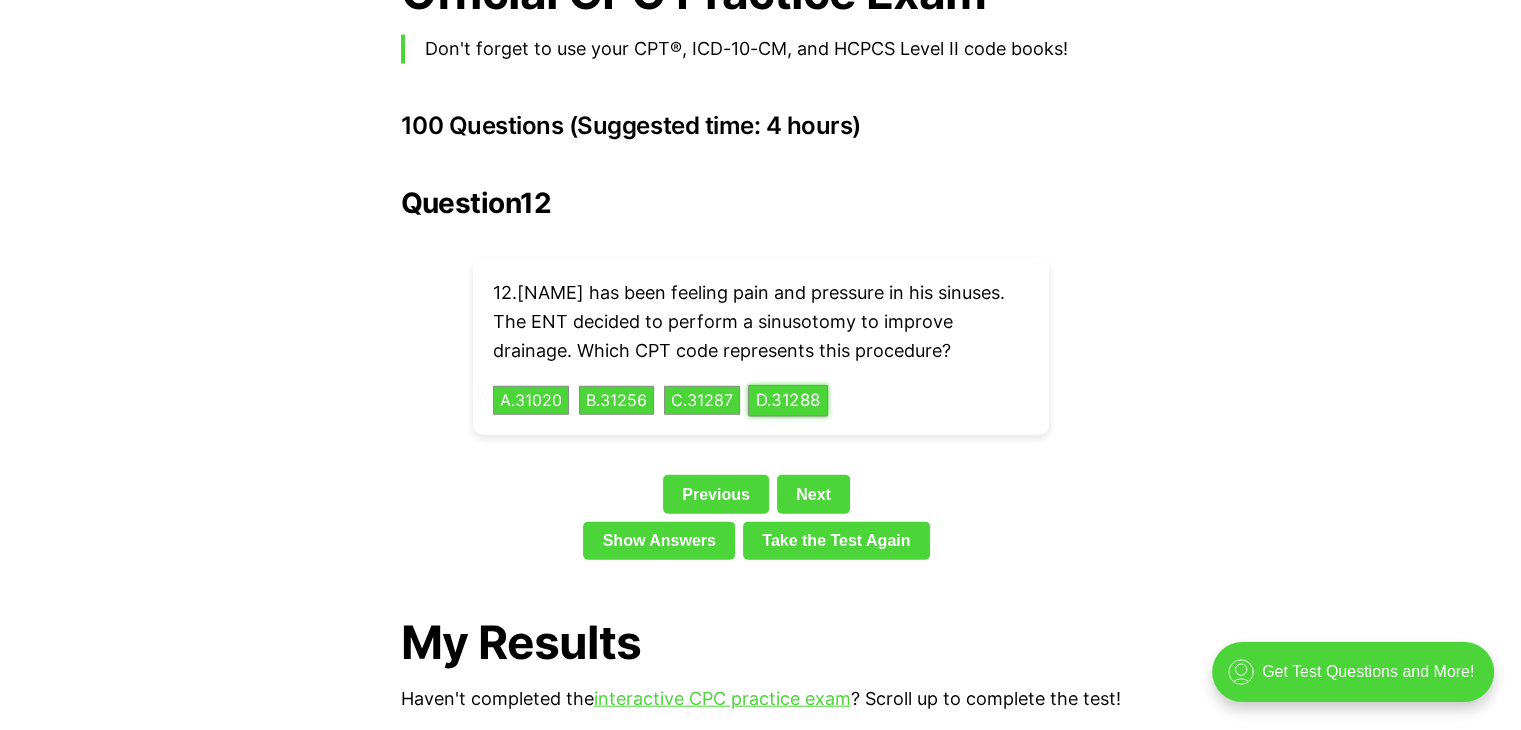 click on "D .  31288" at bounding box center (788, 400) 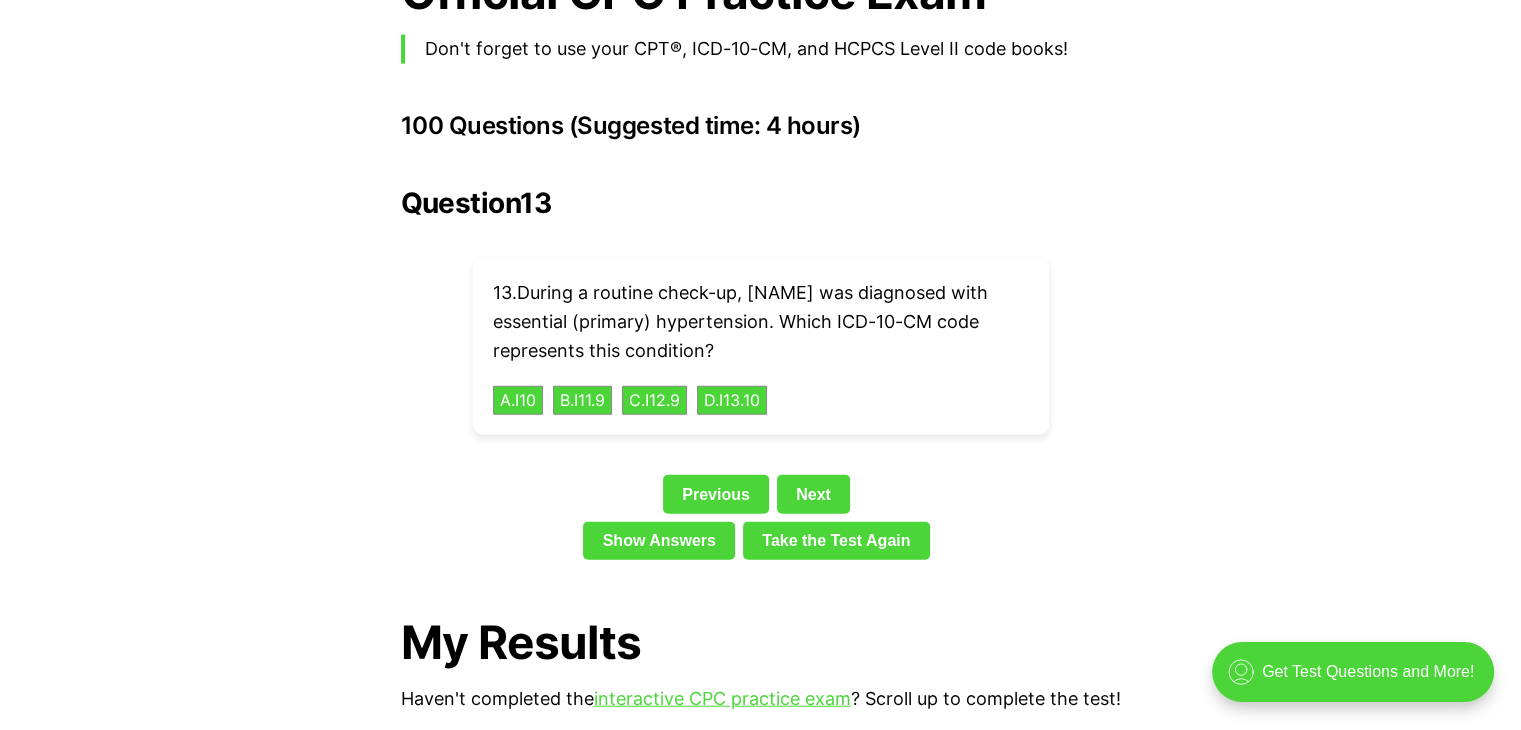 click on "💡 Heads up! Our practice exams have been updated for 2025. Check out our free, full-length  interactive CPC exam  here.  It contains 100 all-new questions, all with explanations, and saves your progress, so you can take a break and come back later. Click  here  to get started now! Welcome to our first full-length, free CPC practice exam! We've designed this test to be as close to the AAPC exam as possible, to help you get the most realistic and helpful practice and feedback possible.  Read on to learn how to use it for best results, or click here to  skip down to the test questions  and get started. Or, download the exam as a PDF below: CPC Practice Test #1 - PDF Click here to download the practice test as a PDF! [PDF] CPC Practice Test #1 - MedicalCodingAce.pdf 284 KB .a{fill:none;stroke:currentColor;stroke-linecap:round;stroke-linejoin:round;stroke-width:1.5px;} download-circle The CPC Exam has 100 questions from 17 categories CPT 10000 - Integumentary System (Skin, nails, hair) Anesthesia" at bounding box center [760, -867] 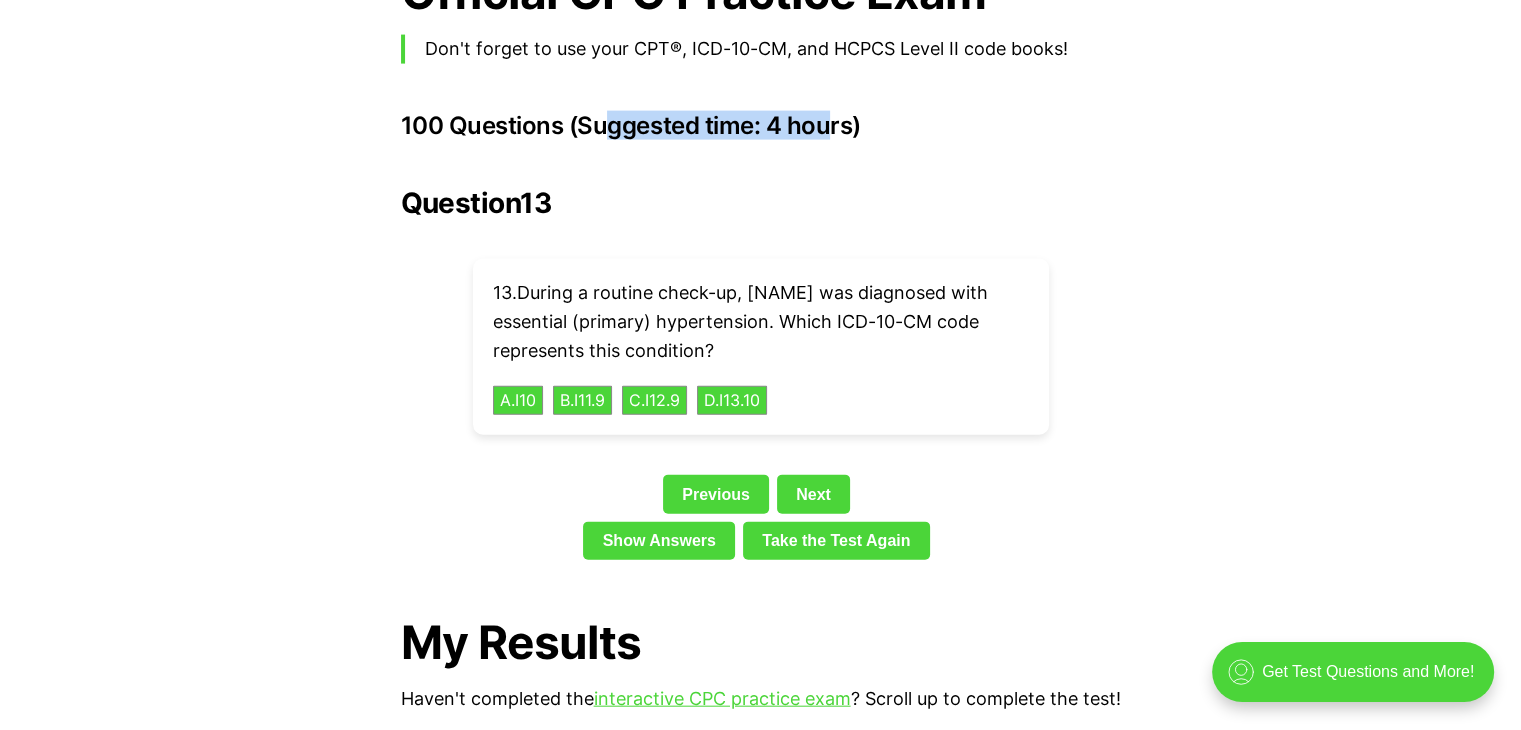 drag, startPoint x: 608, startPoint y: 97, endPoint x: 829, endPoint y: 83, distance: 221.443 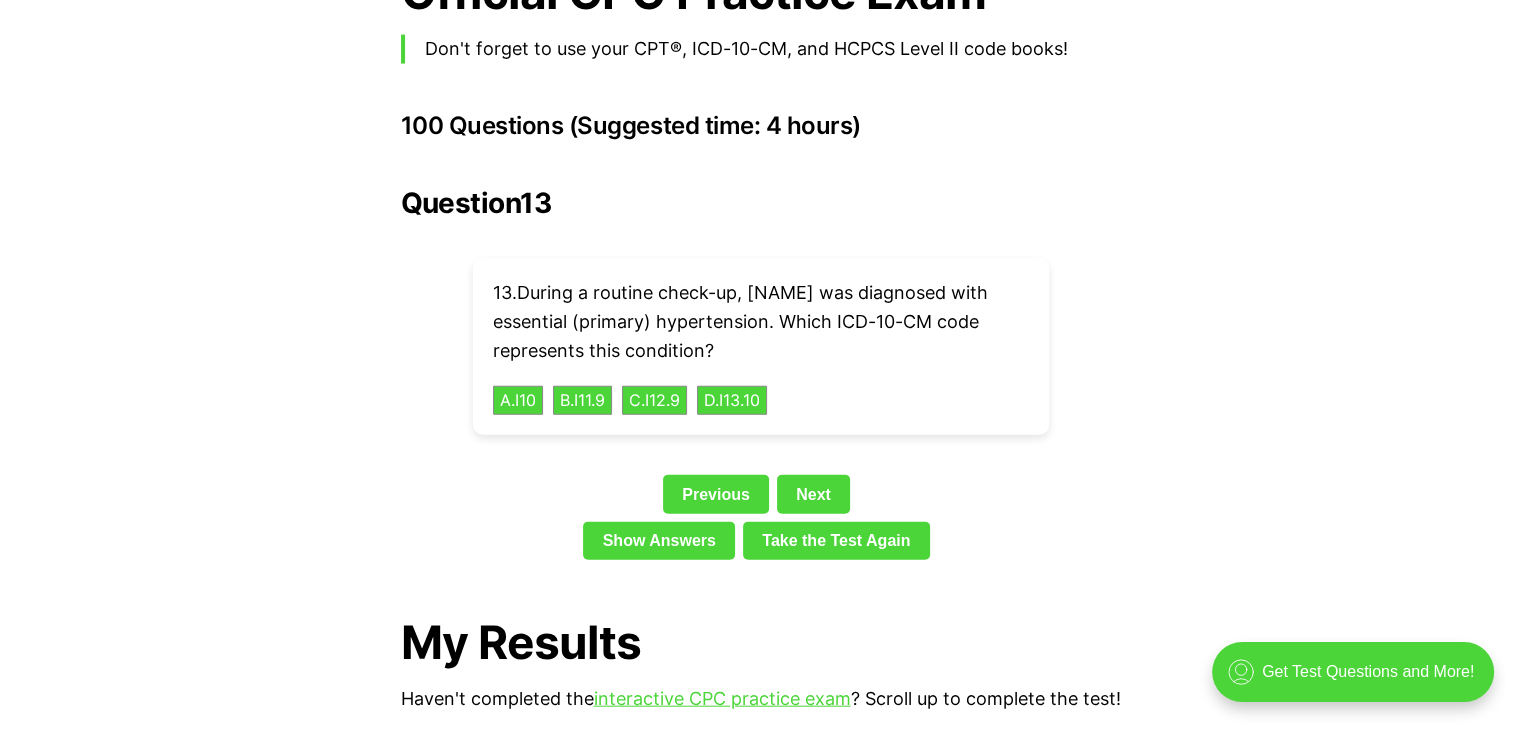 click on "💡 Heads up! Our practice exams have been updated for 2025. Check out our free, full-length  interactive CPC exam  here.  It contains 100 all-new questions, all with explanations, and saves your progress, so you can take a break and come back later. Click  here  to get started now! Welcome to our first full-length, free CPC practice exam! We've designed this test to be as close to the AAPC exam as possible, to help you get the most realistic and helpful practice and feedback possible.  Read on to learn how to use it for best results, or click here to  skip down to the test questions  and get started. Or, download the exam as a PDF below: CPC Practice Test #1 - PDF Click here to download the practice test as a PDF! [PDF] CPC Practice Test #1 - MedicalCodingAce.pdf 284 KB .a{fill:none;stroke:currentColor;stroke-linecap:round;stroke-linejoin:round;stroke-width:1.5px;} download-circle The CPC Exam has 100 questions from 17 categories CPT 10000 - Integumentary System (Skin, nails, hair) Anesthesia" at bounding box center (760, -867) 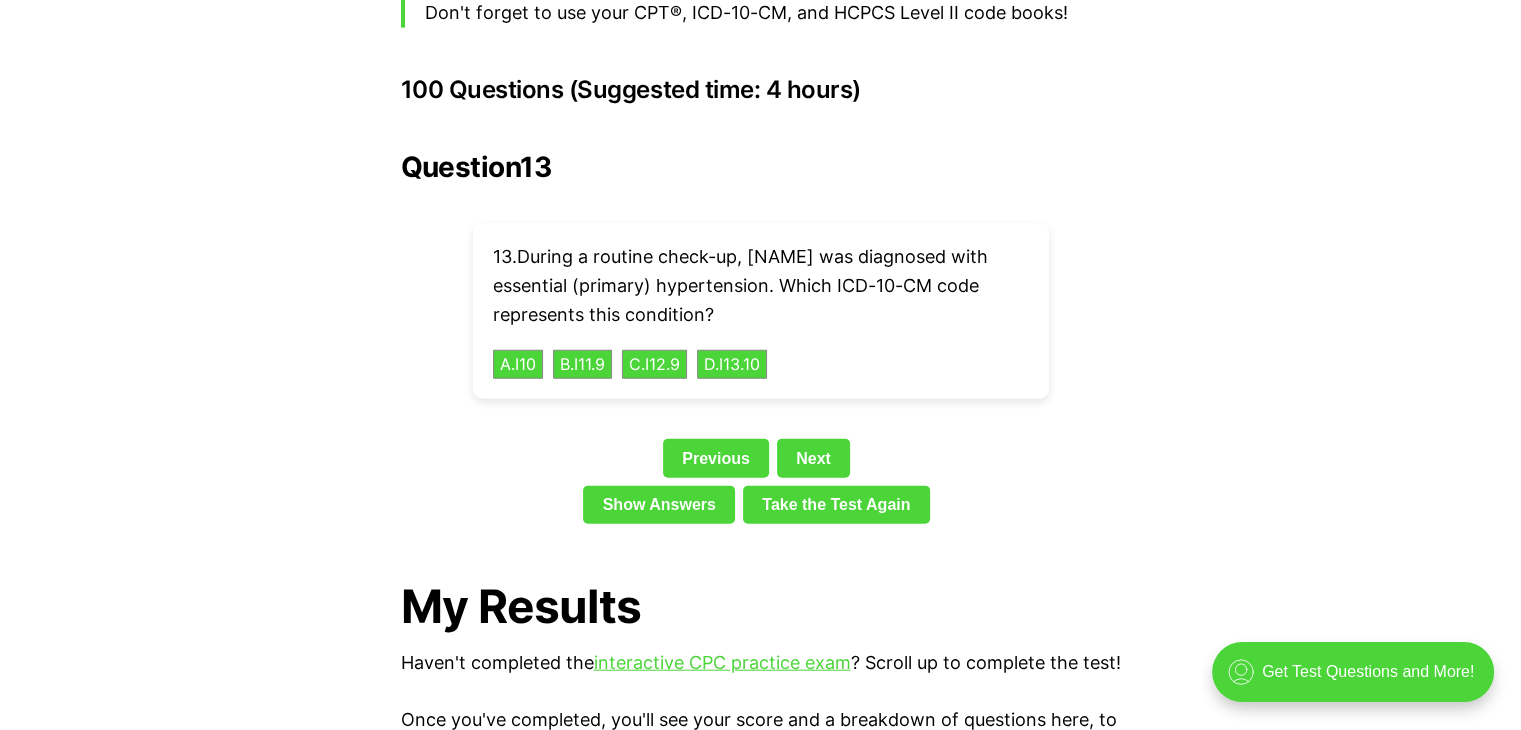 scroll, scrollTop: 4528, scrollLeft: 0, axis: vertical 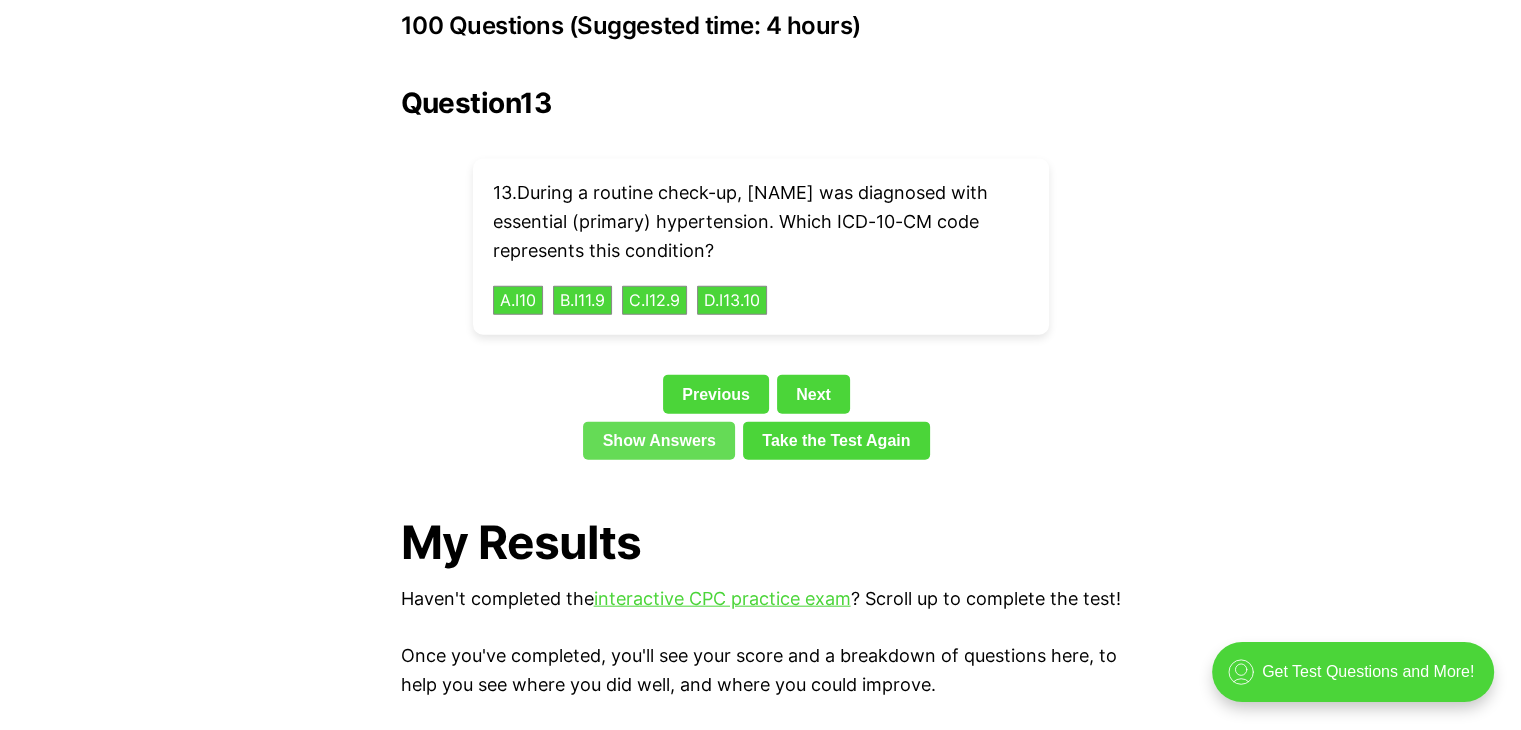 click on "Show Answers" at bounding box center (659, 441) 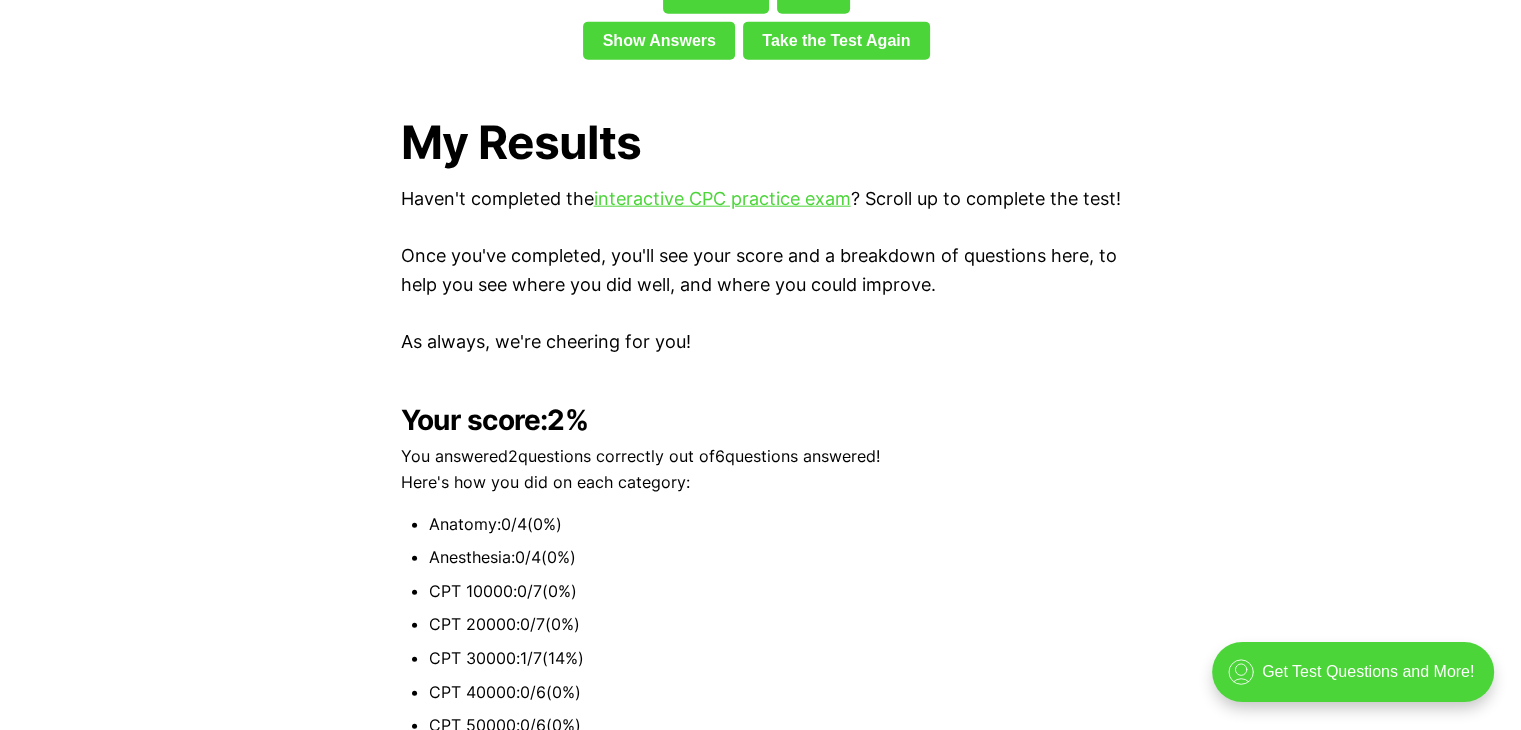 scroll, scrollTop: 4228, scrollLeft: 0, axis: vertical 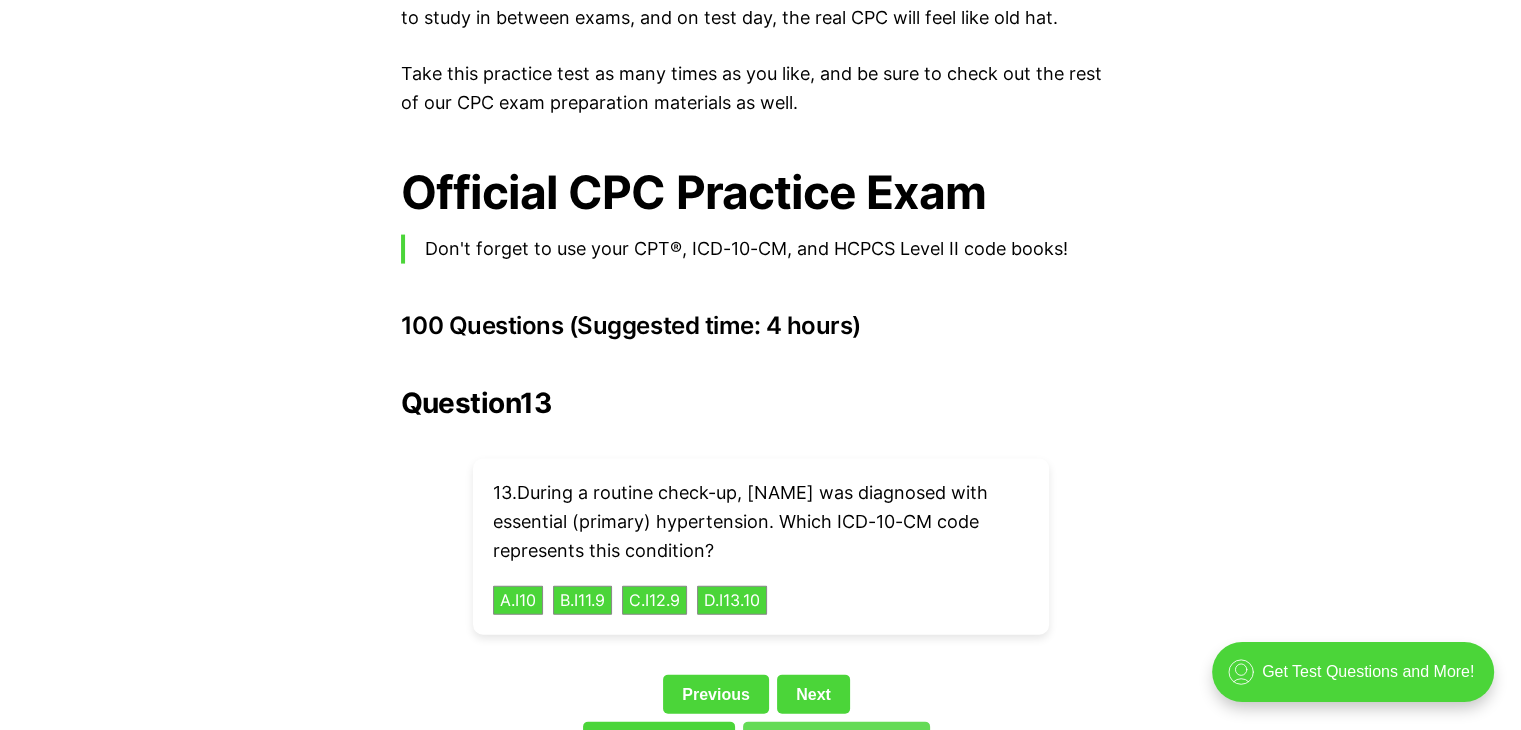 click on "Take the Test Again" at bounding box center (836, 741) 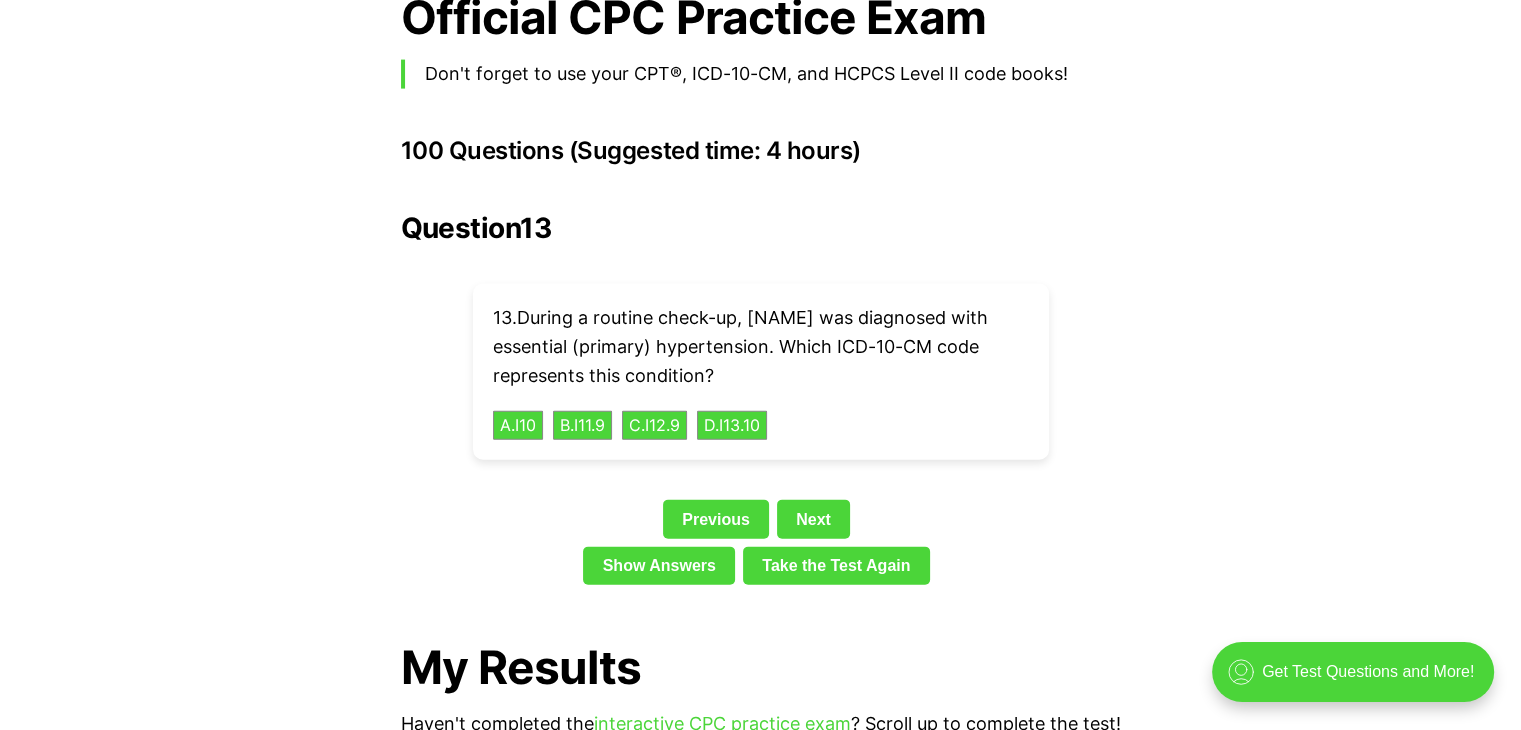 scroll, scrollTop: 4428, scrollLeft: 0, axis: vertical 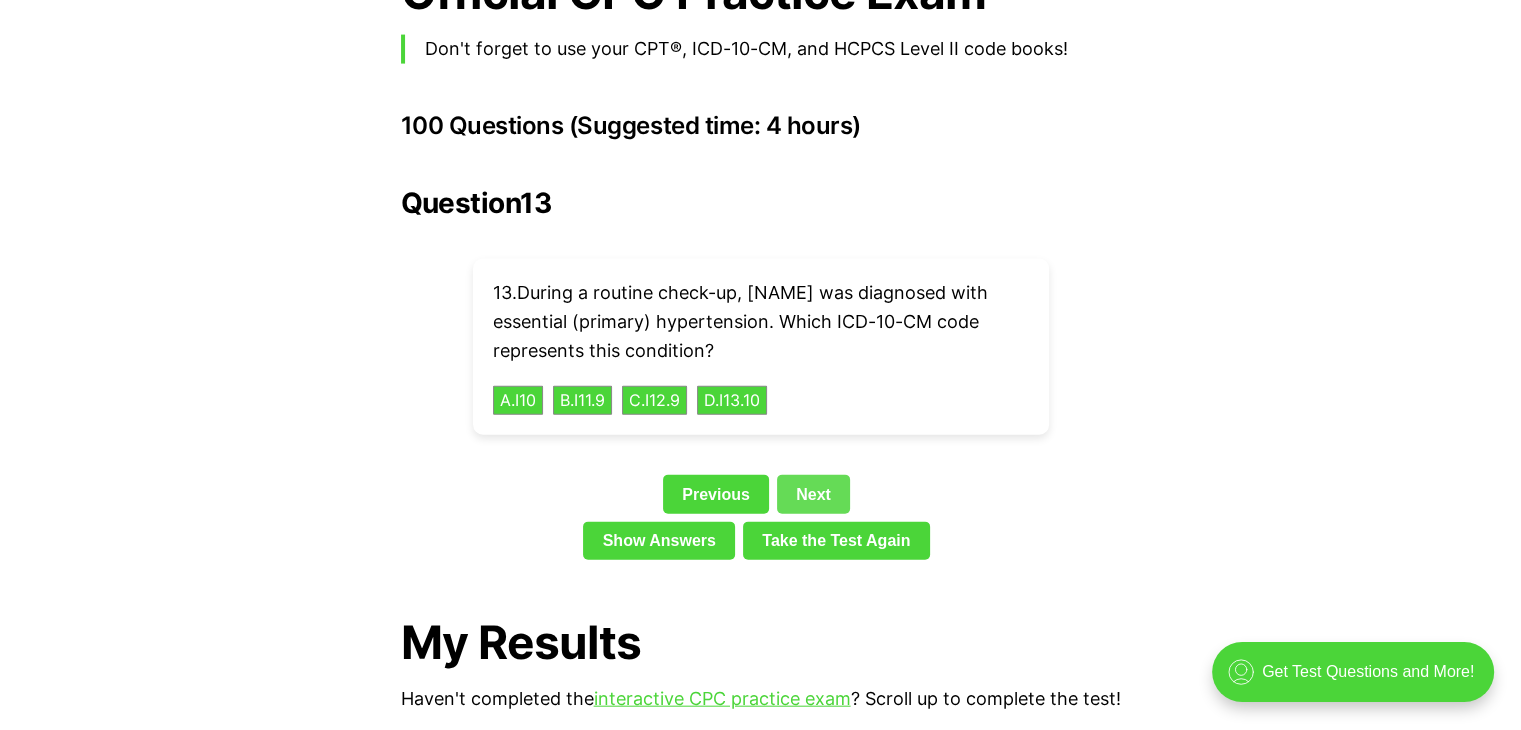 click on "Next" at bounding box center [813, 494] 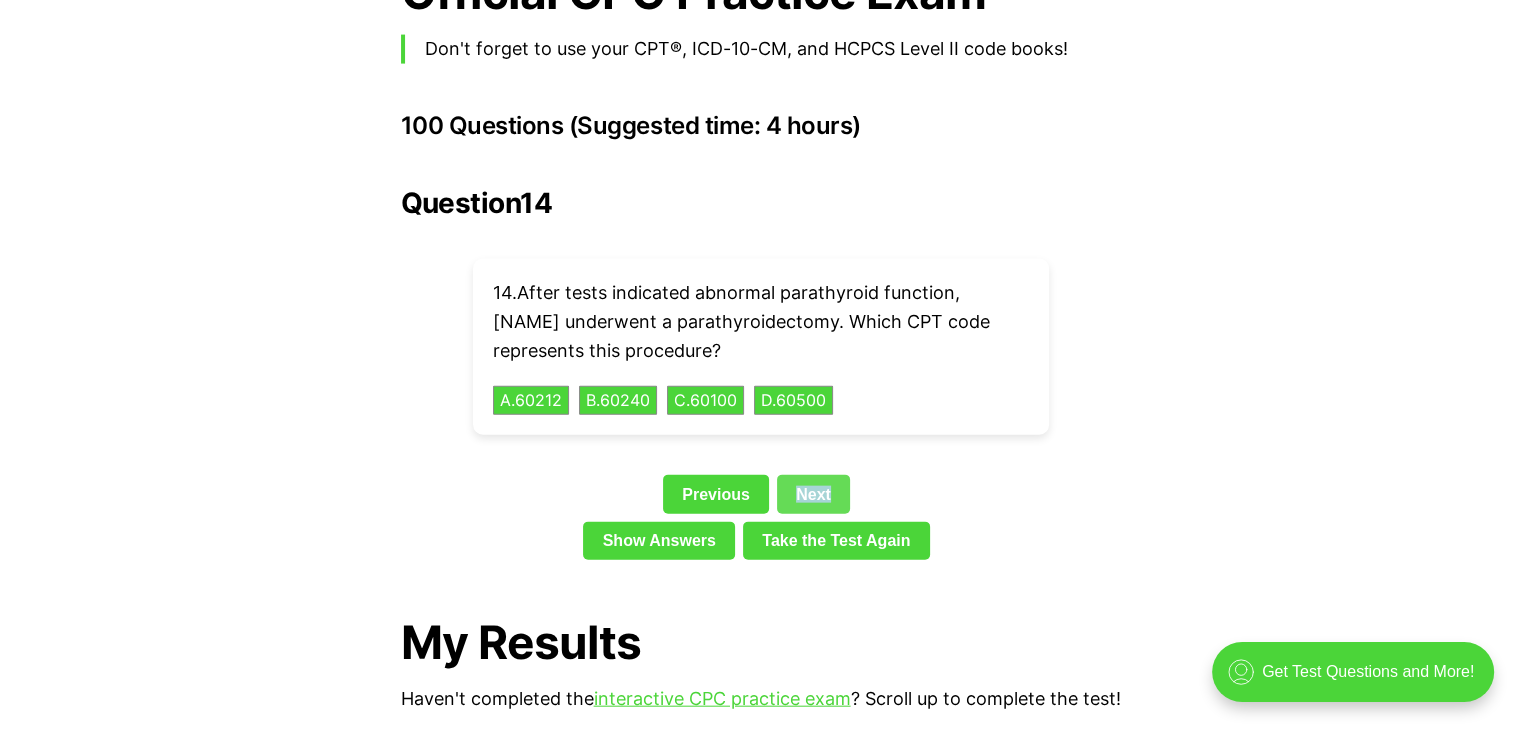 click on "Next" at bounding box center [813, 494] 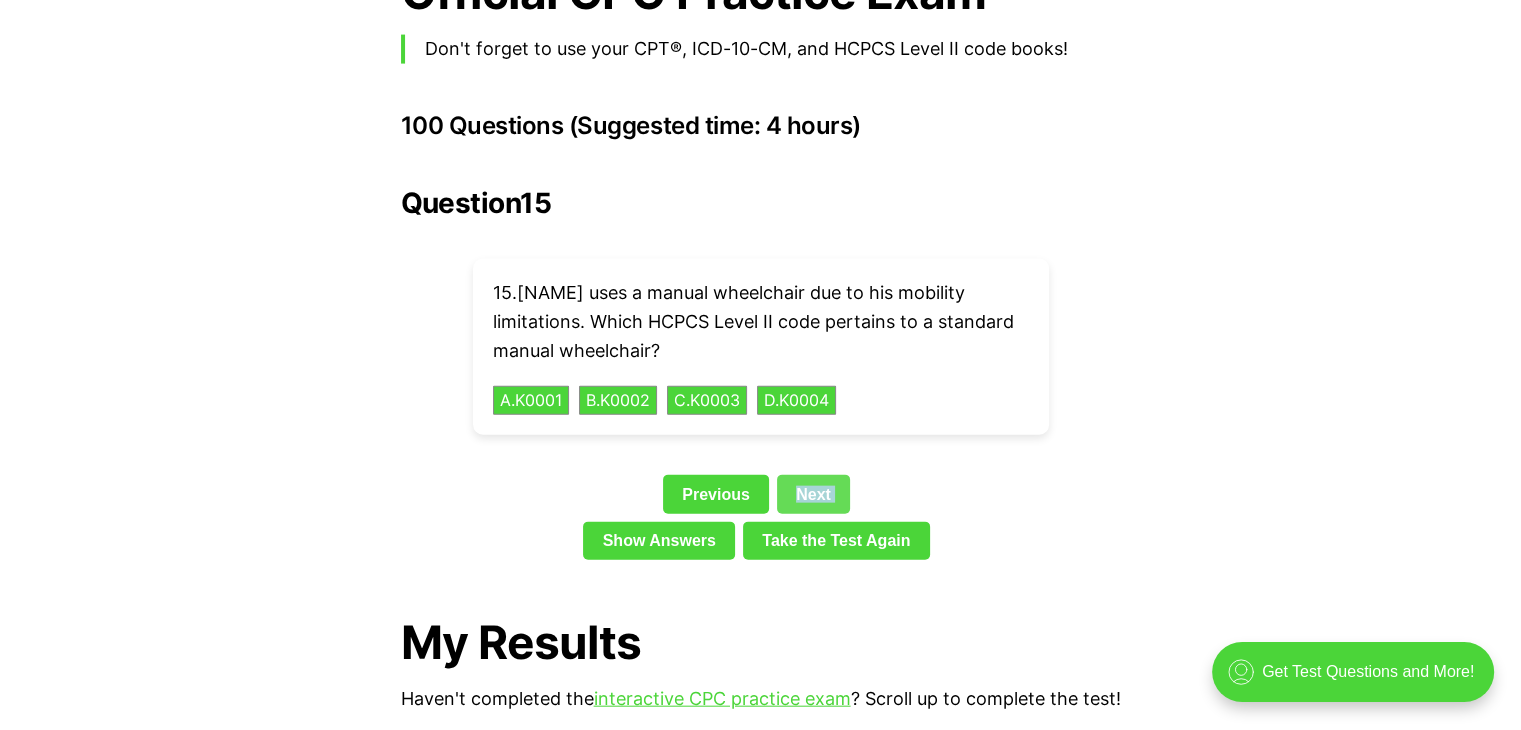 click on "Next" at bounding box center (813, 494) 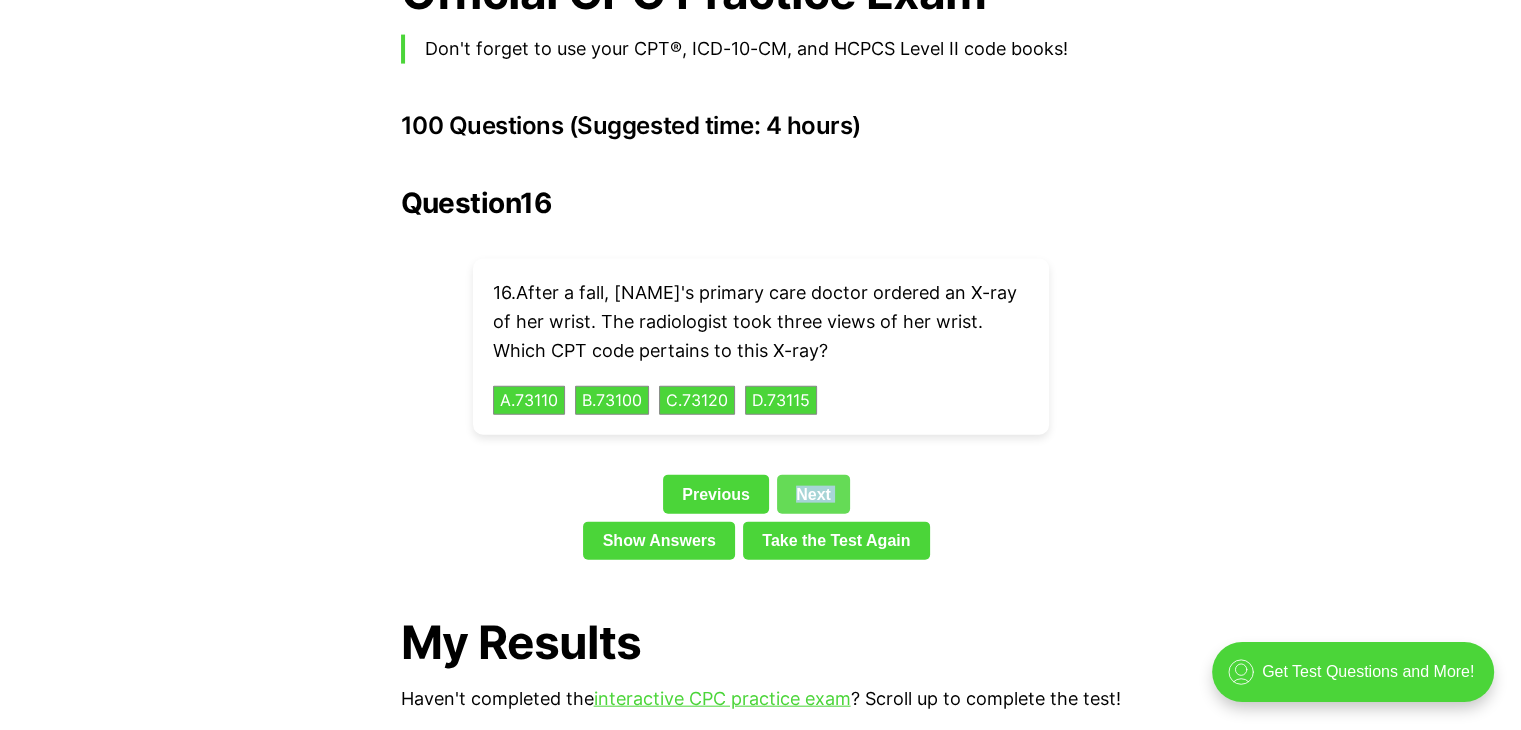 click on "Next" at bounding box center [813, 494] 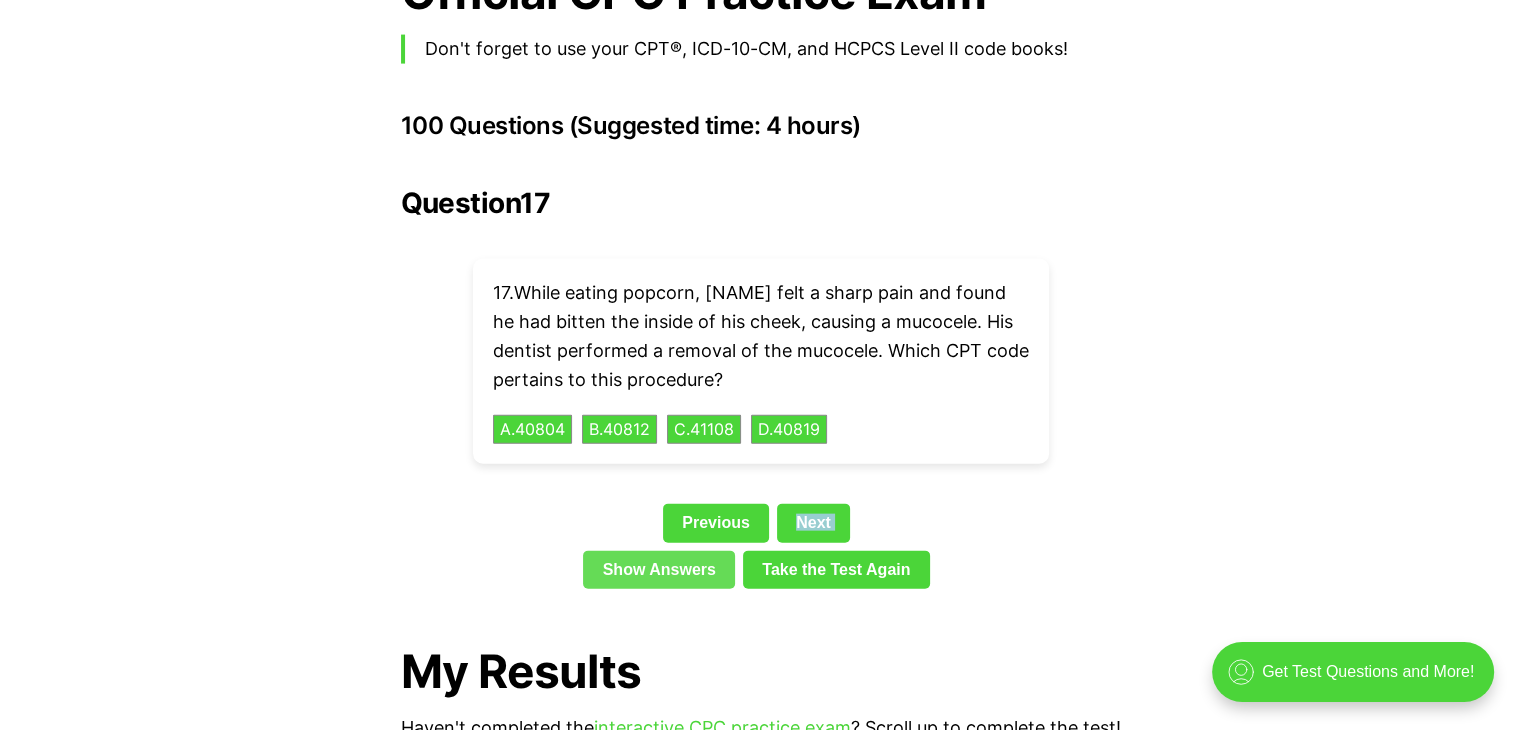 click on "Show Answers" at bounding box center [659, 570] 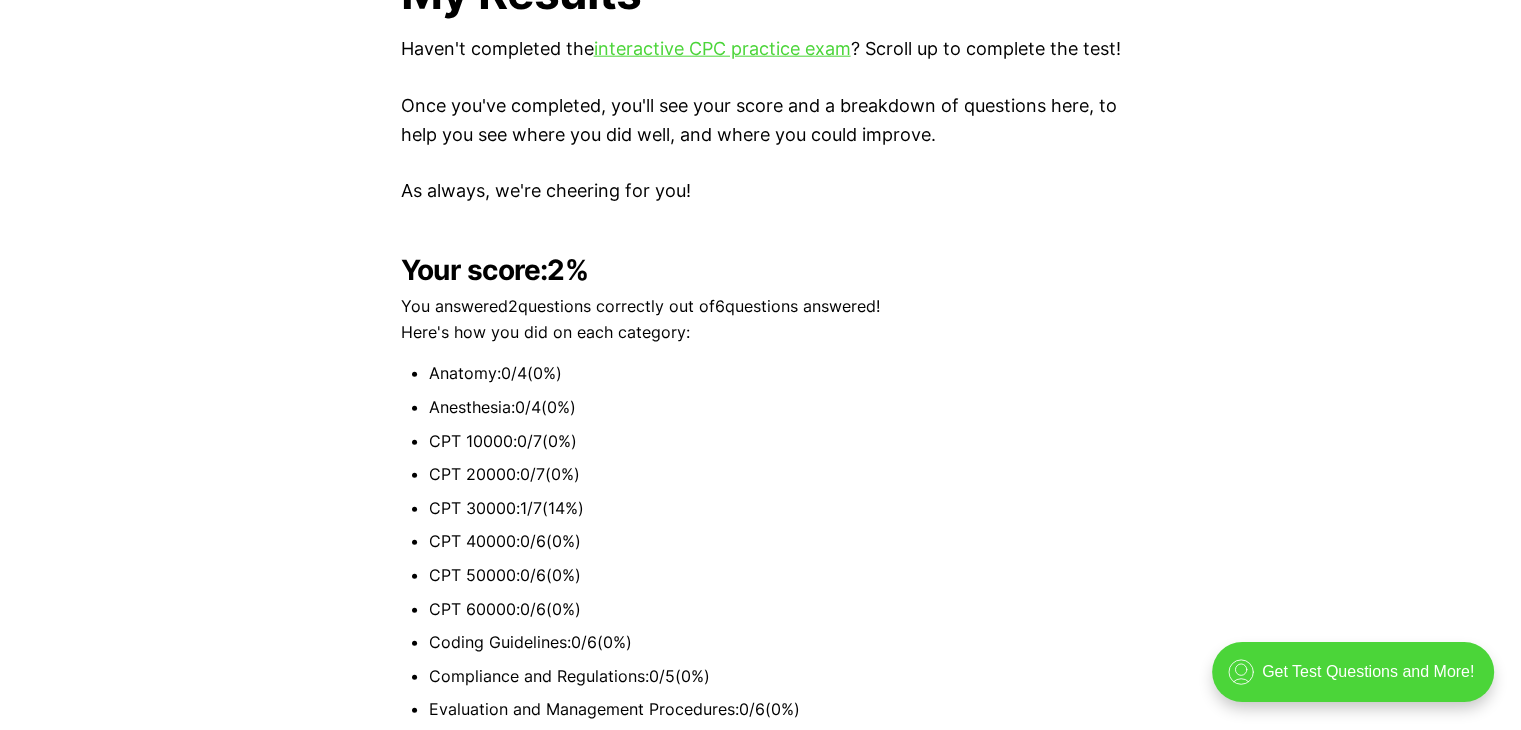scroll, scrollTop: 5057, scrollLeft: 0, axis: vertical 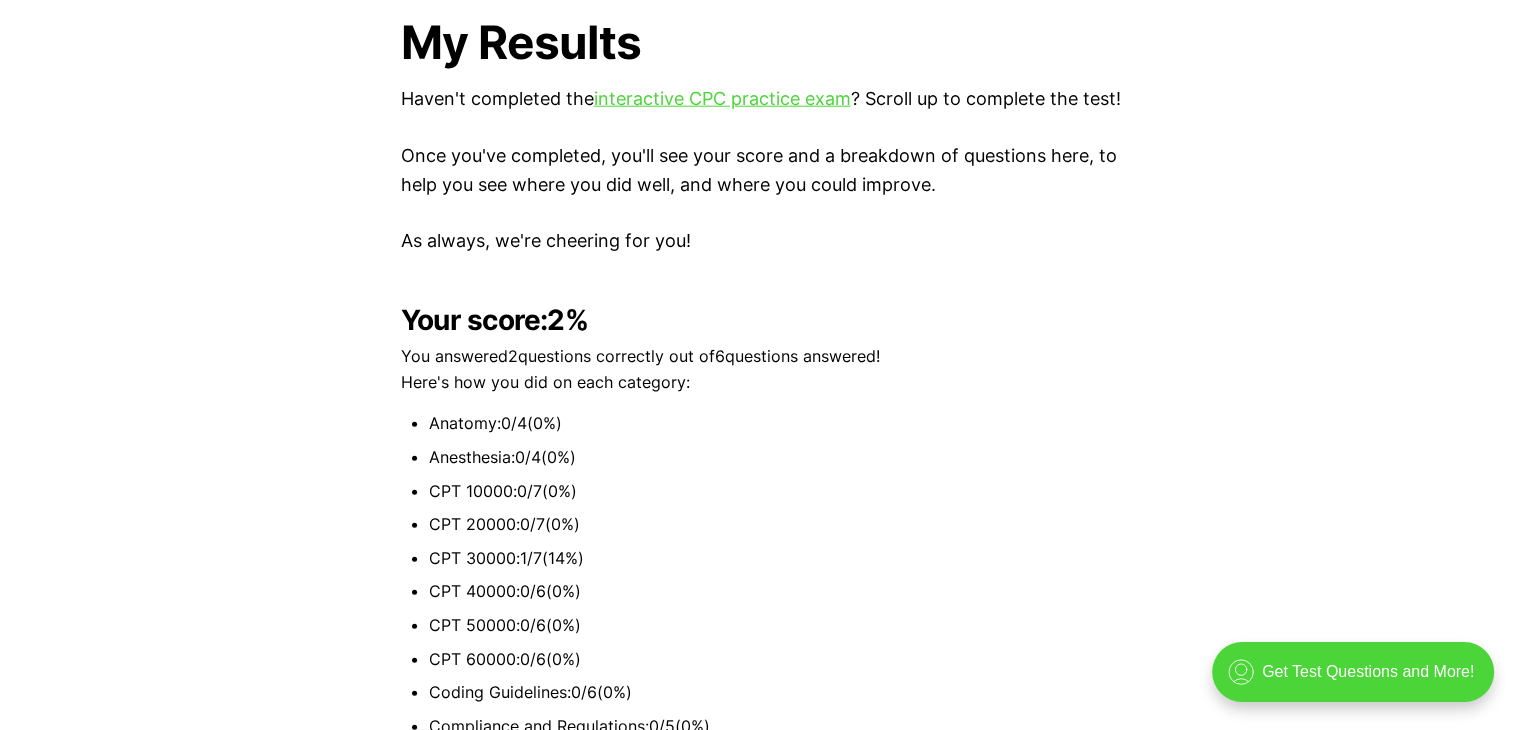 click on "Anatomy :  0  /  4   ( 0 %)" at bounding box center [775, 424] 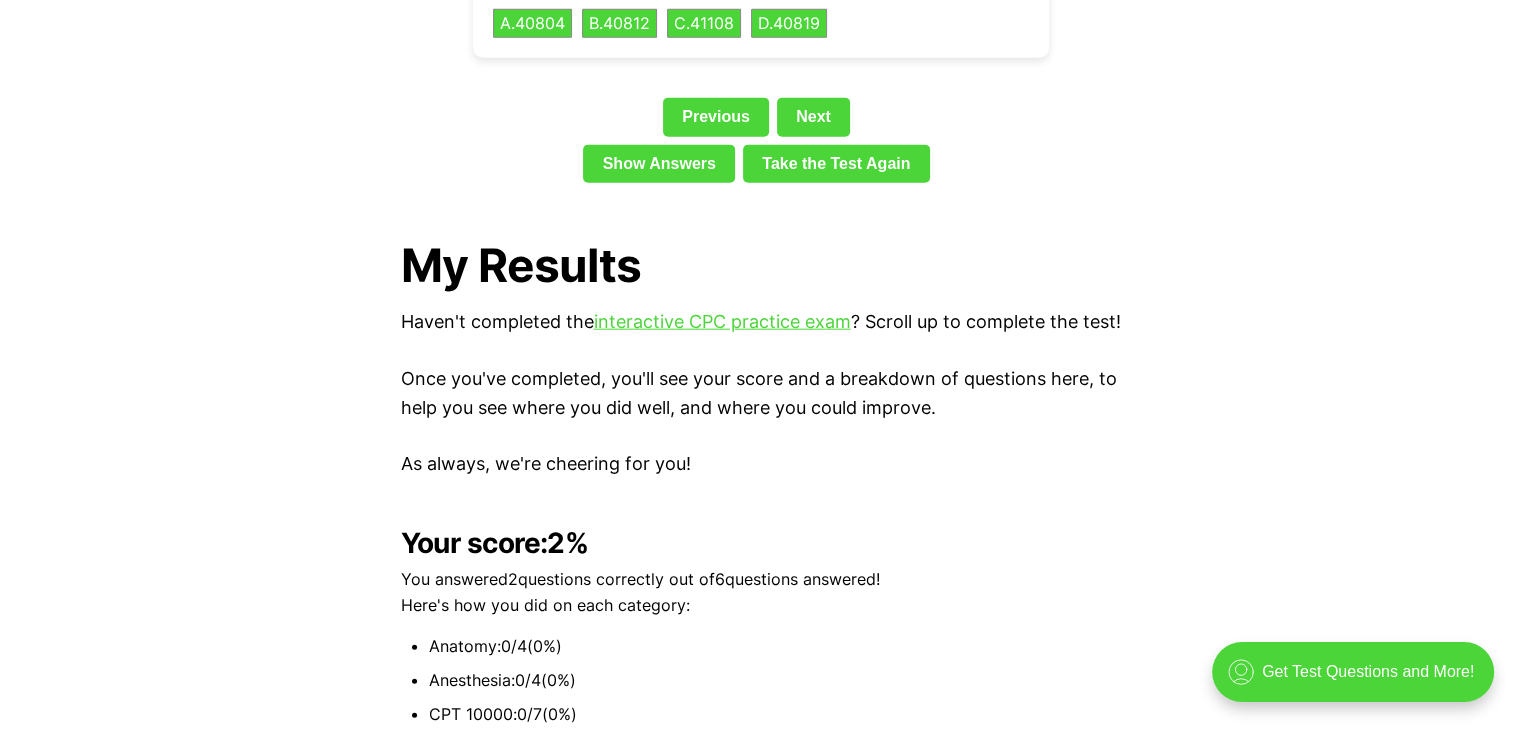 scroll, scrollTop: 4457, scrollLeft: 0, axis: vertical 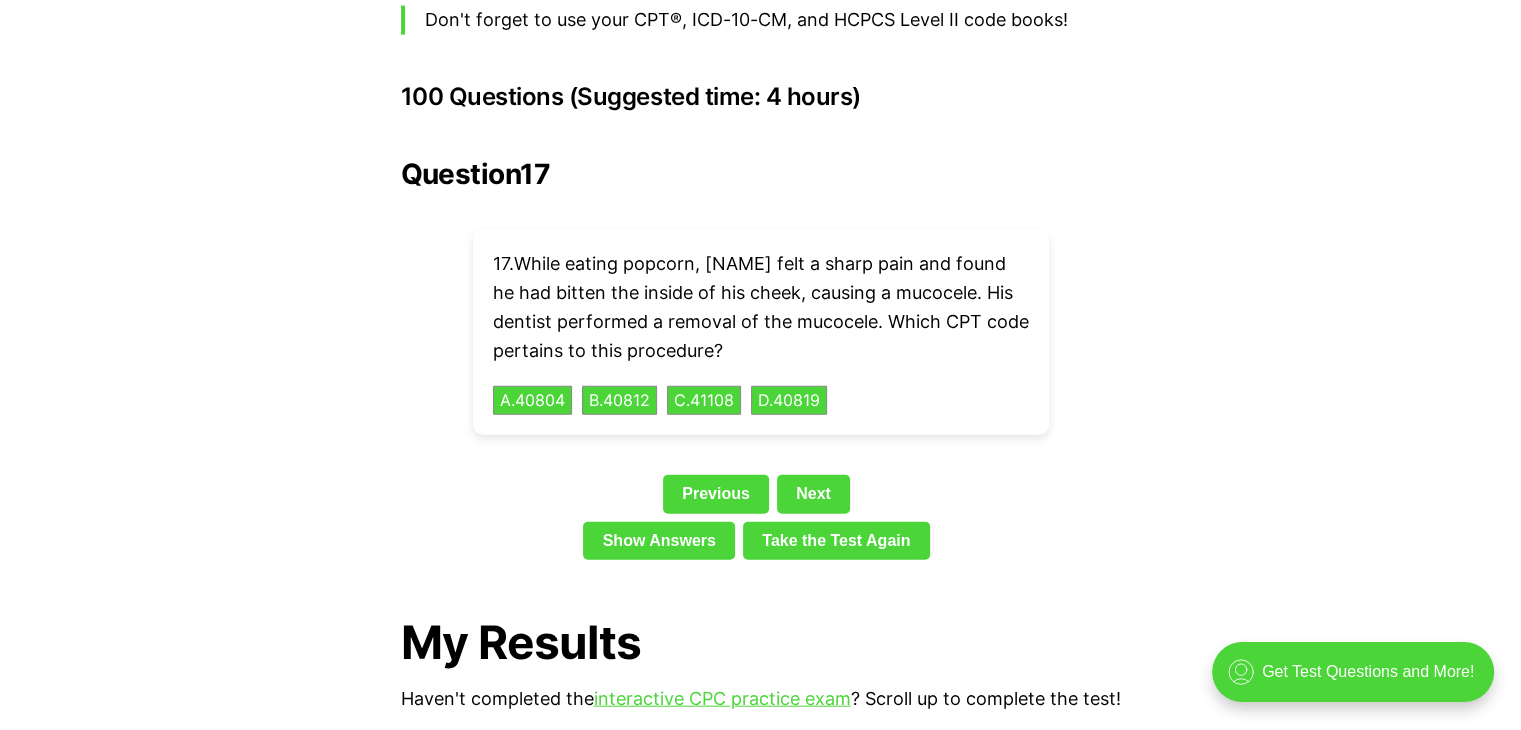click on "Previous" at bounding box center [716, 494] 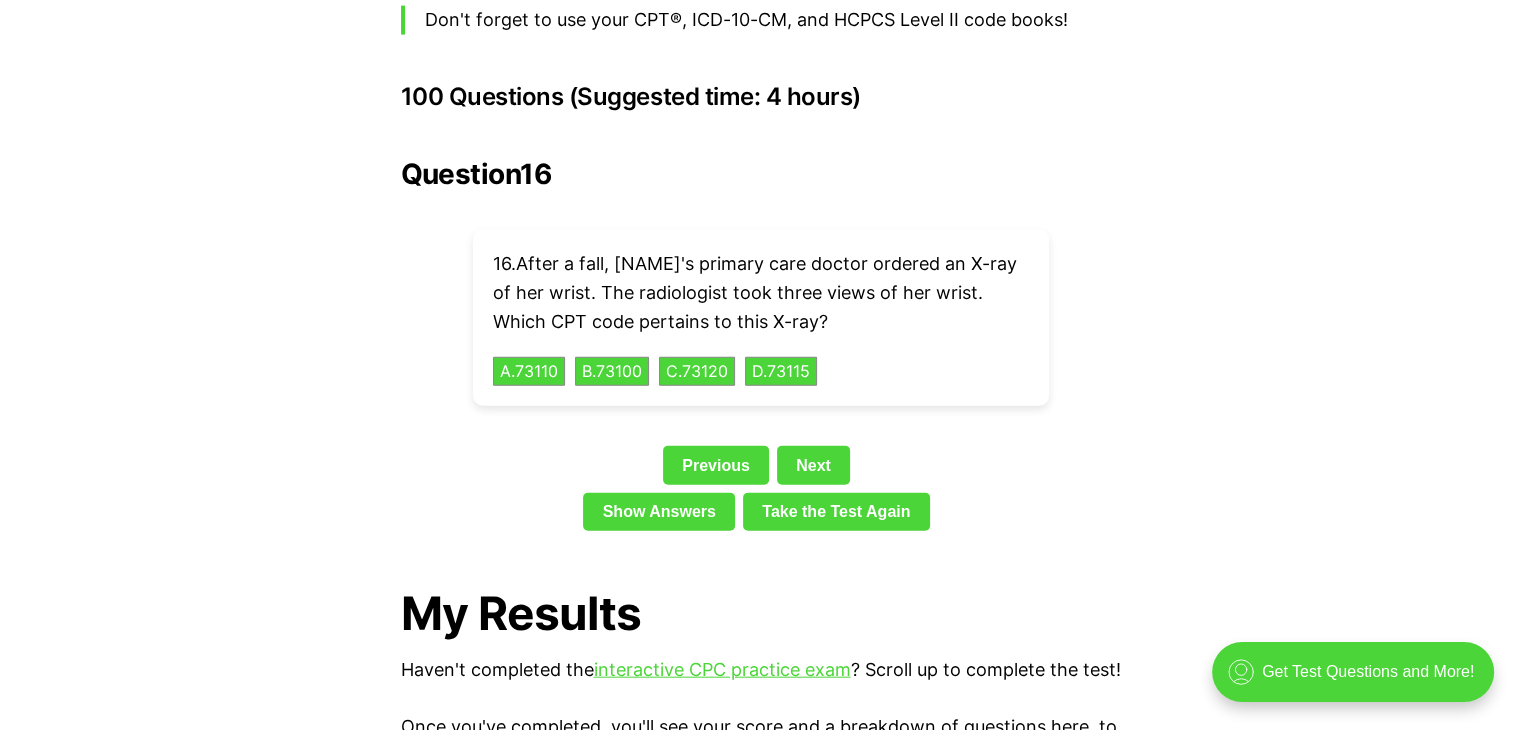 click on "Show Answers Take the Test Again" at bounding box center (761, 516) 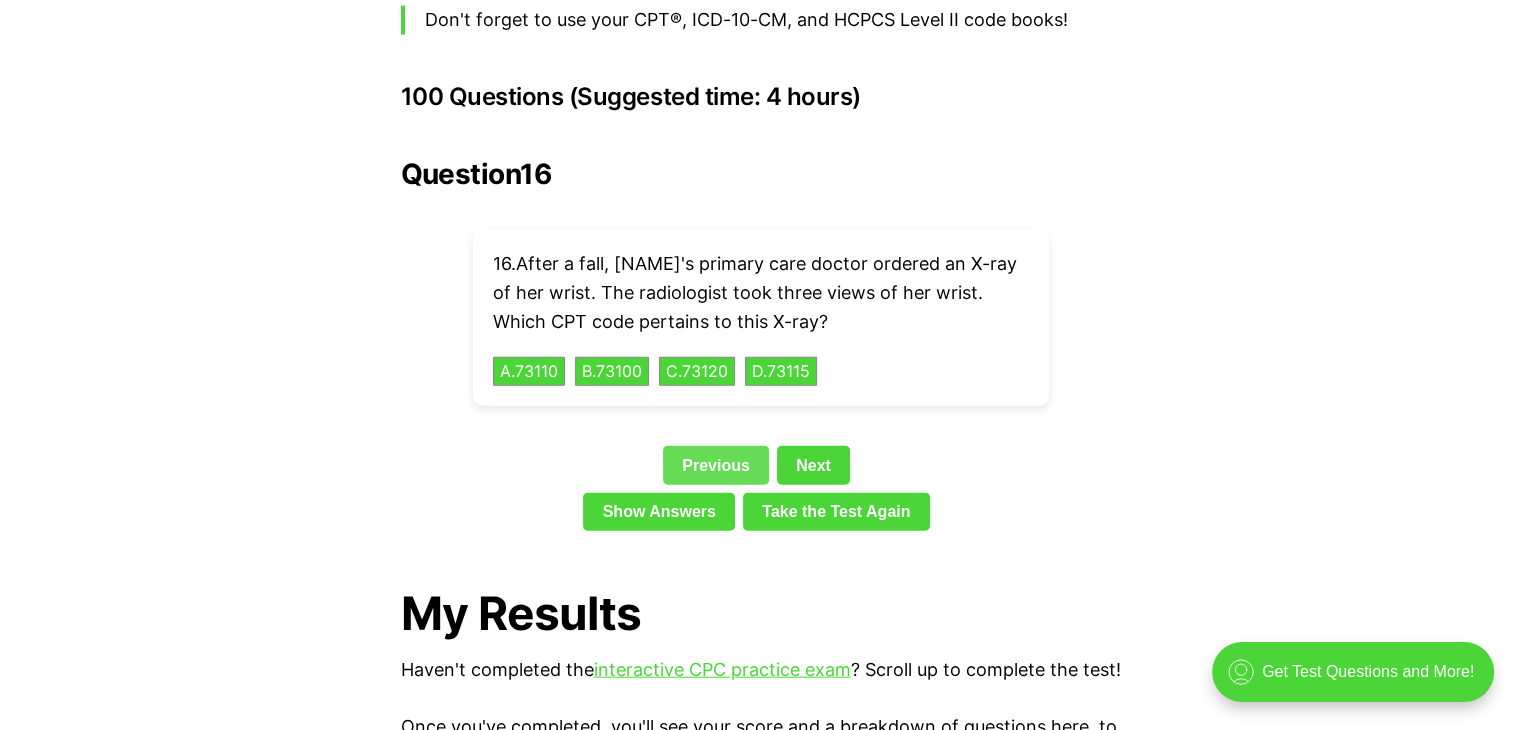 click on "Previous" at bounding box center [716, 465] 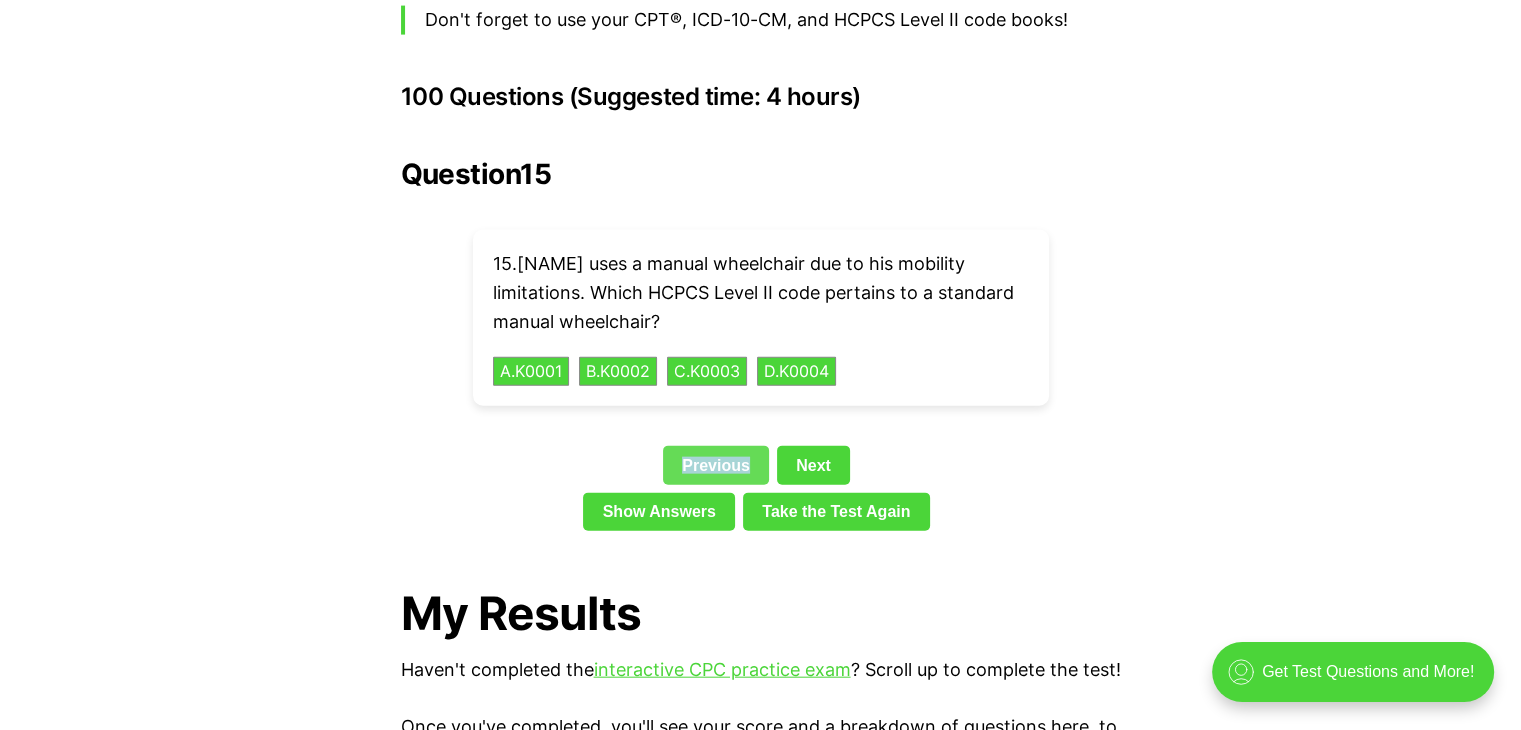 click on "Previous" at bounding box center (716, 465) 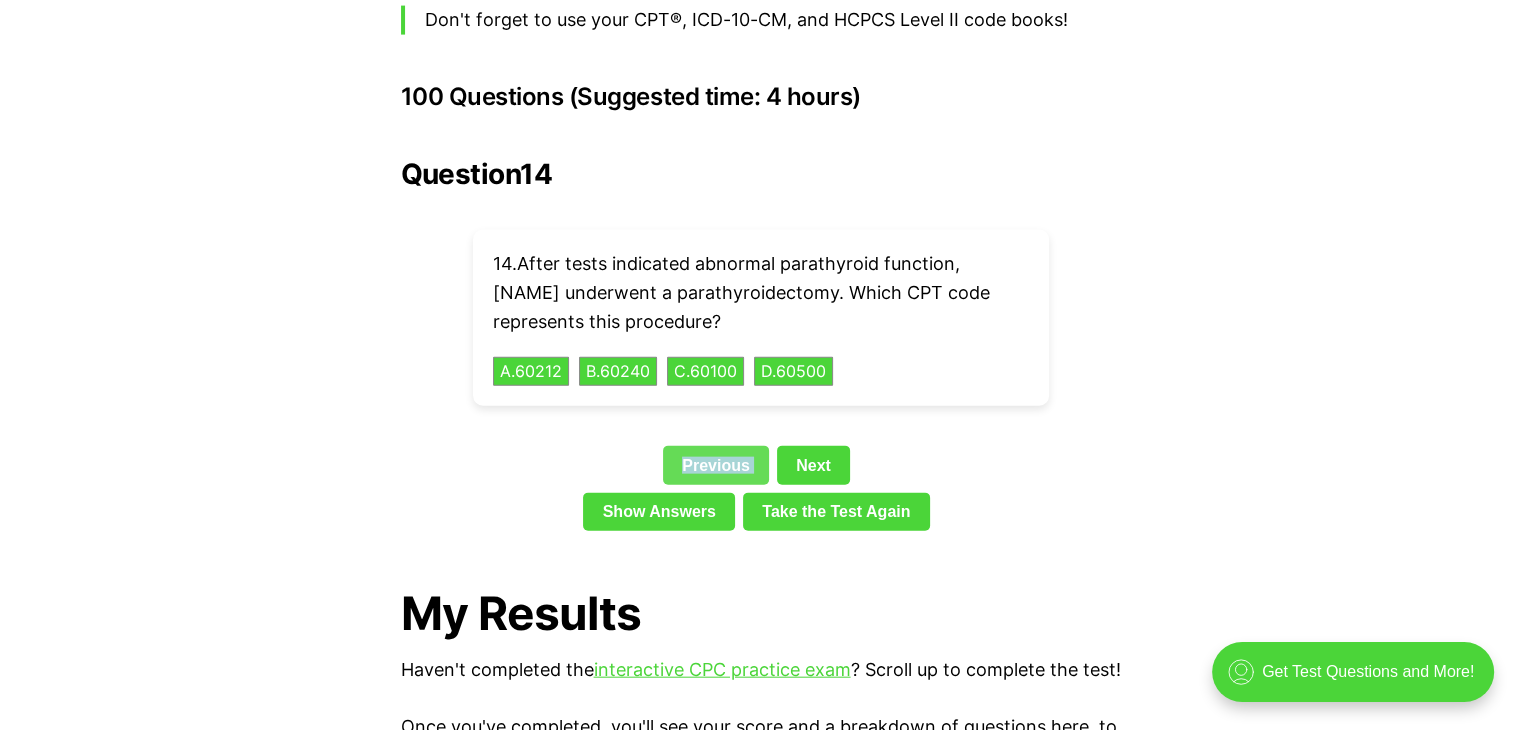 click on "Previous" at bounding box center (716, 465) 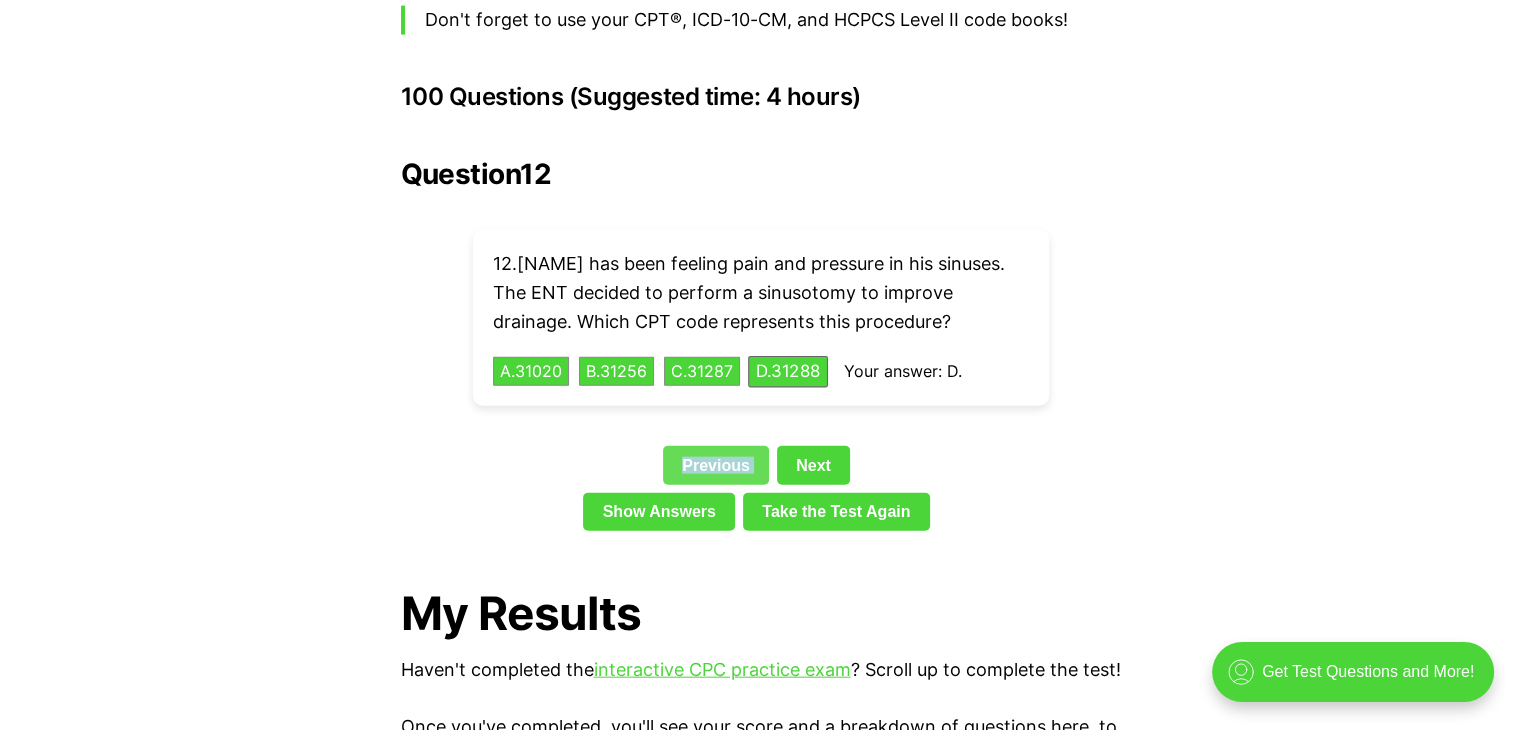 click on "Previous" at bounding box center (716, 465) 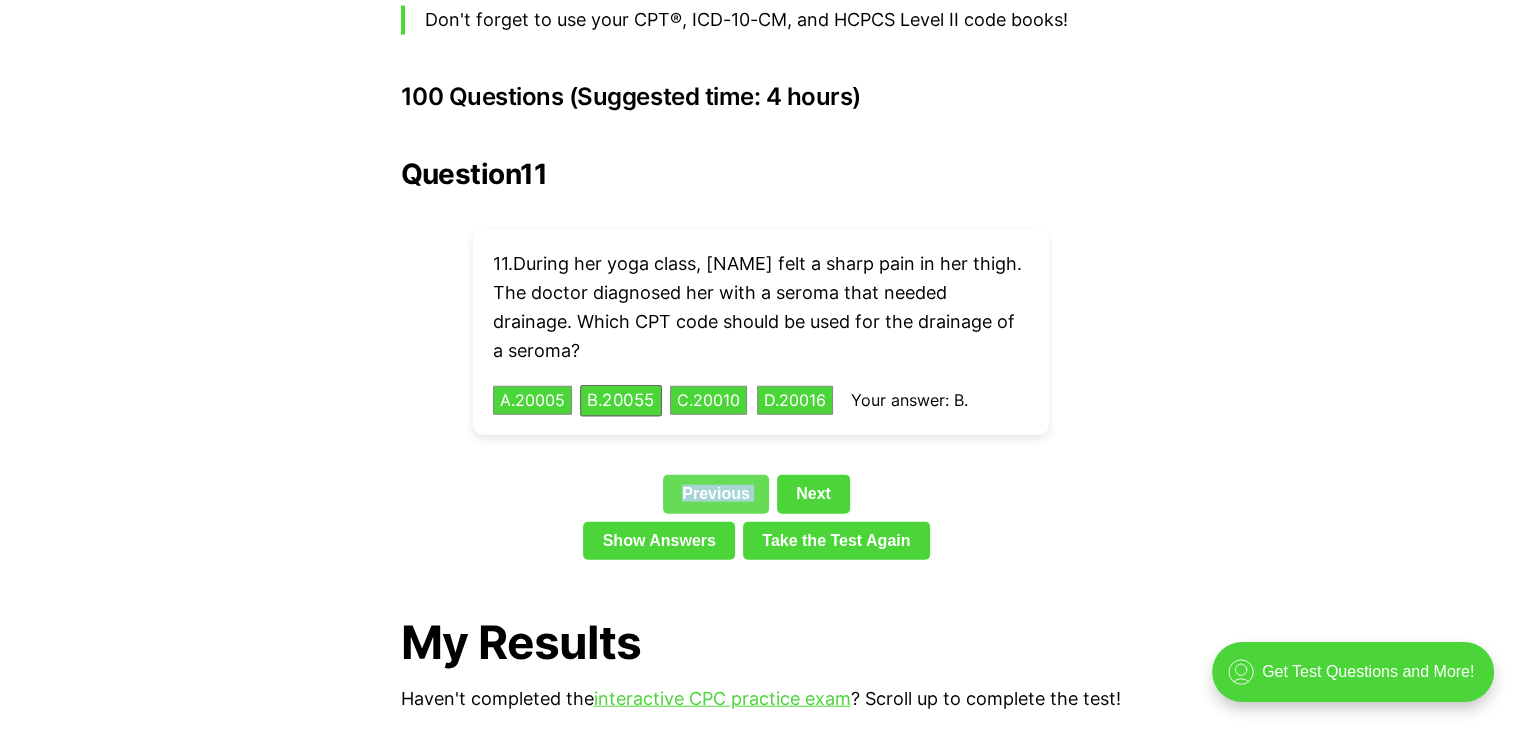 click on "Previous" at bounding box center (716, 494) 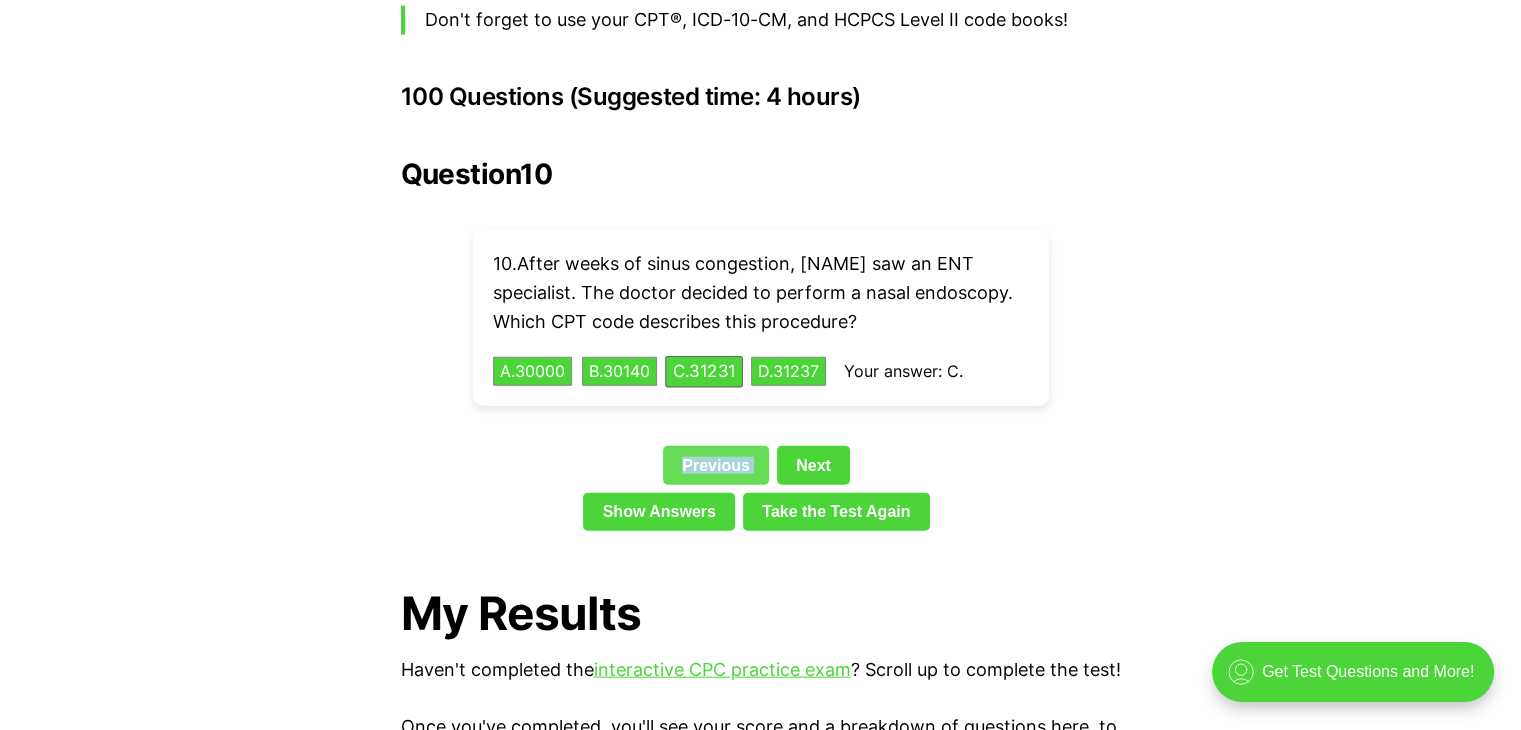 click on "Previous" at bounding box center (716, 465) 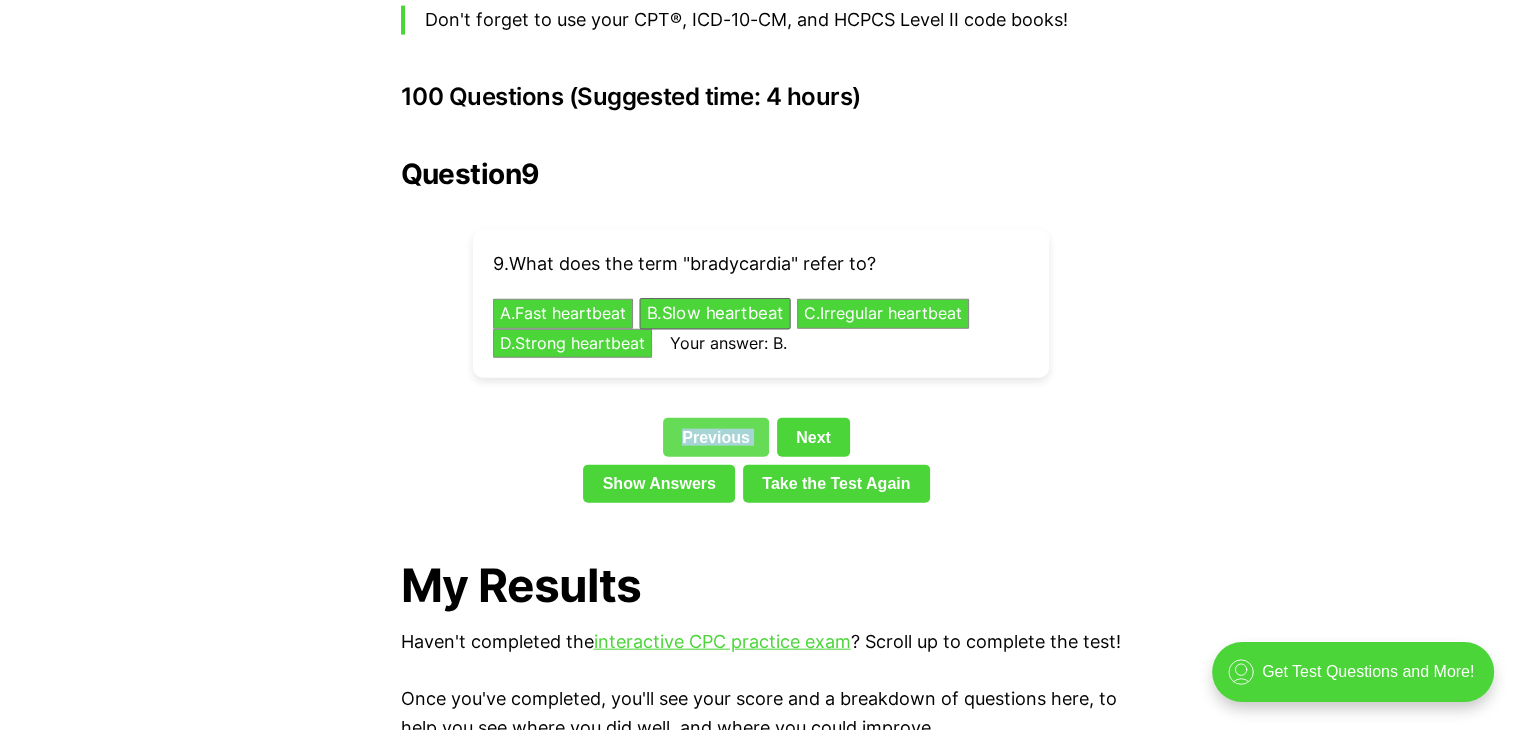 click on "Show Answers" at bounding box center [659, 484] 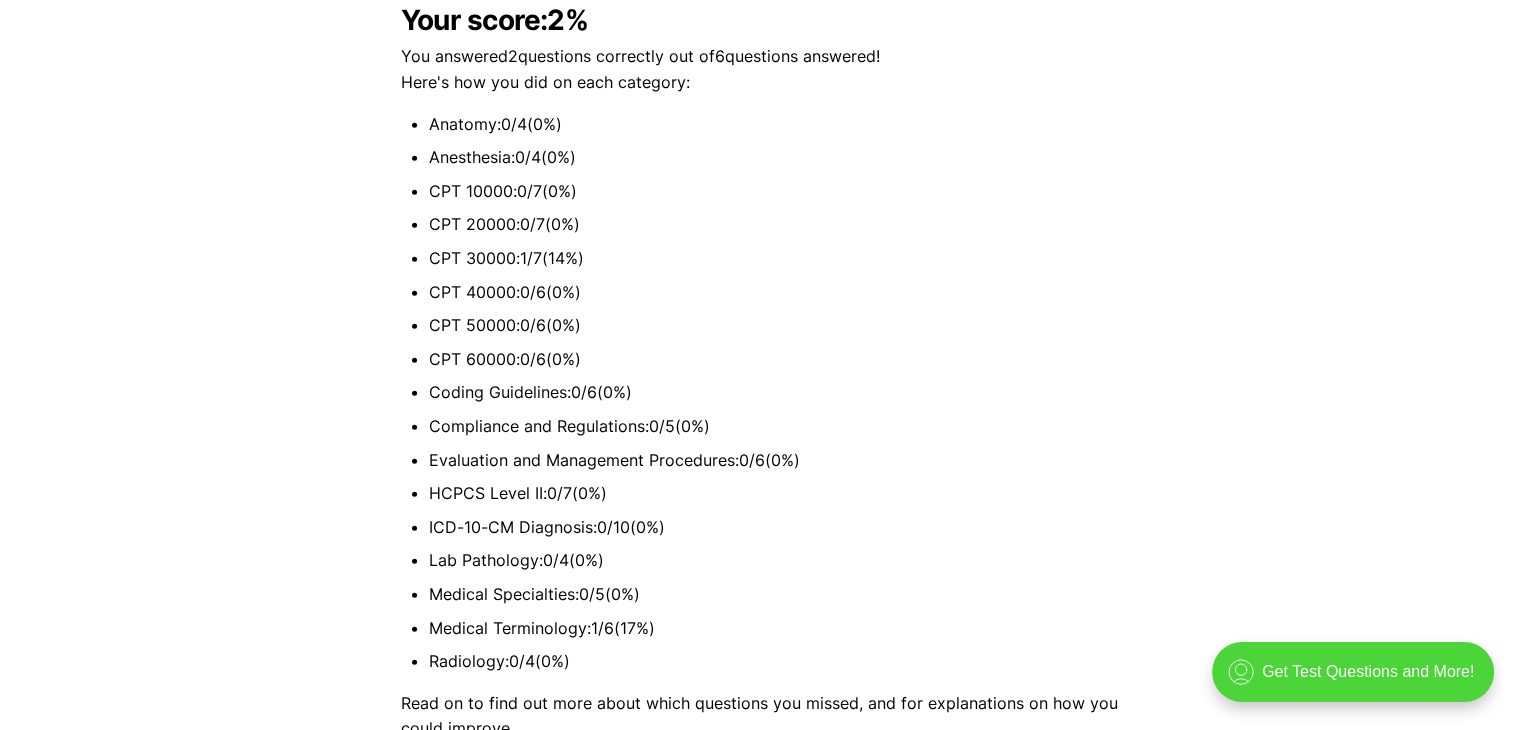 click on "Anatomy :  0  /  4   ( 0 %) Anesthesia :  0  /  4   ( 0 %) CPT 10000 :  0  /  7   ( 0 %) CPT 20000 :  0  /  7   ( 0 %) CPT 30000 :  1  /  7   ( 14 %) CPT 40000 :  0  /  6   ( 0 %) CPT 50000 :  0  /  6   ( 0 %) CPT 60000 :  0  /  6   ( 0 %) Coding Guidelines :  0  /  6   ( 0 %) Compliance and Regulations :  0  /  5   ( 0 %) Evaluation and Management Procedures :  0  /  6   ( 0 %) HCPCS Level II :  0  /  7   ( 0 %) ICD-10-CM Diagnosis :  0  /  10   ( 0 %) Lab Pathology :  0  /  4   ( 0 %) Medical Specialties :  0  /  5   ( 0 %) Medical Terminology :  1  /  6   ( 17 %) Radiology :  0  /  4   ( 0 %)" at bounding box center (761, 393) 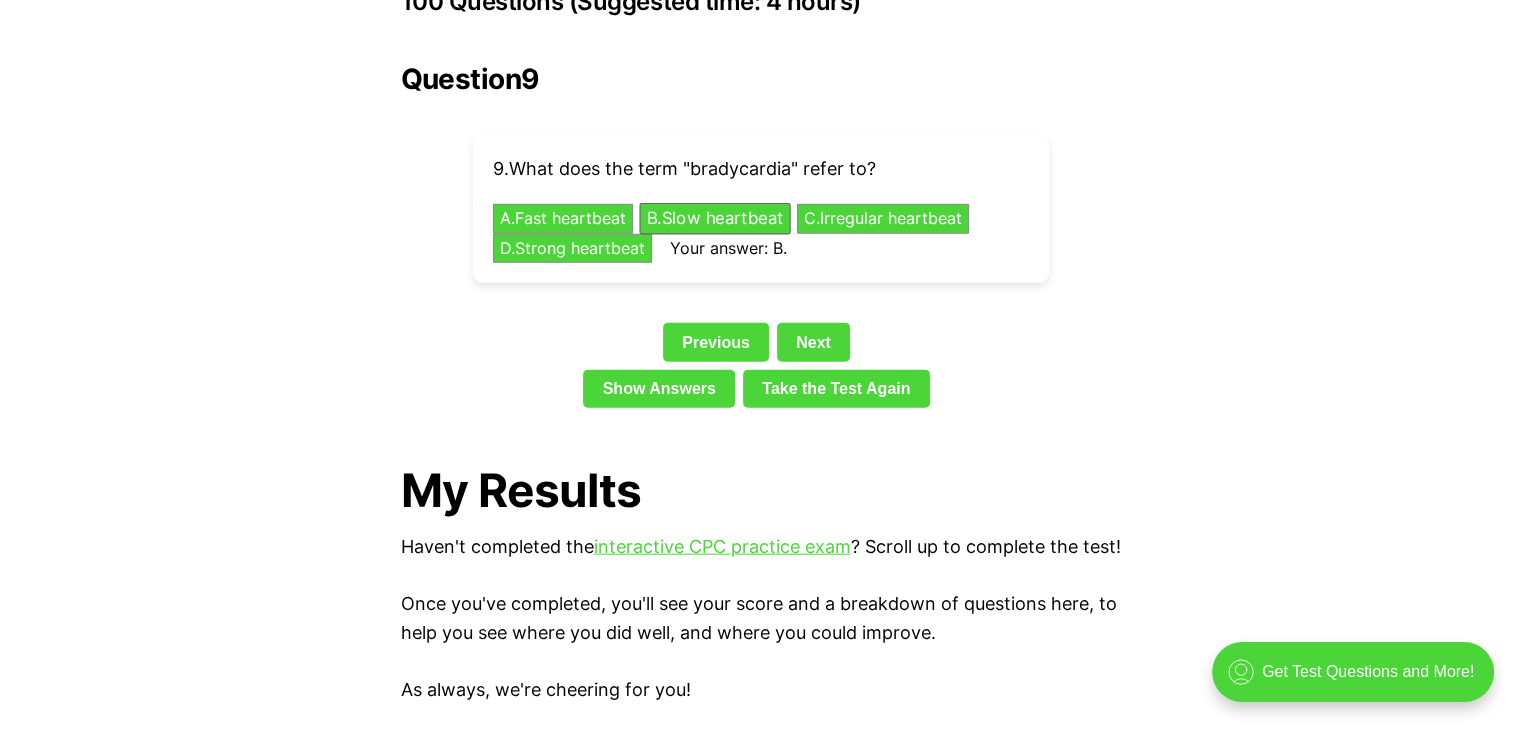 scroll, scrollTop: 4300, scrollLeft: 0, axis: vertical 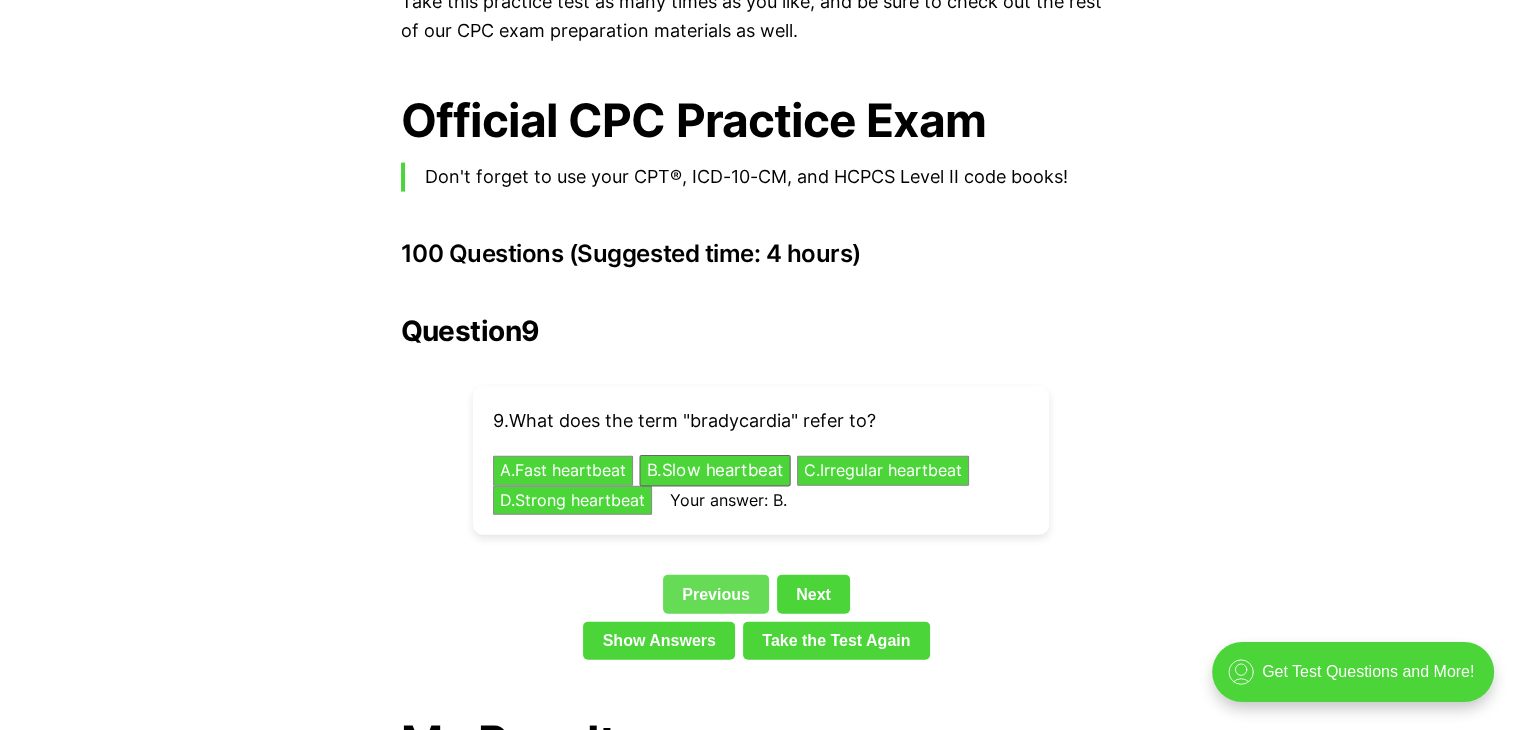 click on "Previous" at bounding box center (716, 594) 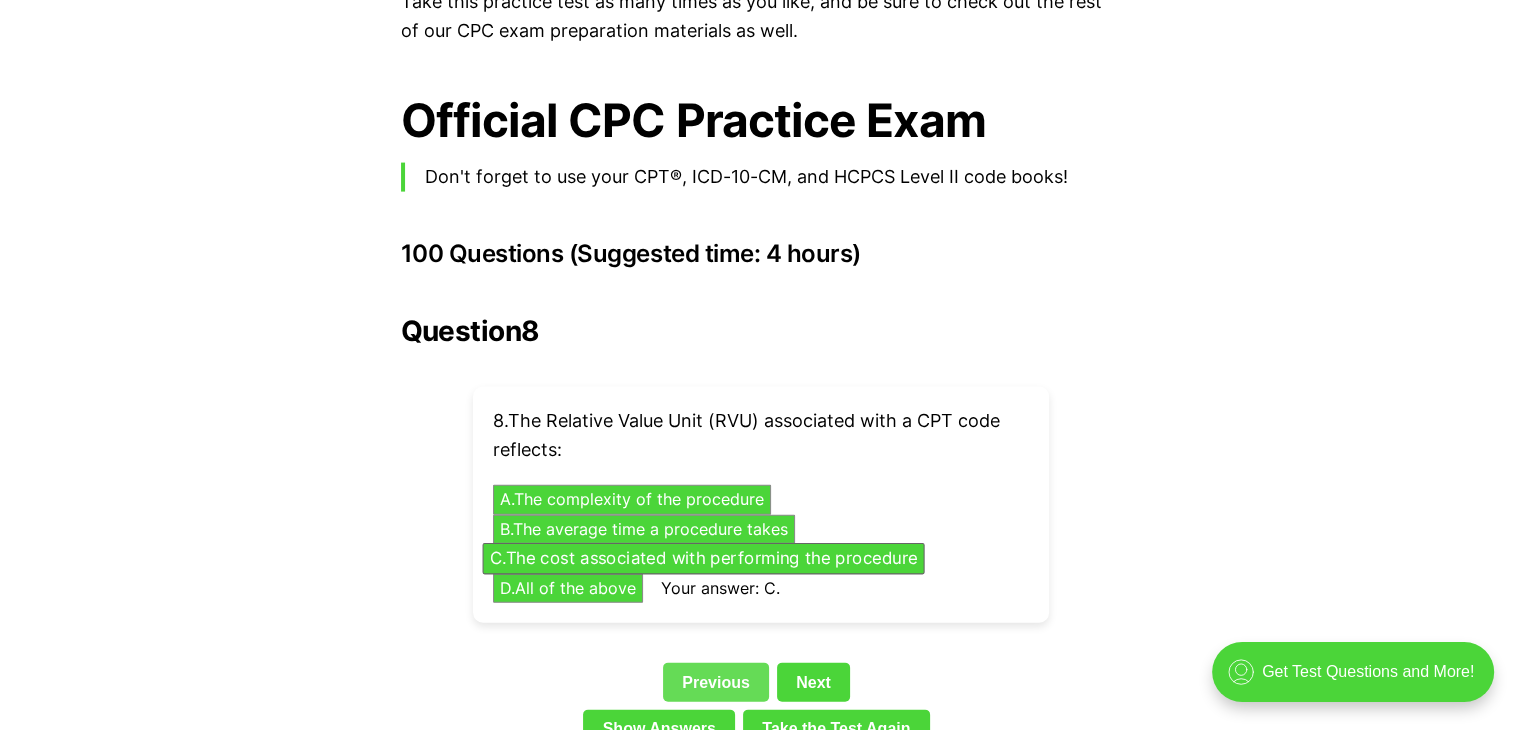 click on "Previous" at bounding box center [716, 682] 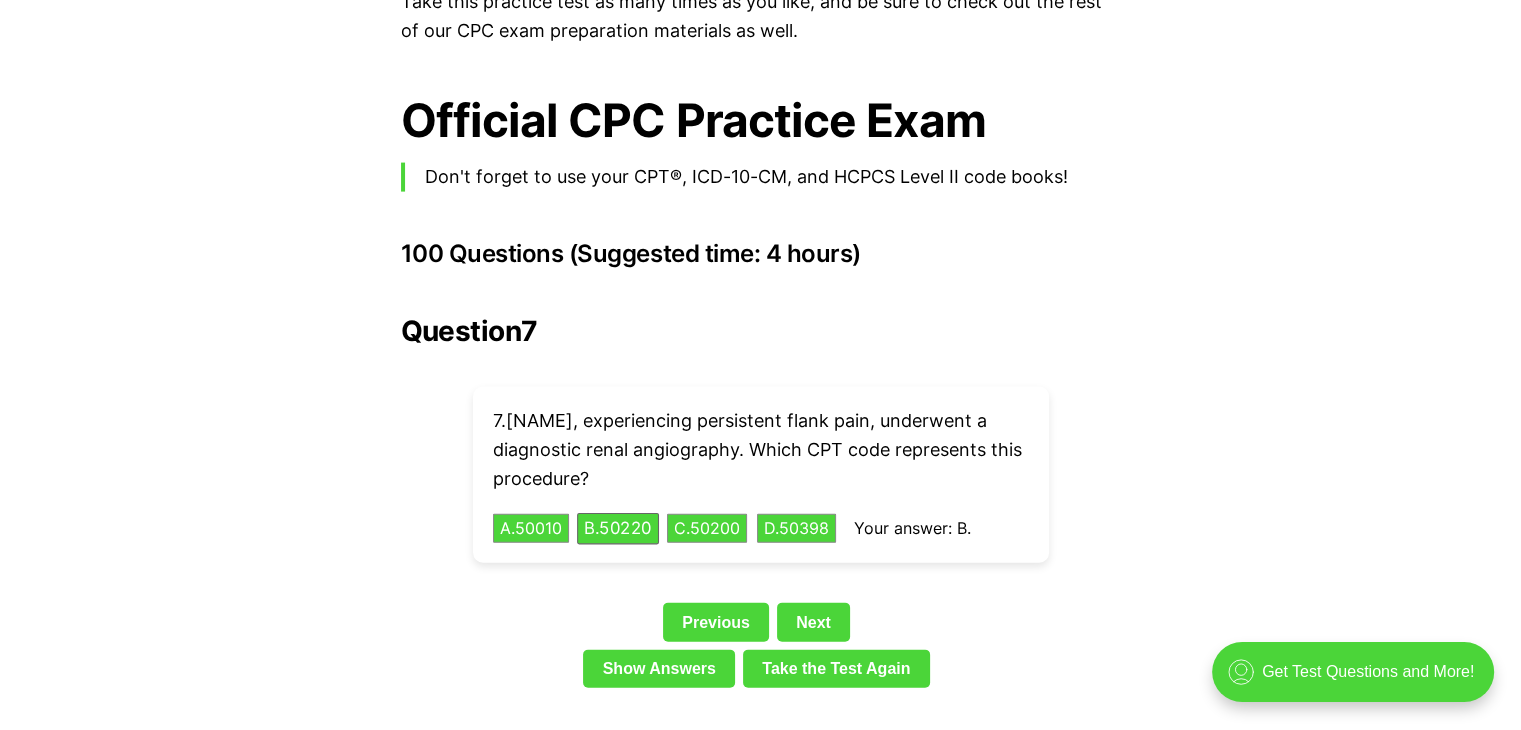 click on "Previous" at bounding box center [716, 622] 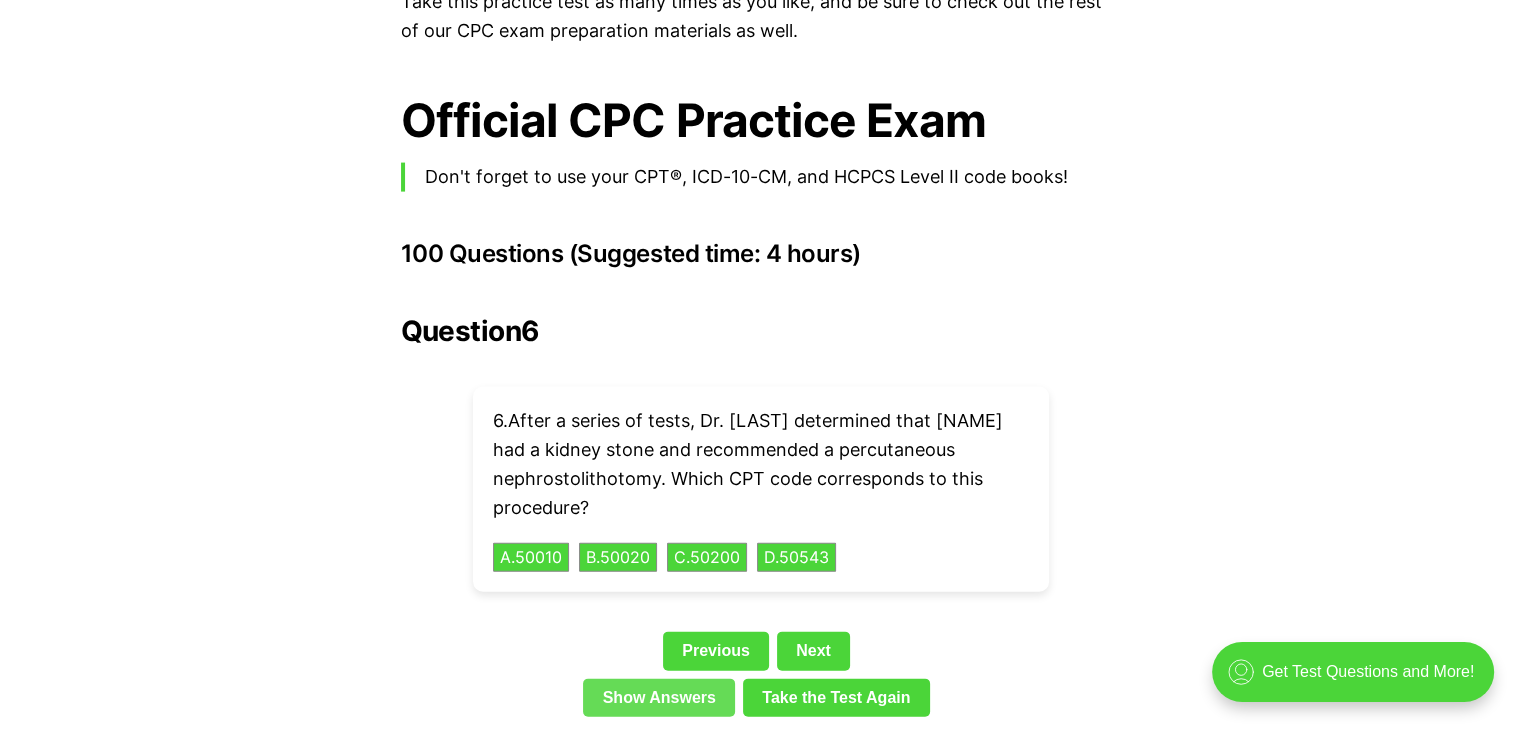 click on "Previous" at bounding box center (716, 651) 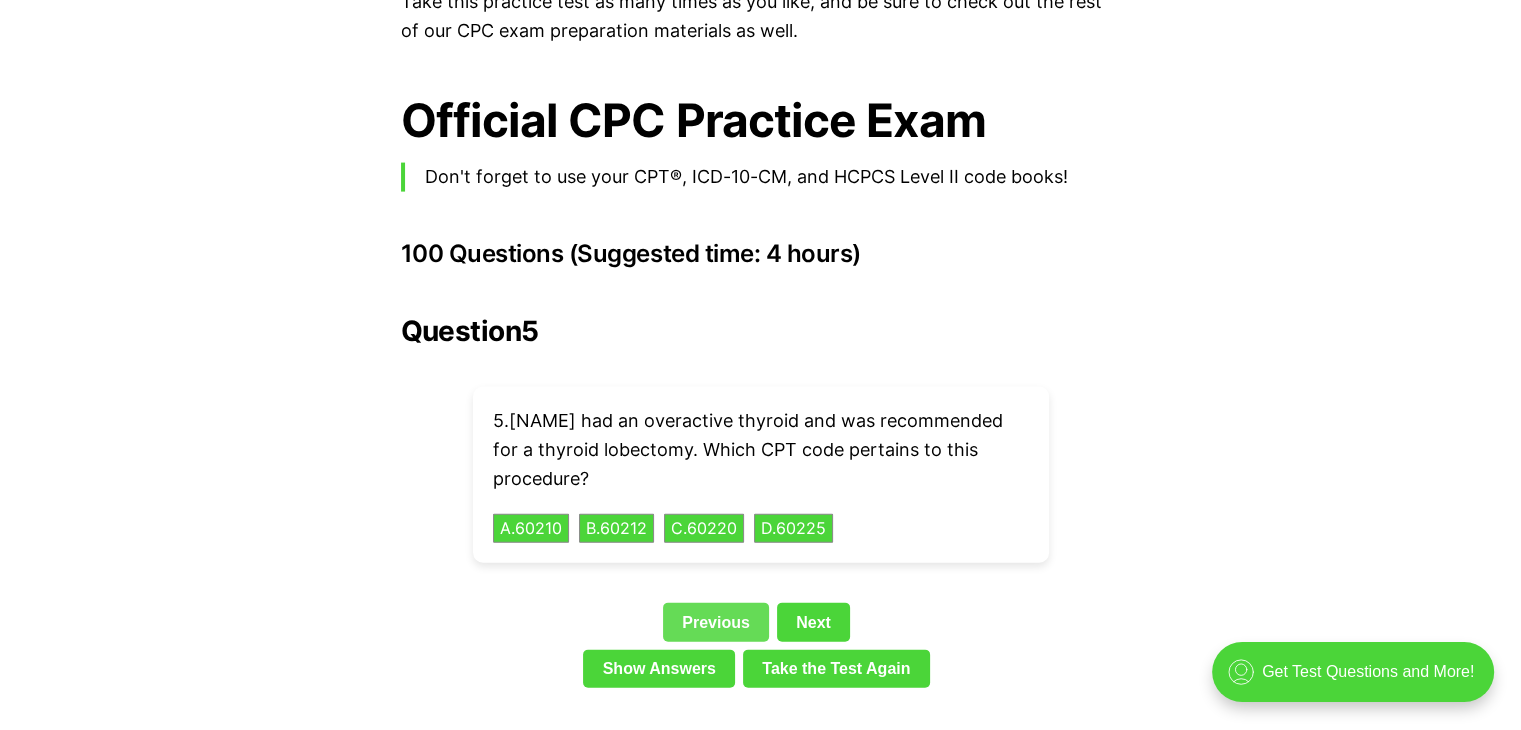 click on "Previous" at bounding box center (716, 622) 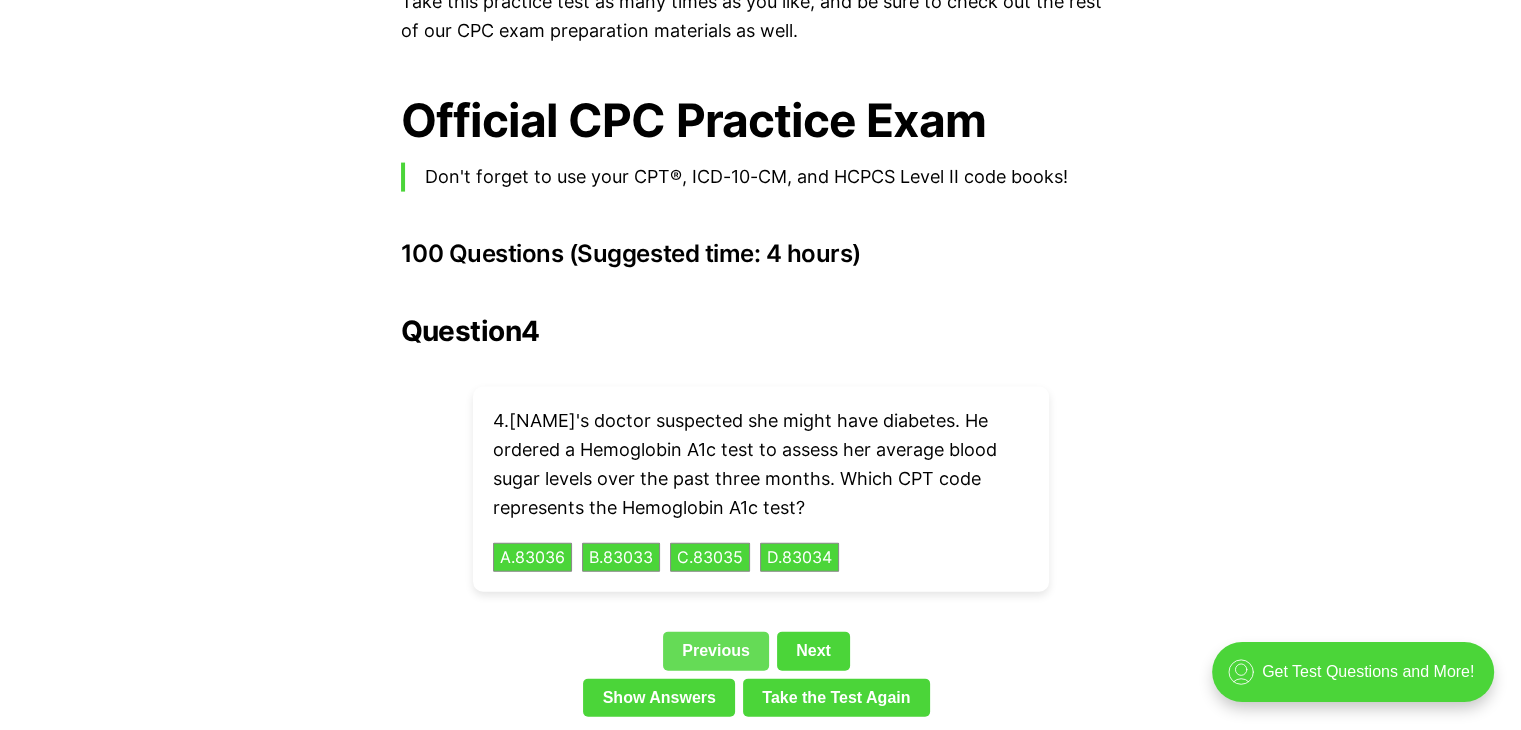 click on "Previous" at bounding box center [716, 651] 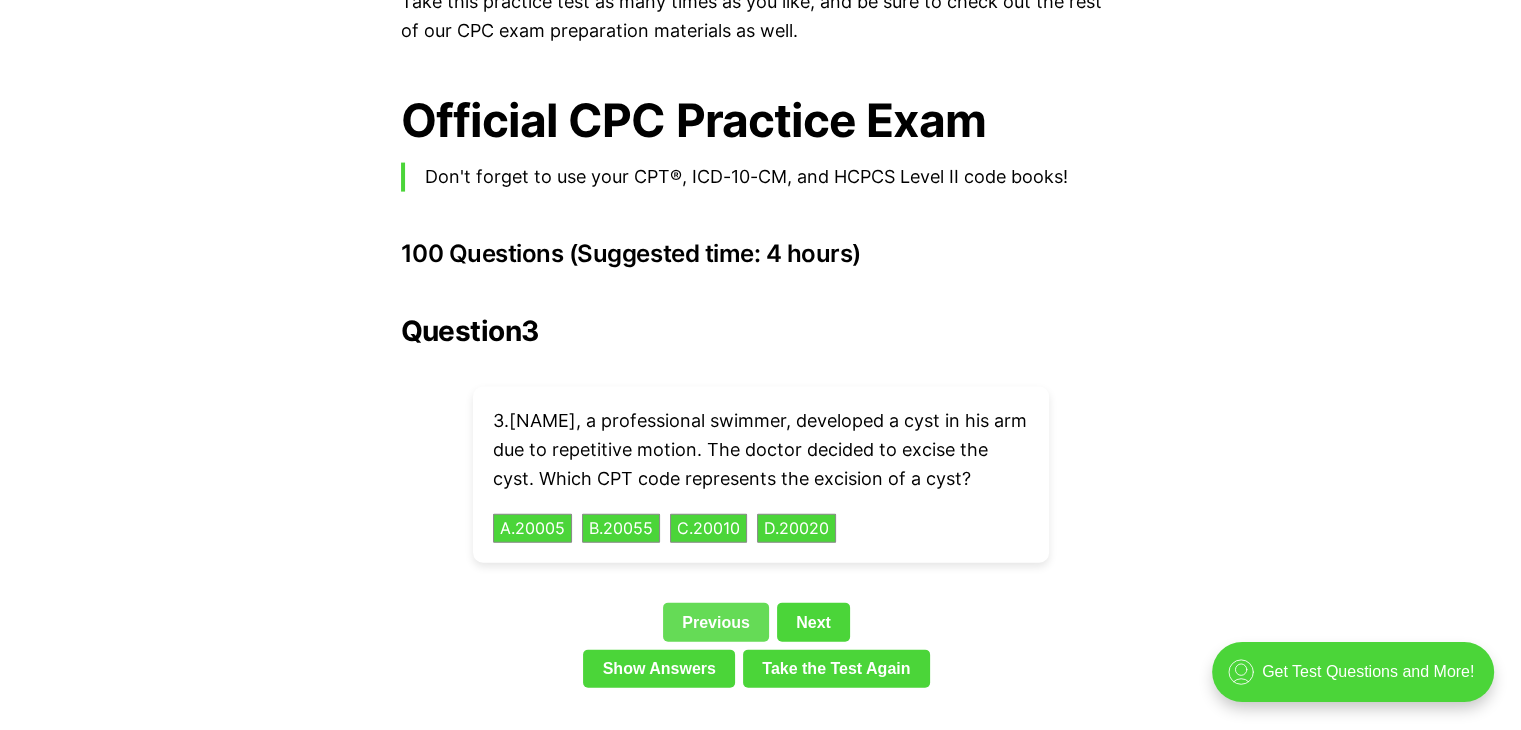 click on "Previous" at bounding box center (716, 622) 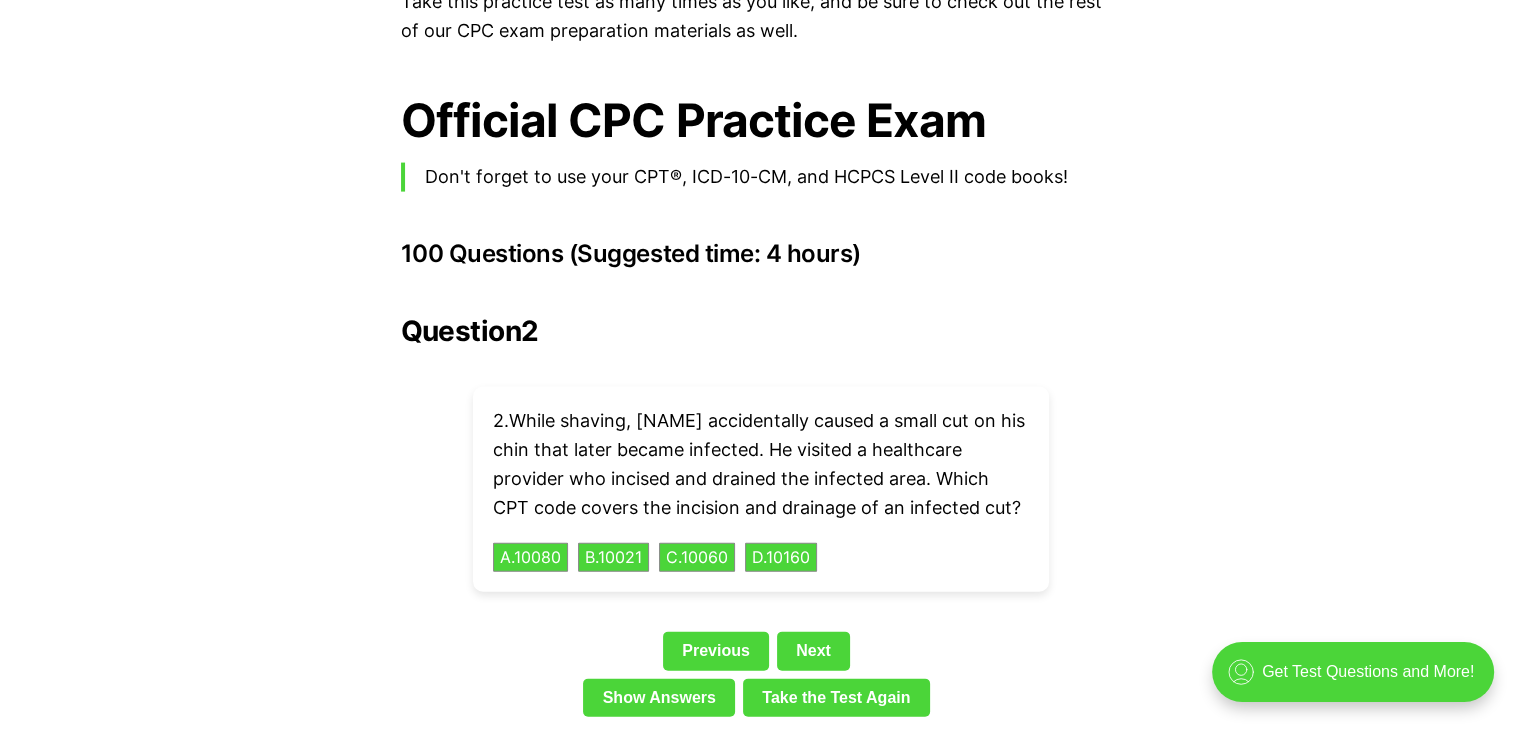 click on "Question  2 2 .  While shaving, [NAME] accidentally caused a small cut on his chin that later became infected. He visited a healthcare provider who incised and drained the infected area. Which CPT code covers the incision and drainage of an infected cut? A .  10080 B .  10021 C .  10060 D .  10160 Previous Next Show Answers Take the Test Again" at bounding box center [761, 520] 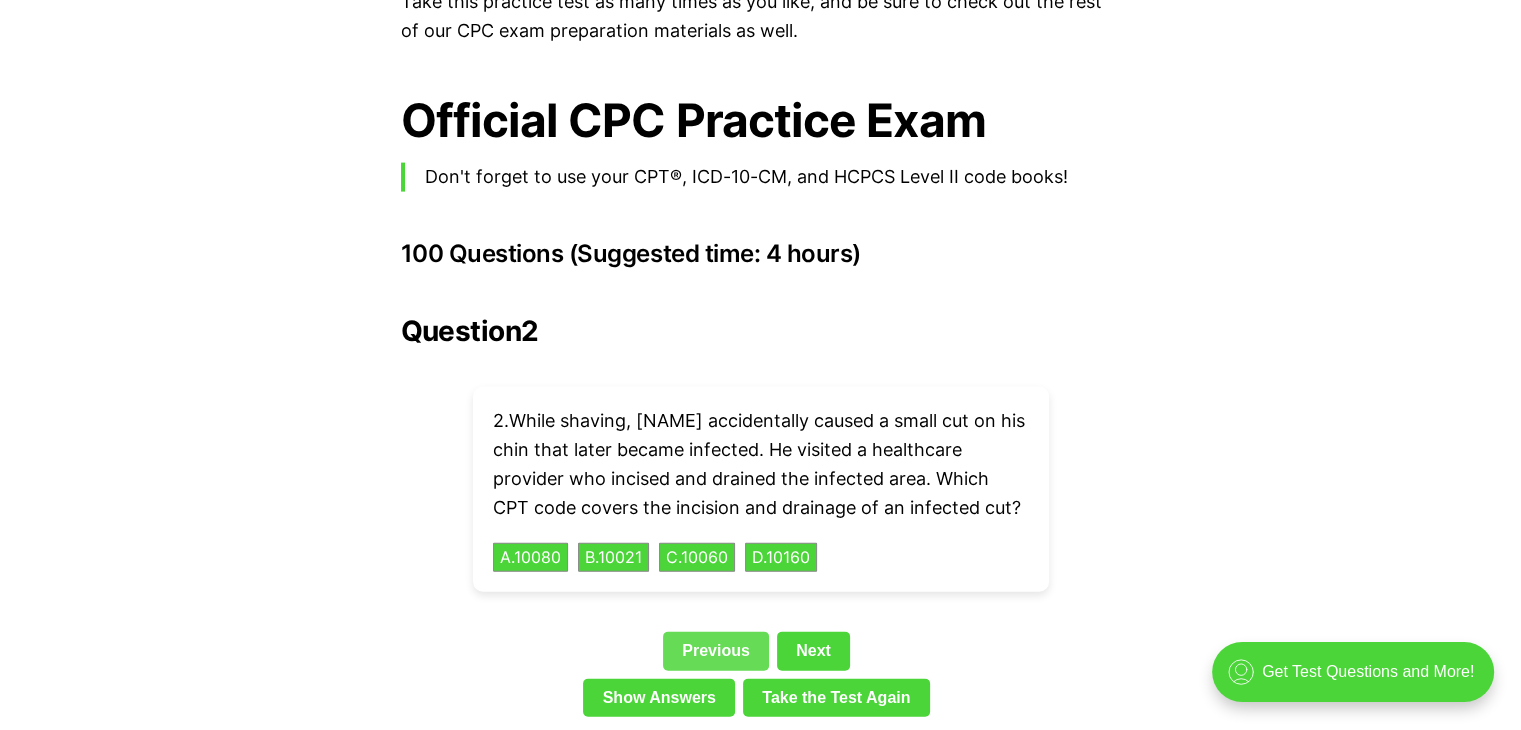 click on "Previous" at bounding box center [716, 651] 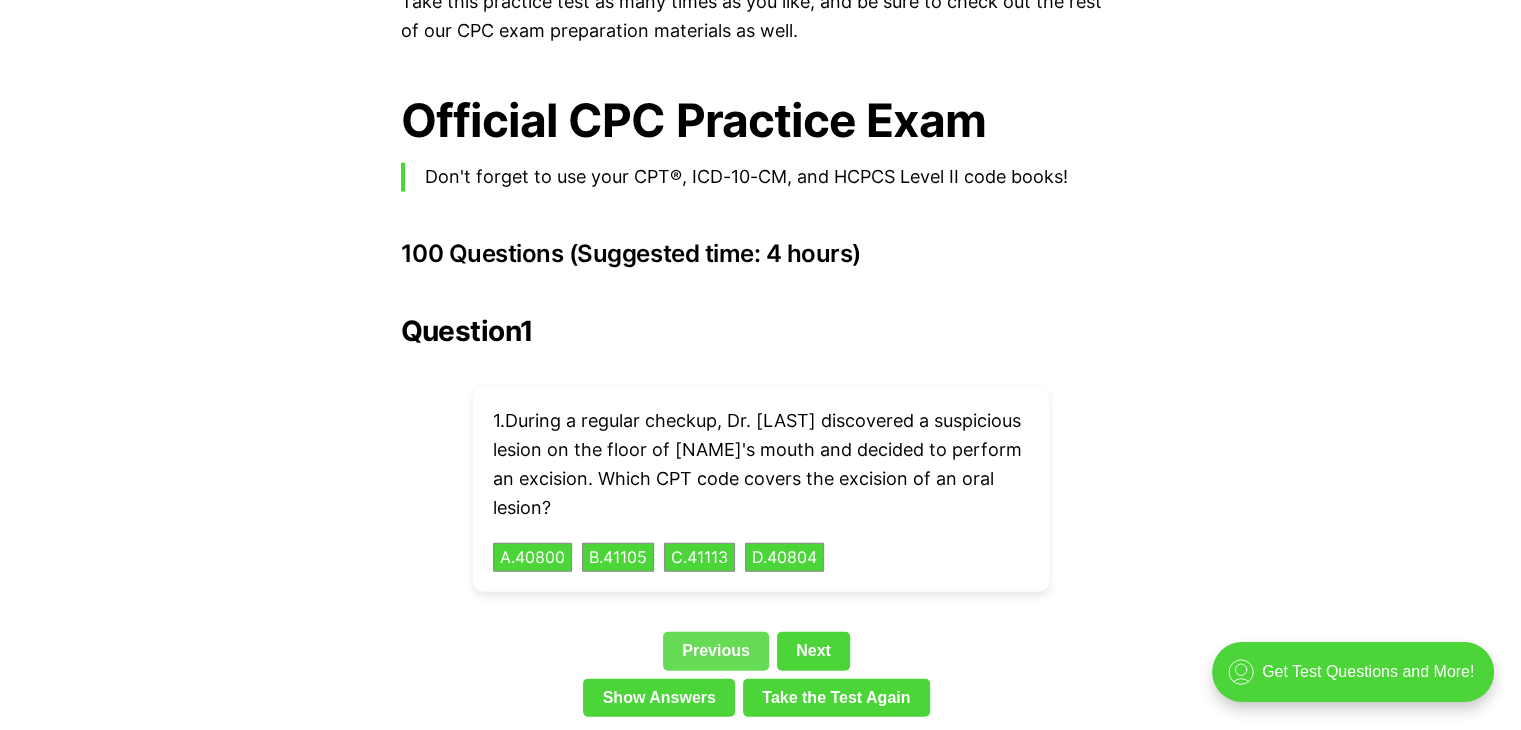 click on "Previous" at bounding box center (716, 651) 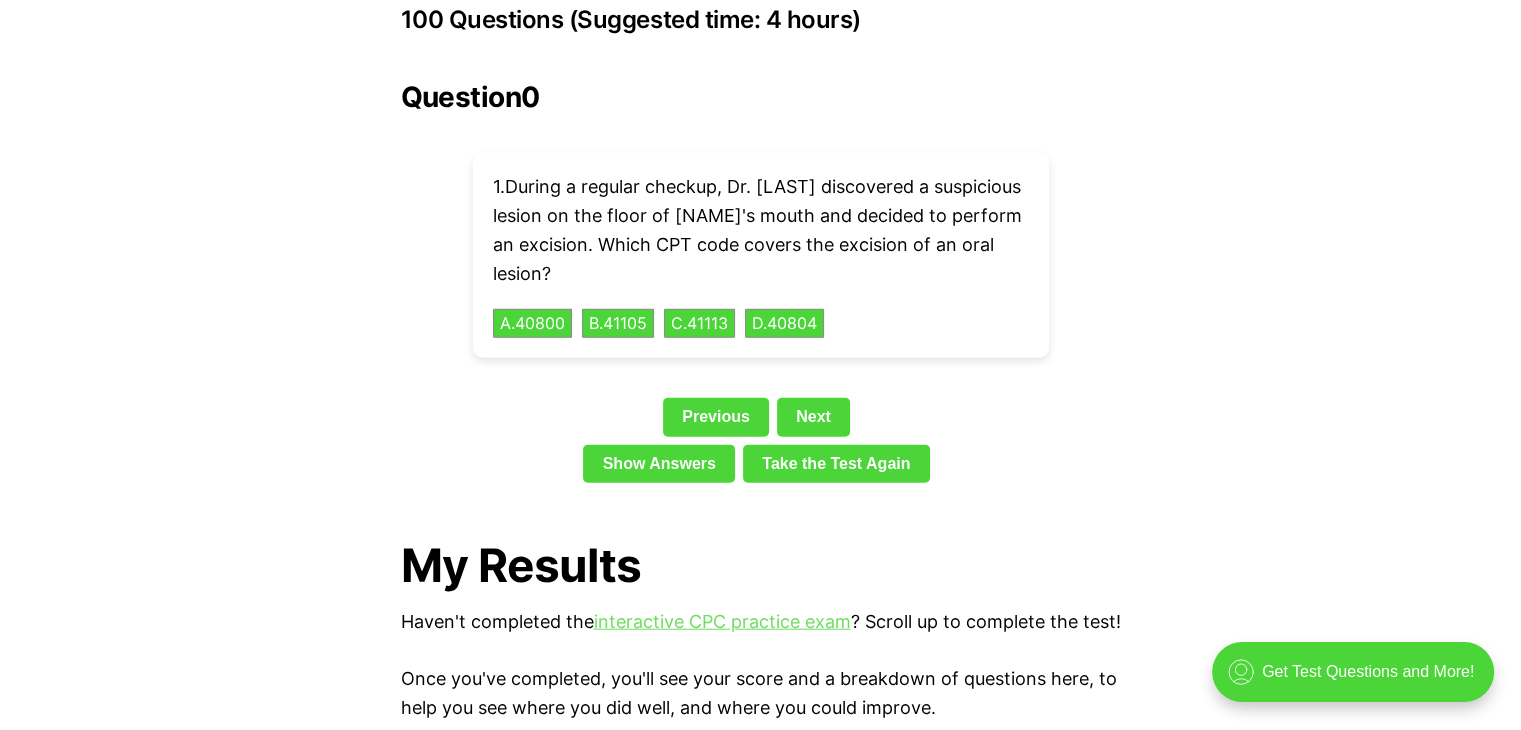 scroll, scrollTop: 4600, scrollLeft: 0, axis: vertical 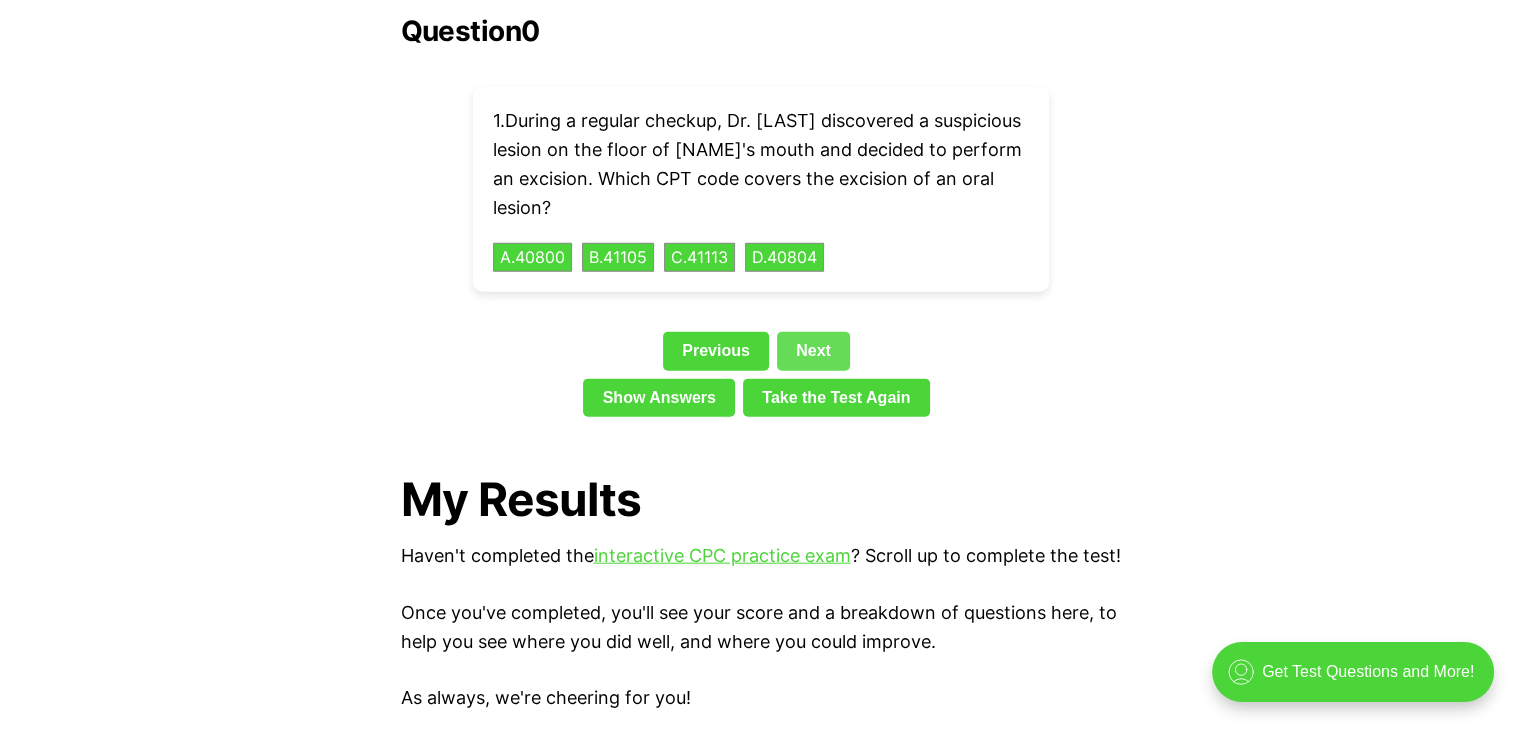 click on "Next" at bounding box center (813, 351) 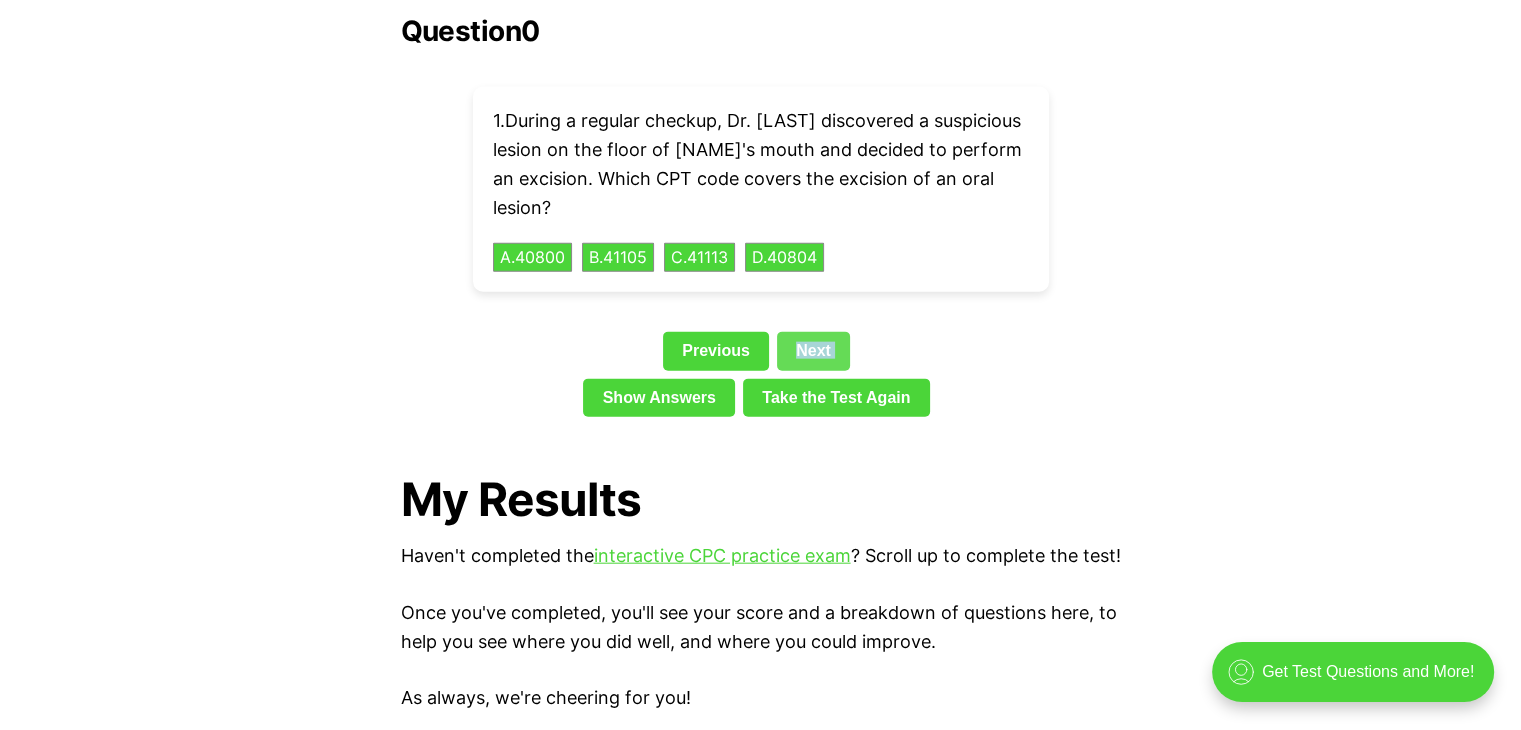 click on "Next" at bounding box center [813, 351] 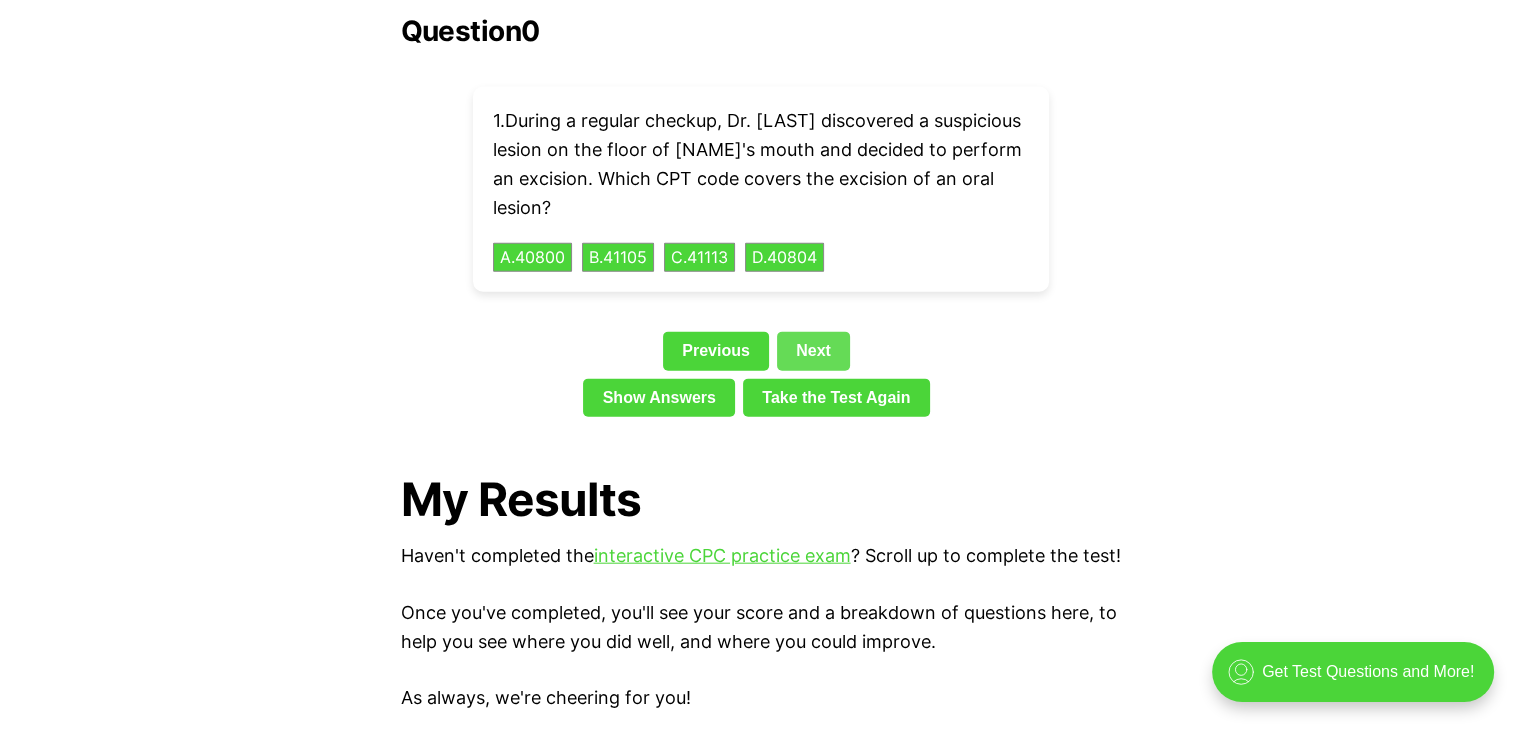 click on "Next" at bounding box center (813, 351) 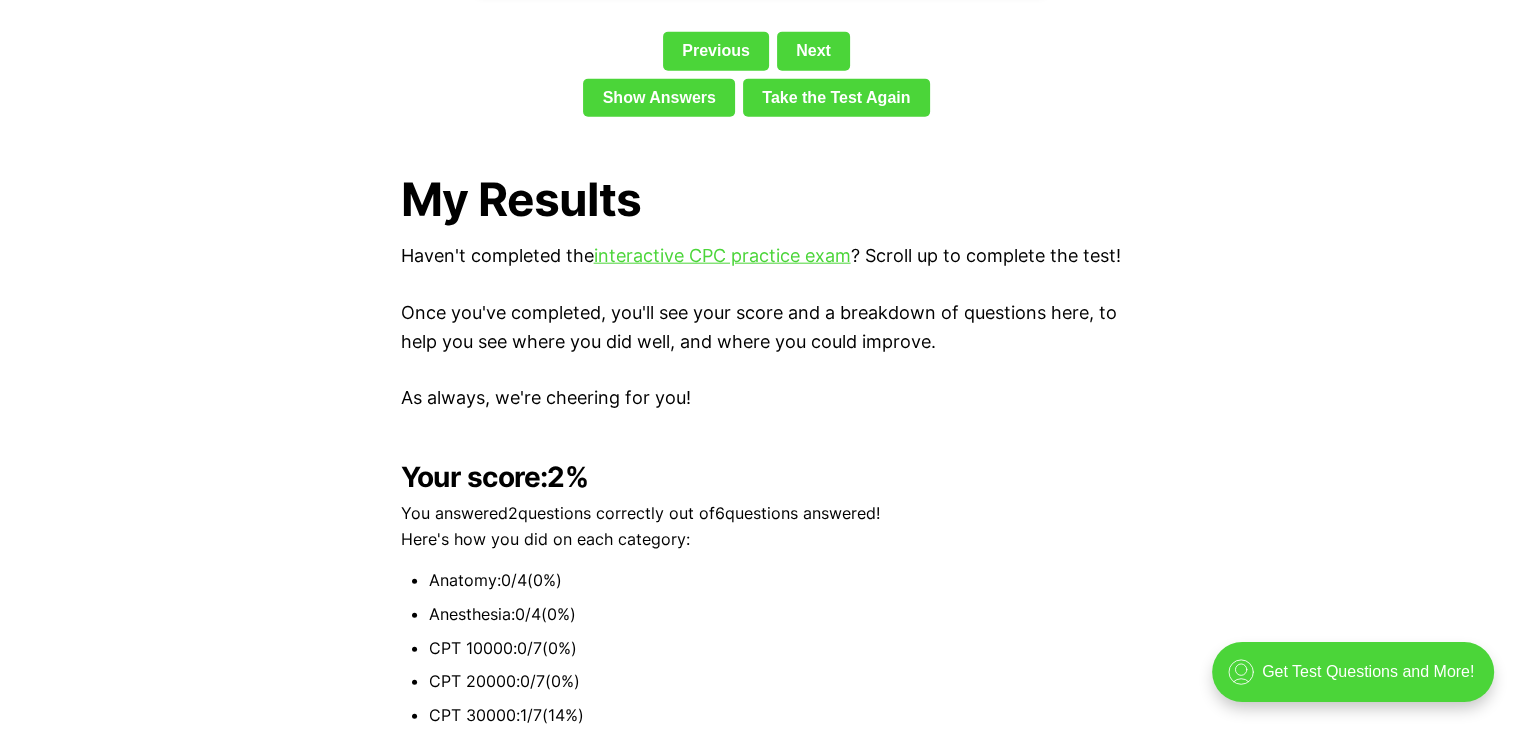 scroll, scrollTop: 4400, scrollLeft: 0, axis: vertical 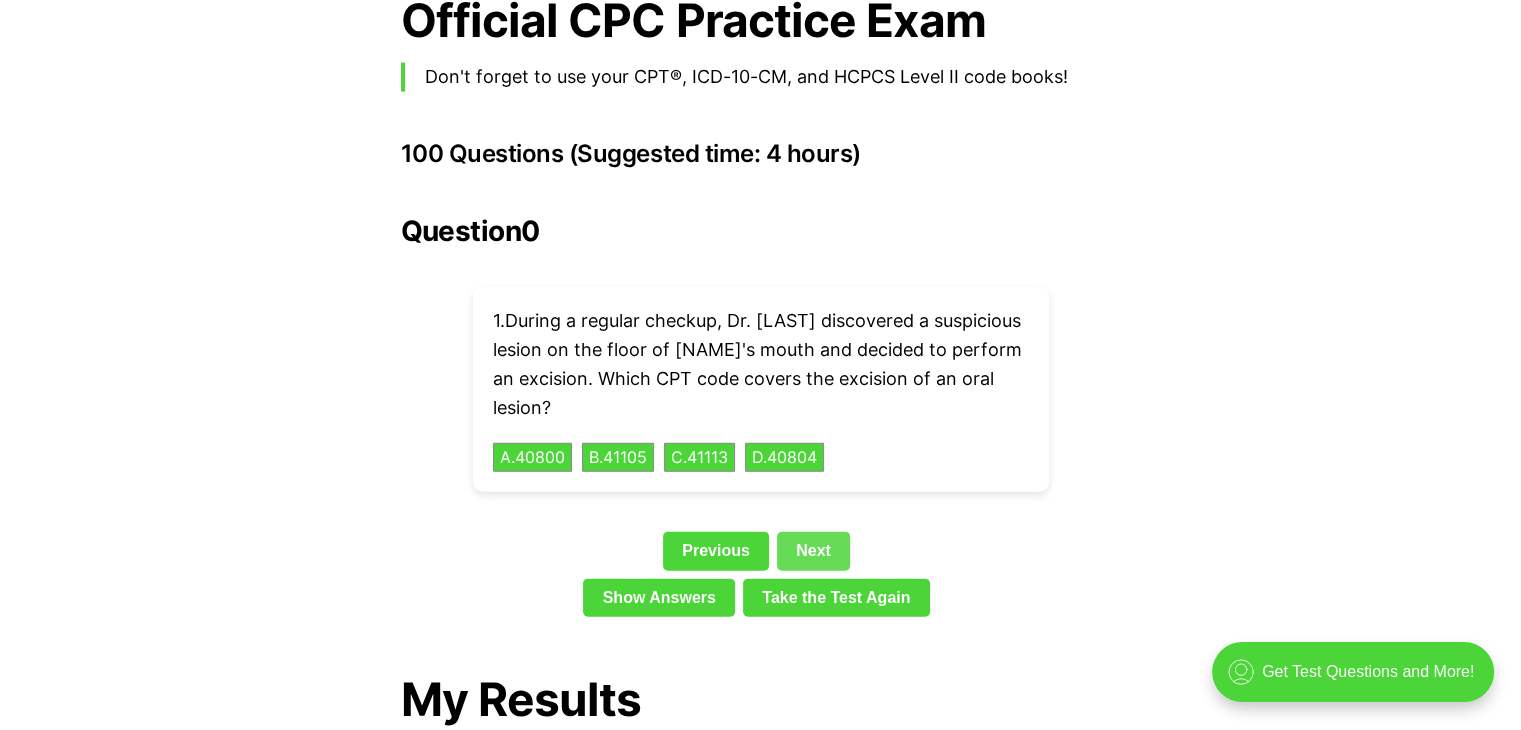 click on "Next" at bounding box center [813, 551] 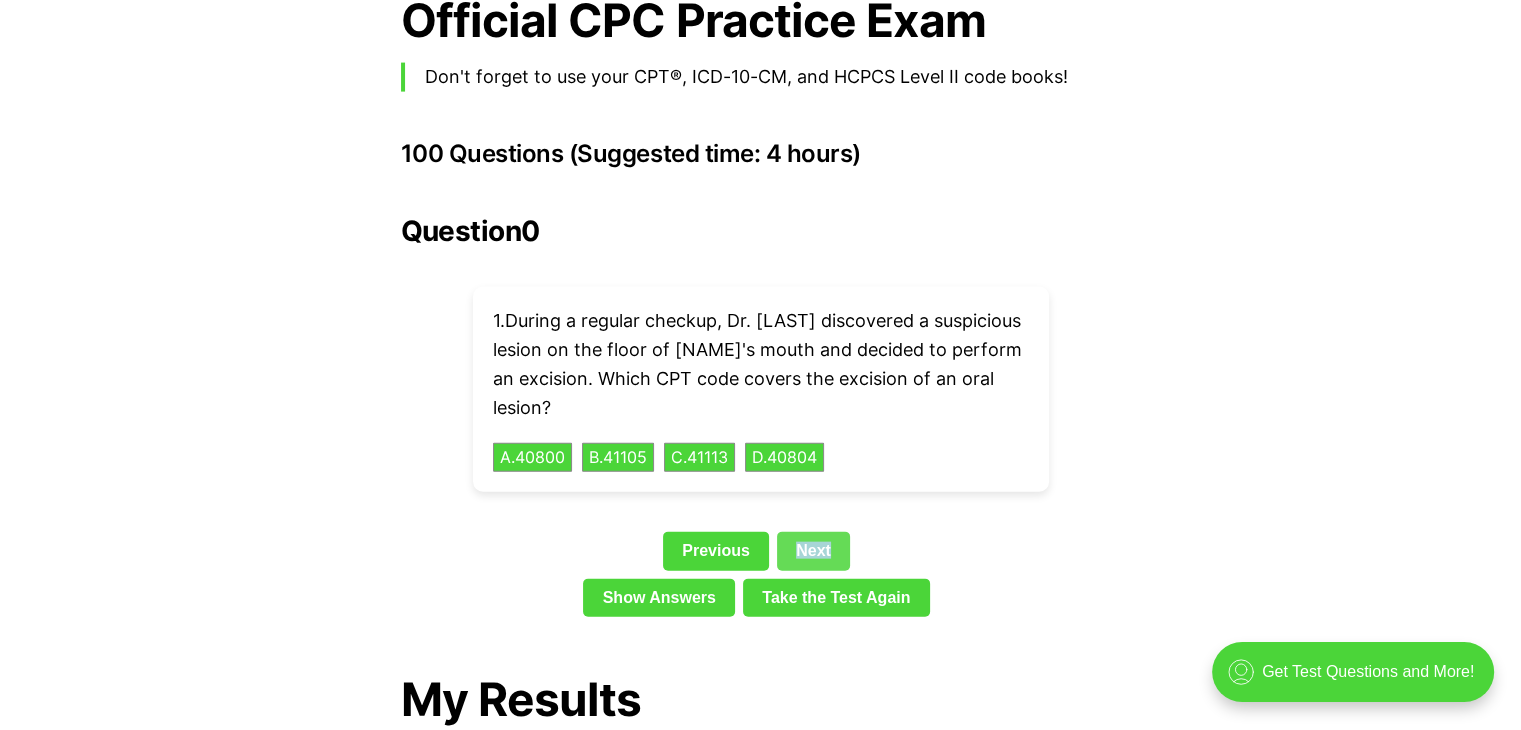 click on "Next" at bounding box center (813, 551) 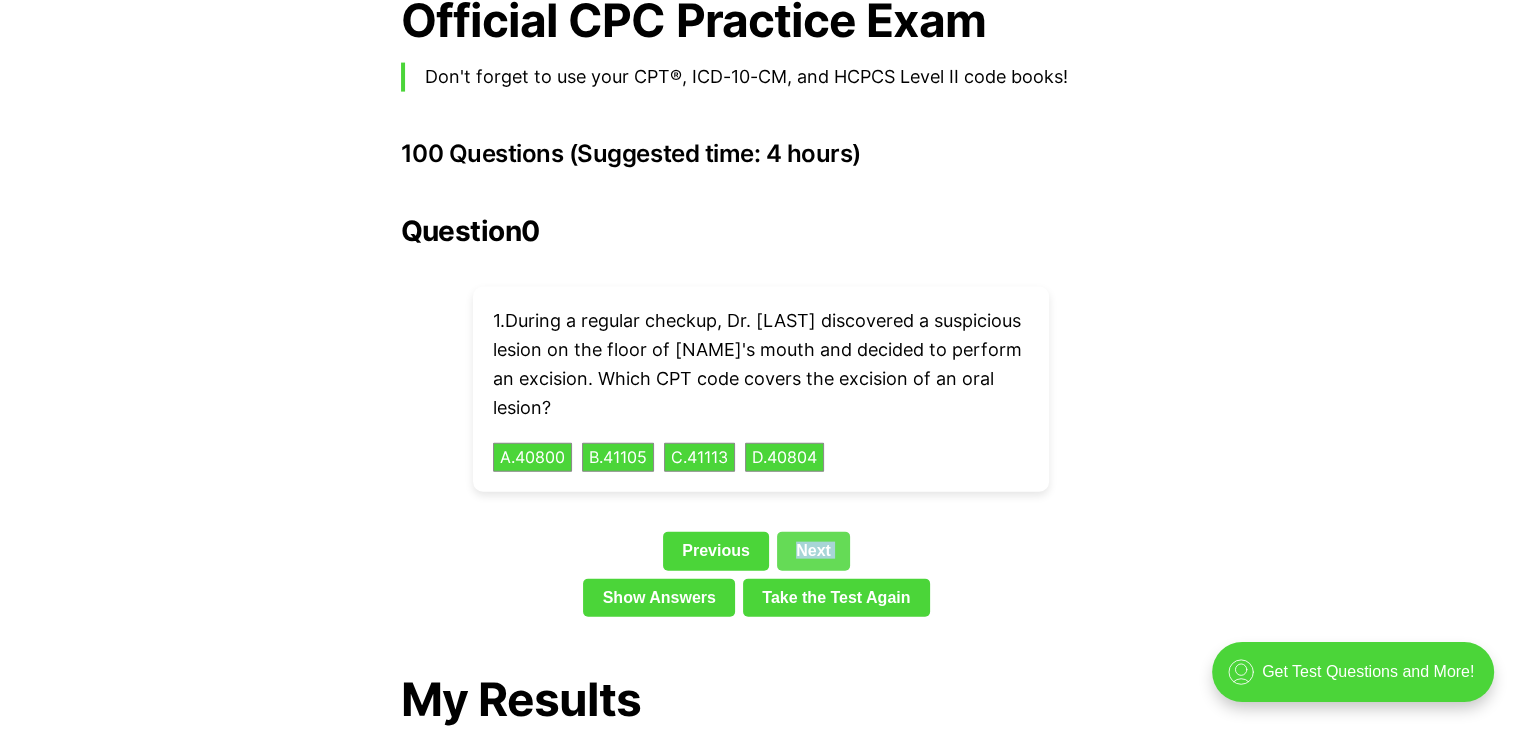 click on "Next" at bounding box center (813, 551) 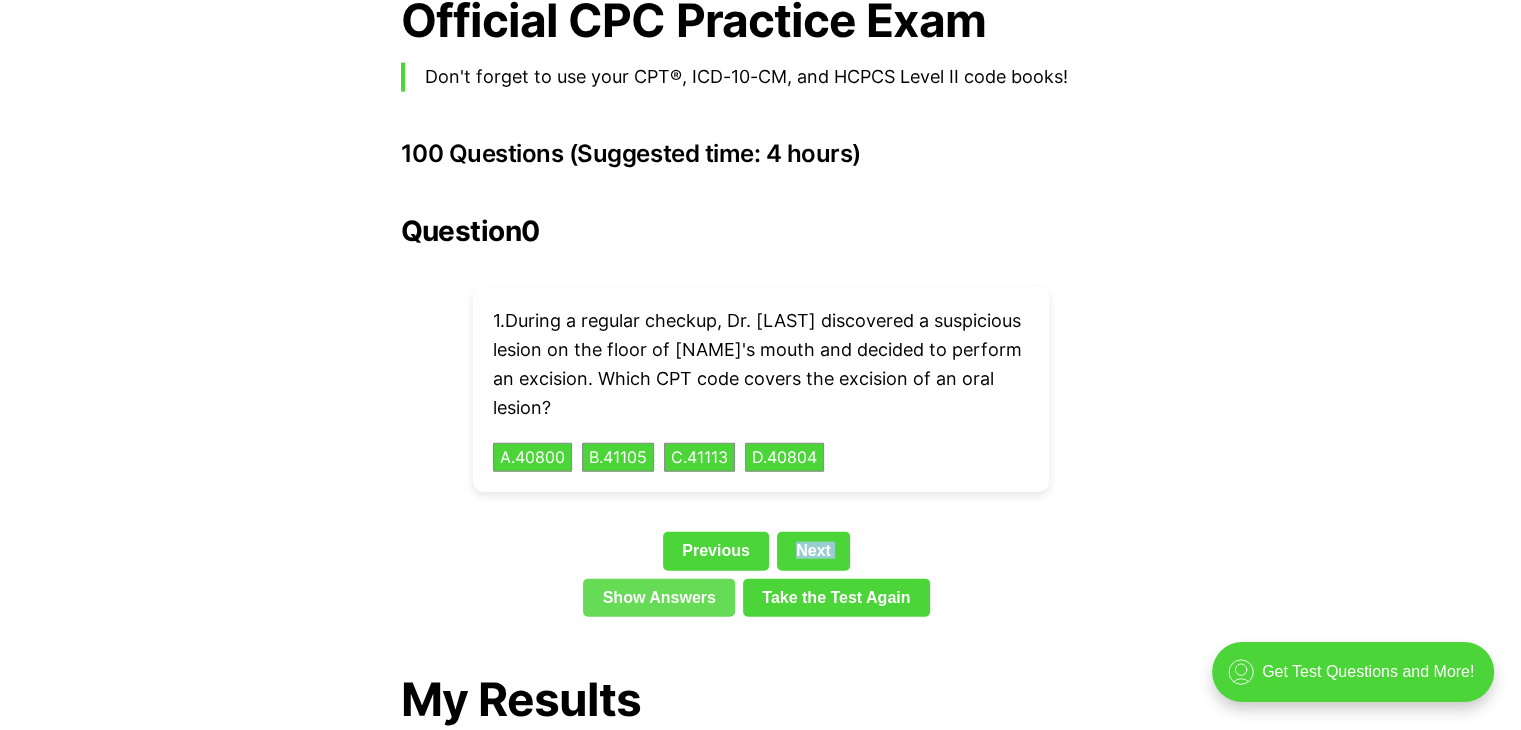 click on "Show Answers" at bounding box center (659, 598) 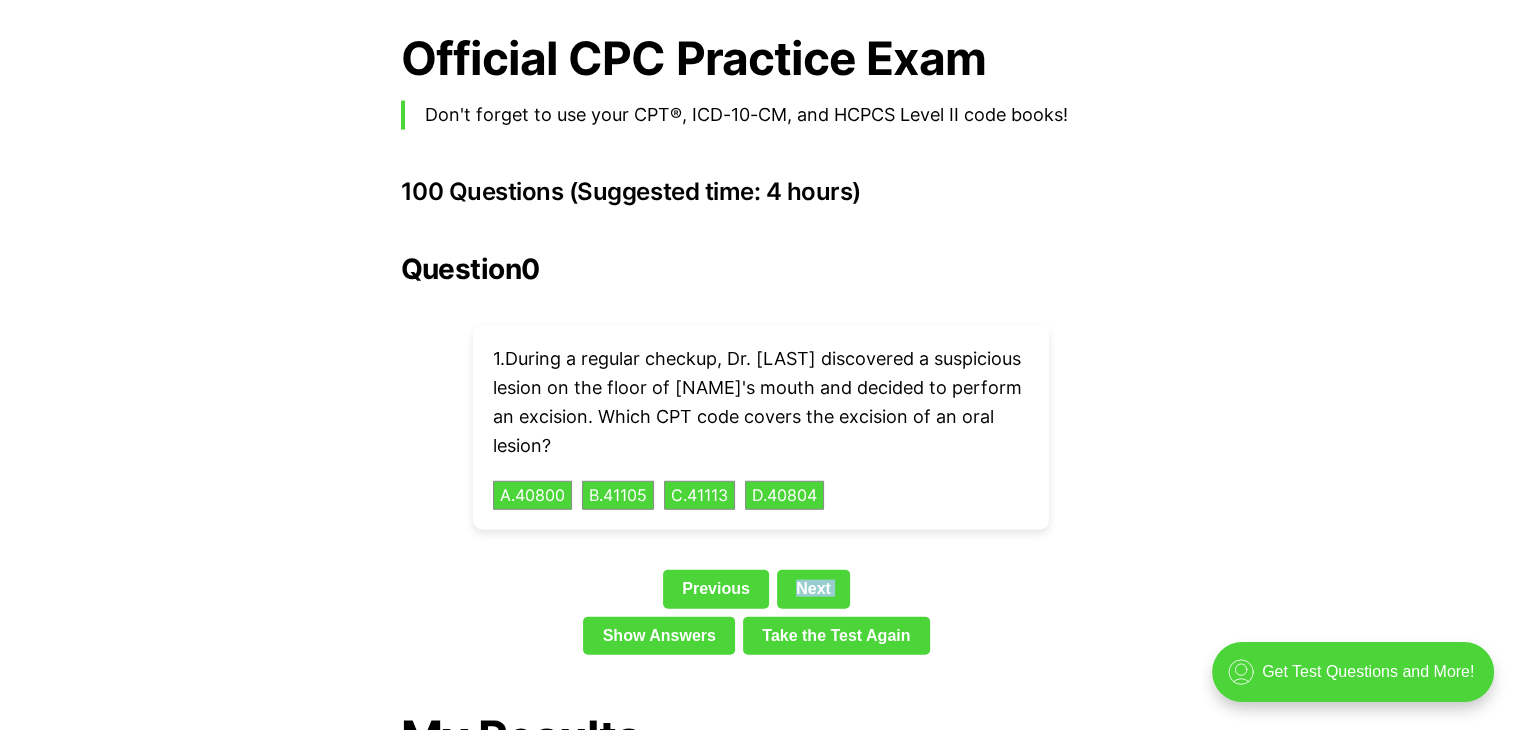 scroll, scrollTop: 4357, scrollLeft: 0, axis: vertical 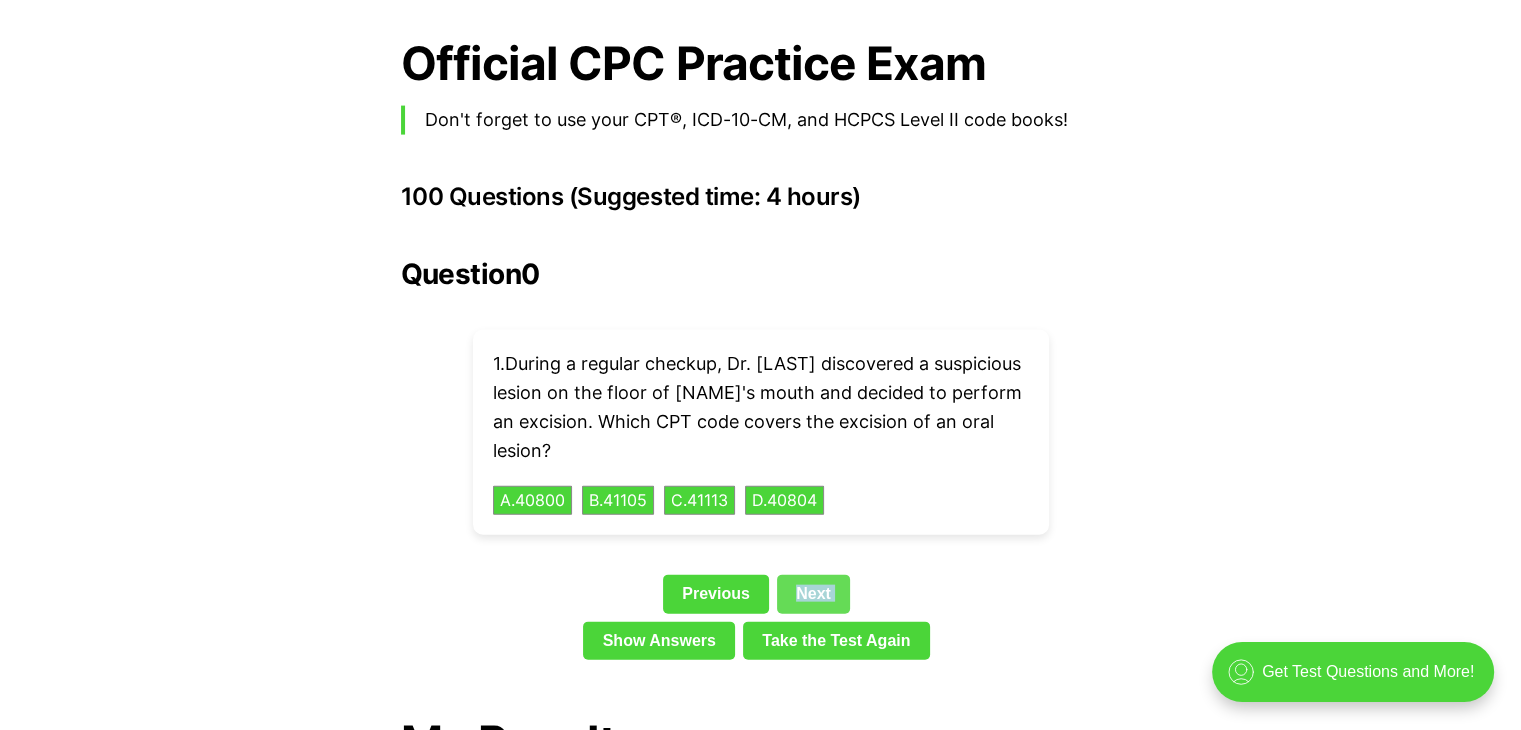 click on "Next" at bounding box center [813, 594] 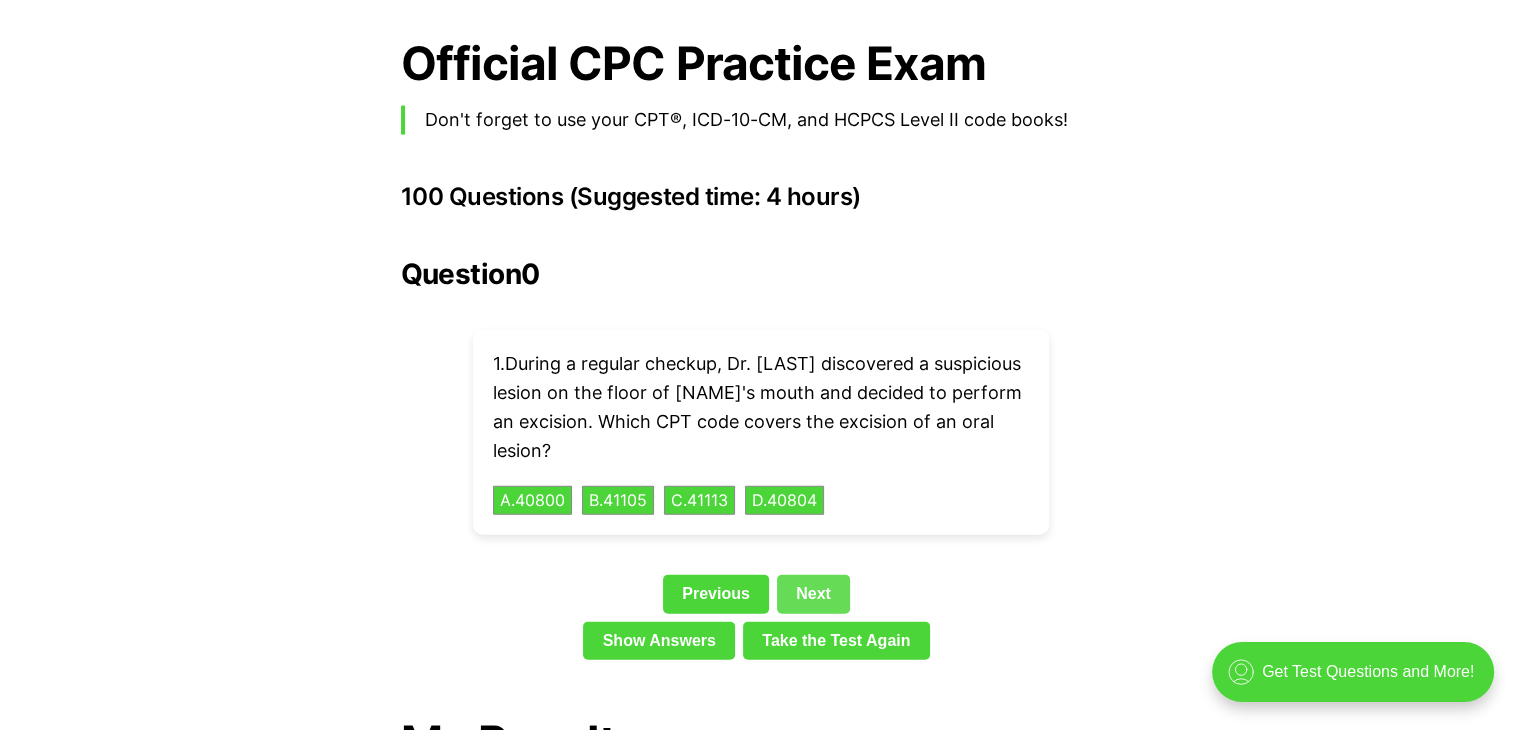 click on "Next" at bounding box center (813, 594) 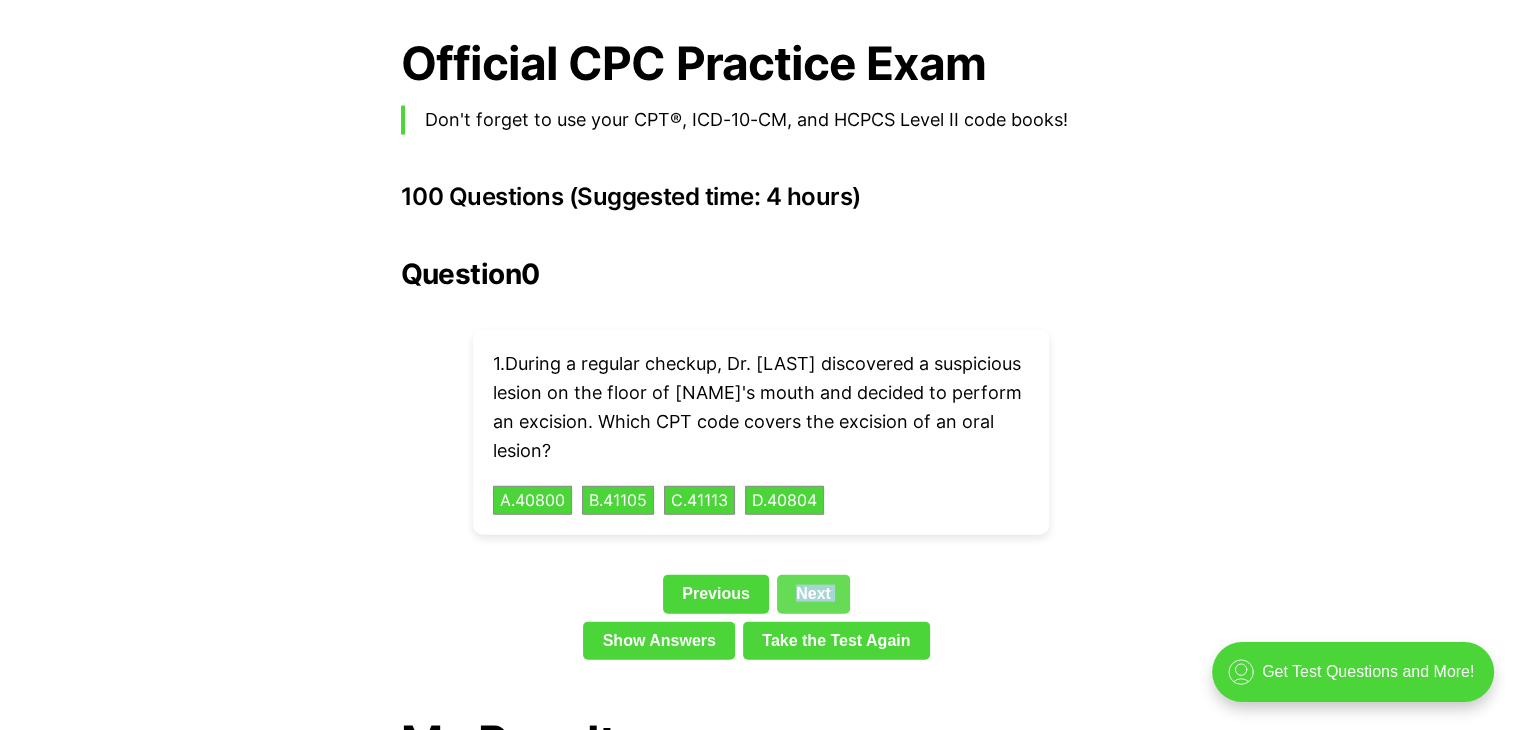 click on "Next" at bounding box center [813, 594] 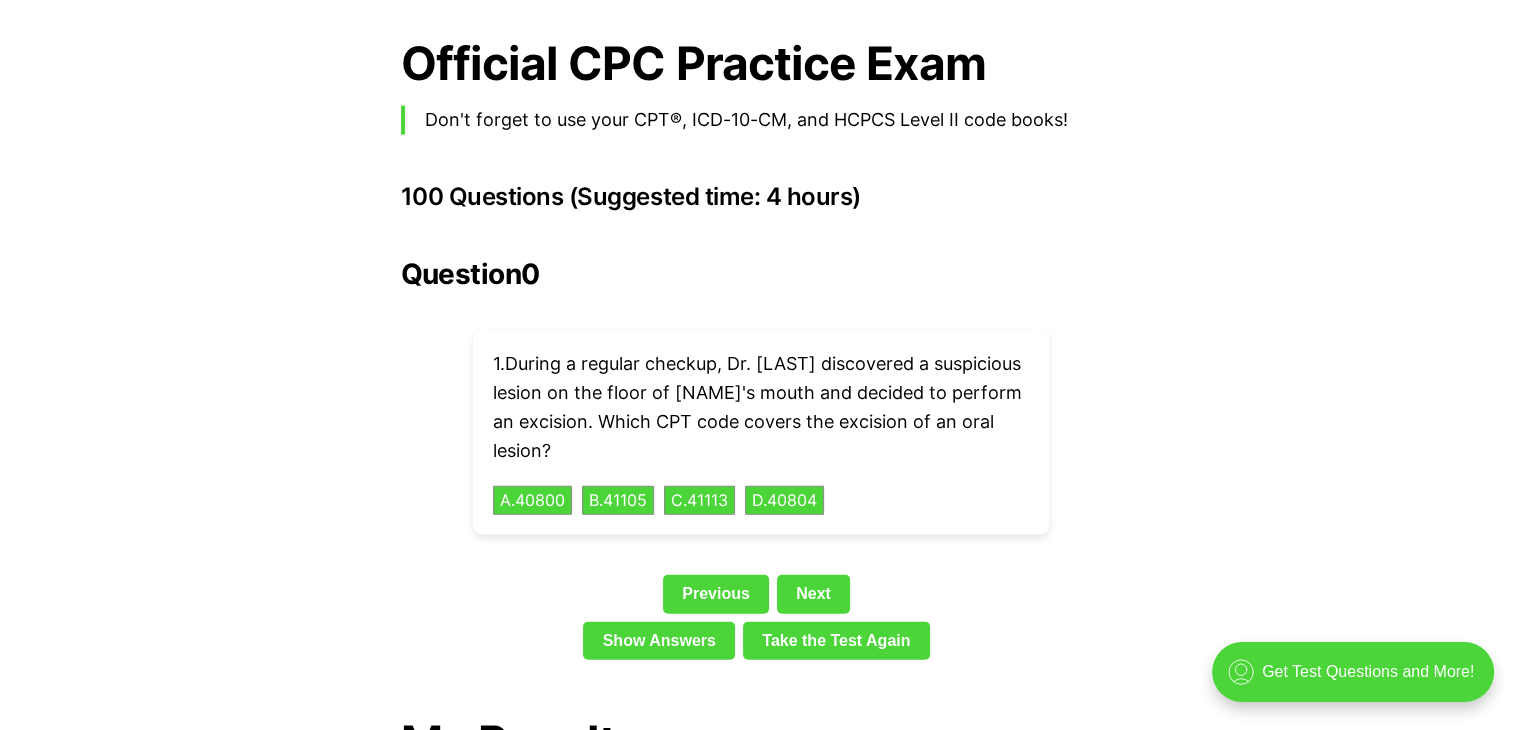 drag, startPoint x: 1091, startPoint y: 497, endPoint x: 994, endPoint y: 519, distance: 99.46356 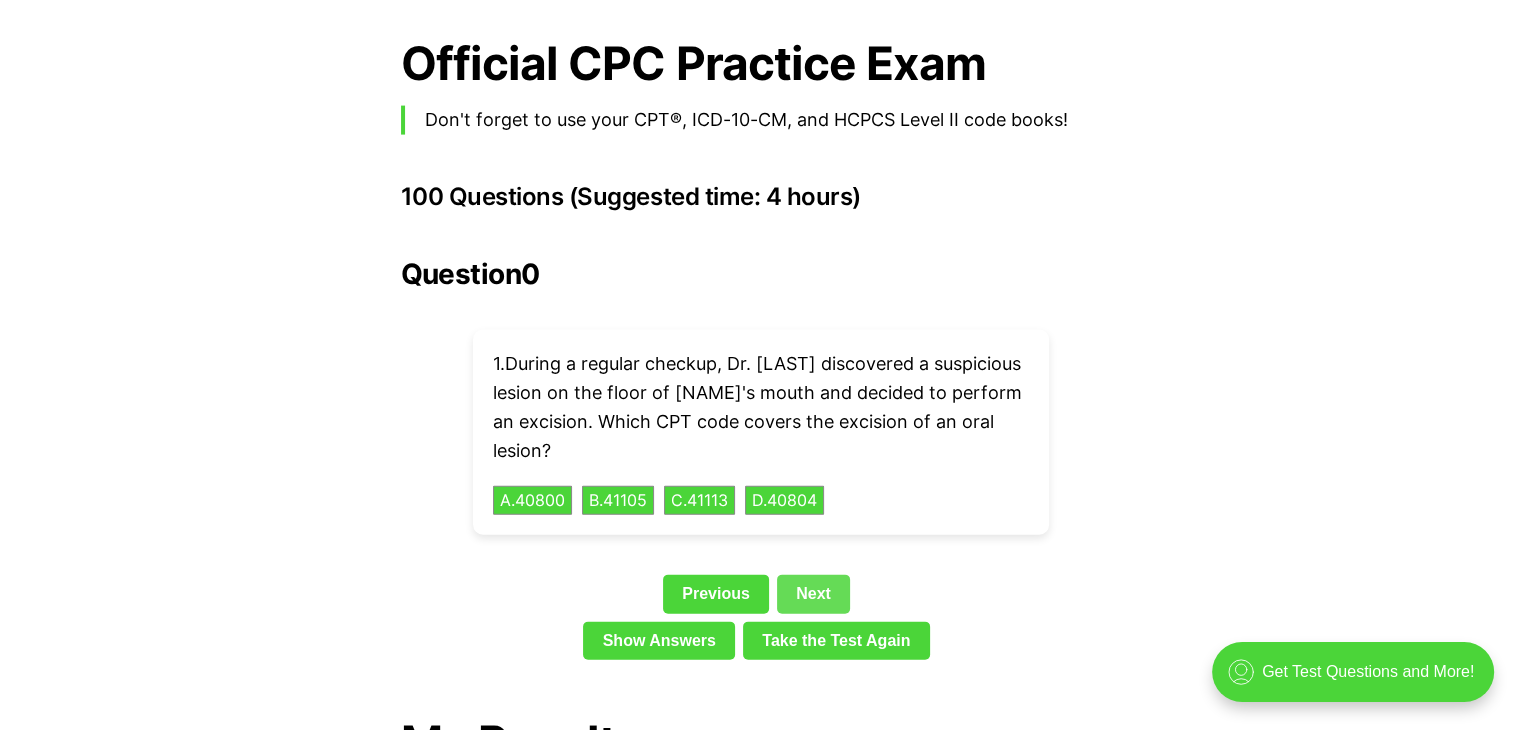 click on "Next" at bounding box center [813, 594] 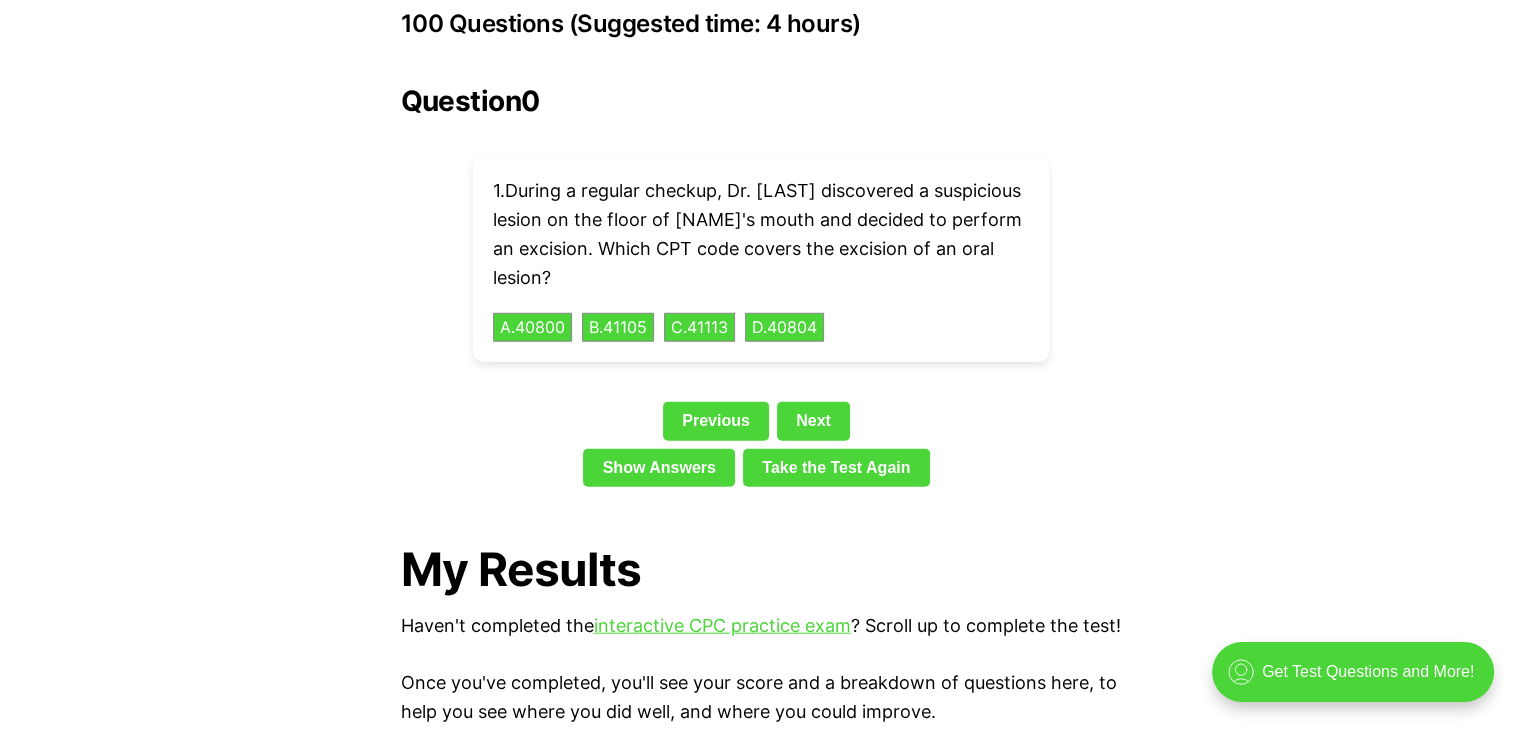 scroll, scrollTop: 4557, scrollLeft: 0, axis: vertical 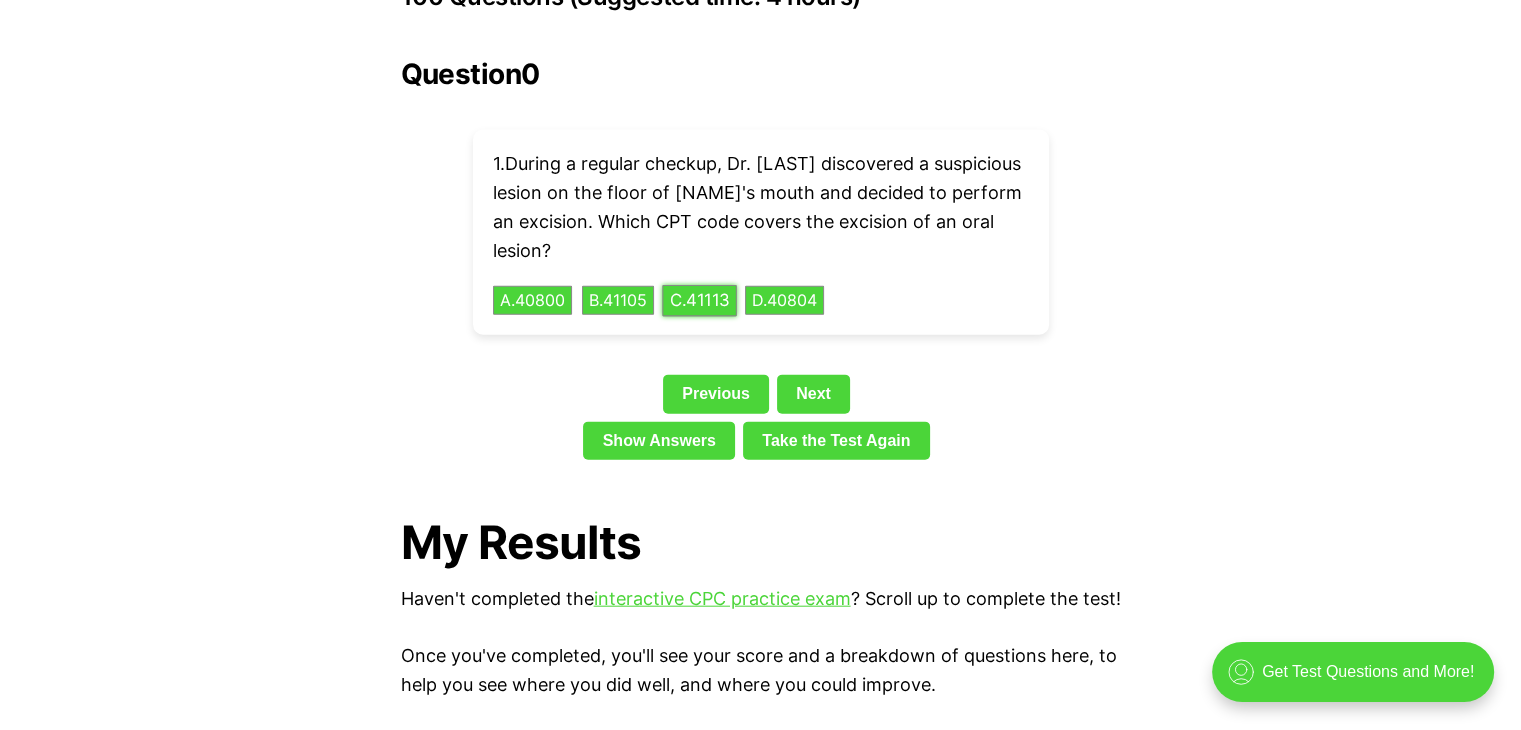 click on "C .  41113" at bounding box center (699, 300) 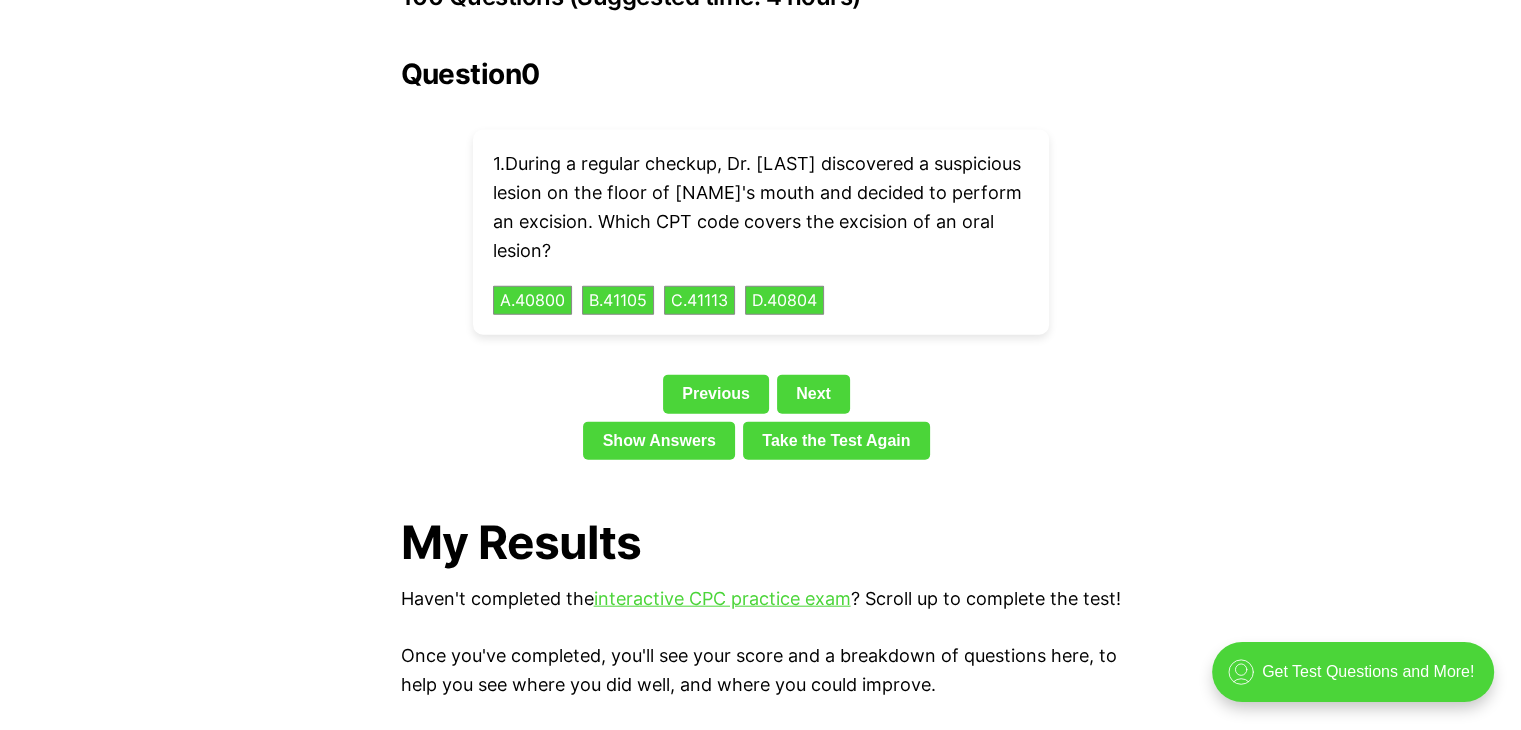 click on "1 .  During a regular checkup, Dr. [LAST] discovered a suspicious lesion on the floor of [NAME]'s mouth and decided to perform an excision. Which CPT code covers the excision of an oral lesion? A .  40800 B .  41105 C .  41113 D .  40804" at bounding box center (761, 232) 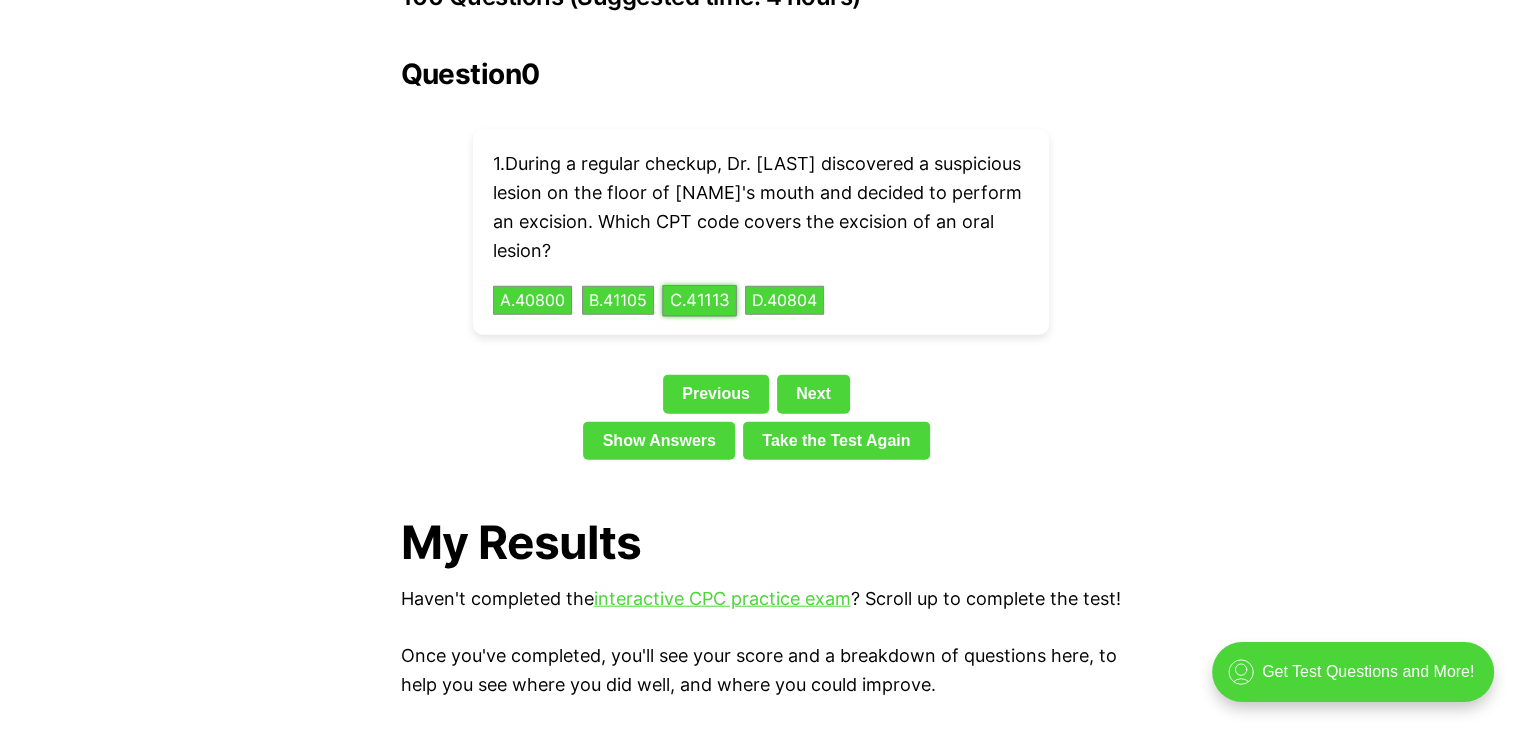 click on "C .  41113" at bounding box center [699, 300] 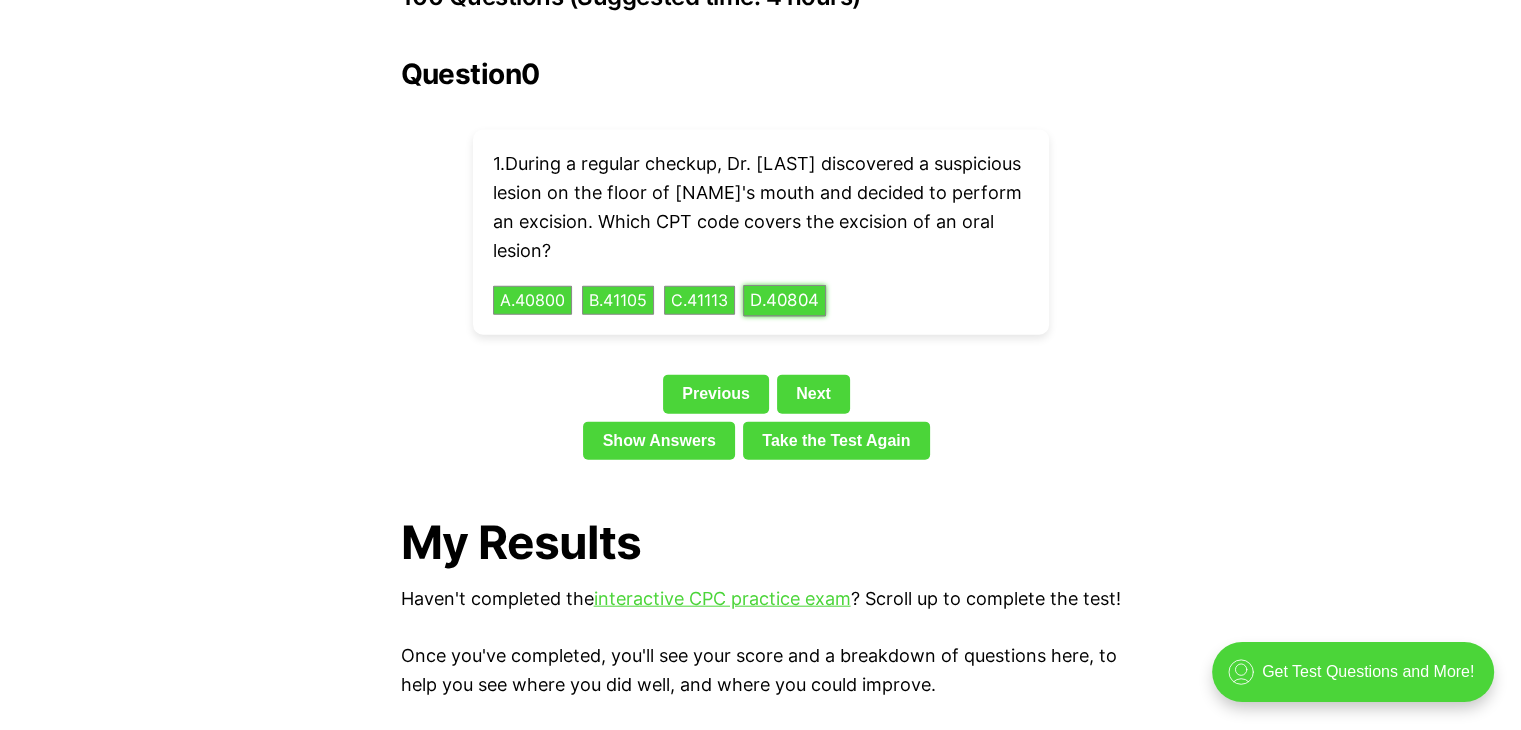 click on "D .  40804" at bounding box center [784, 300] 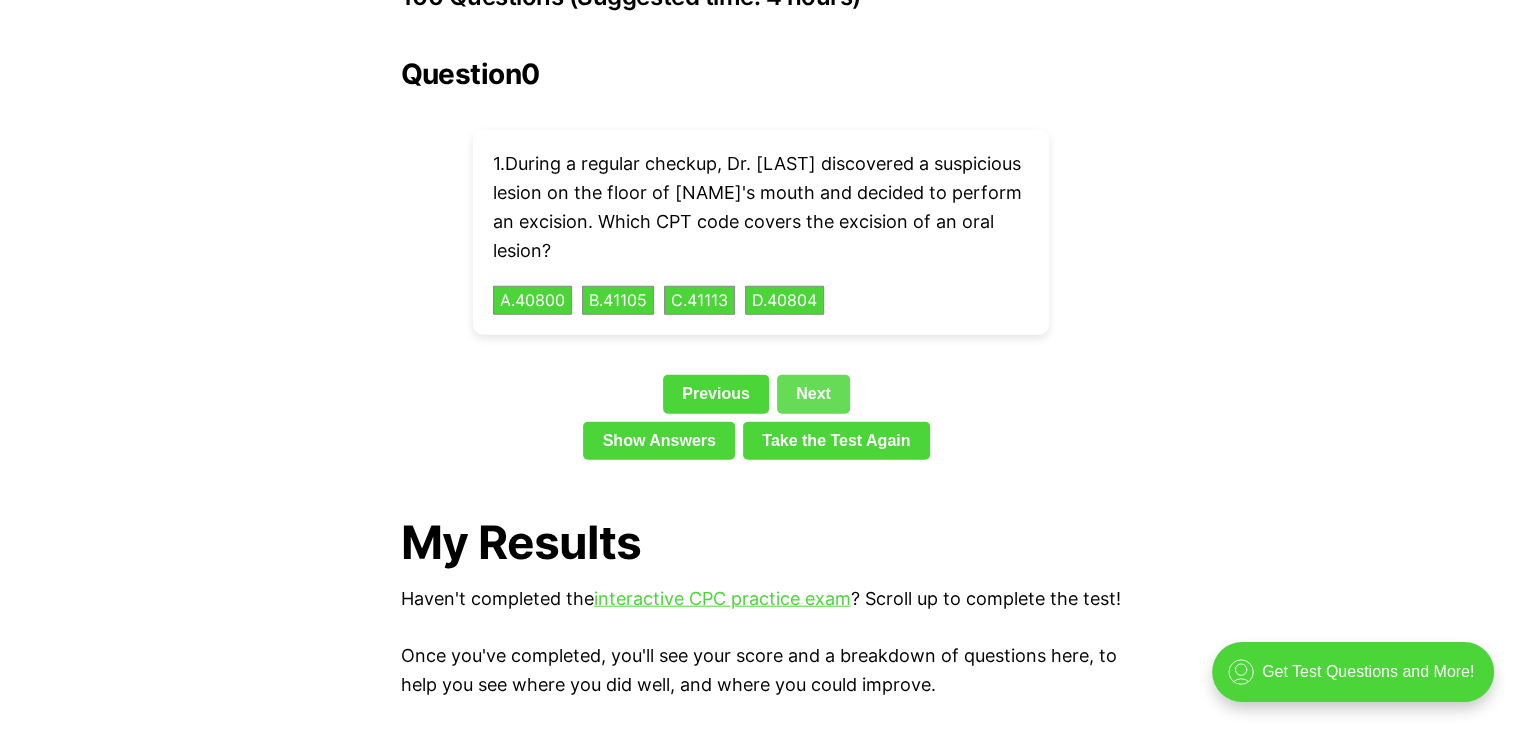click on "Next" at bounding box center (813, 394) 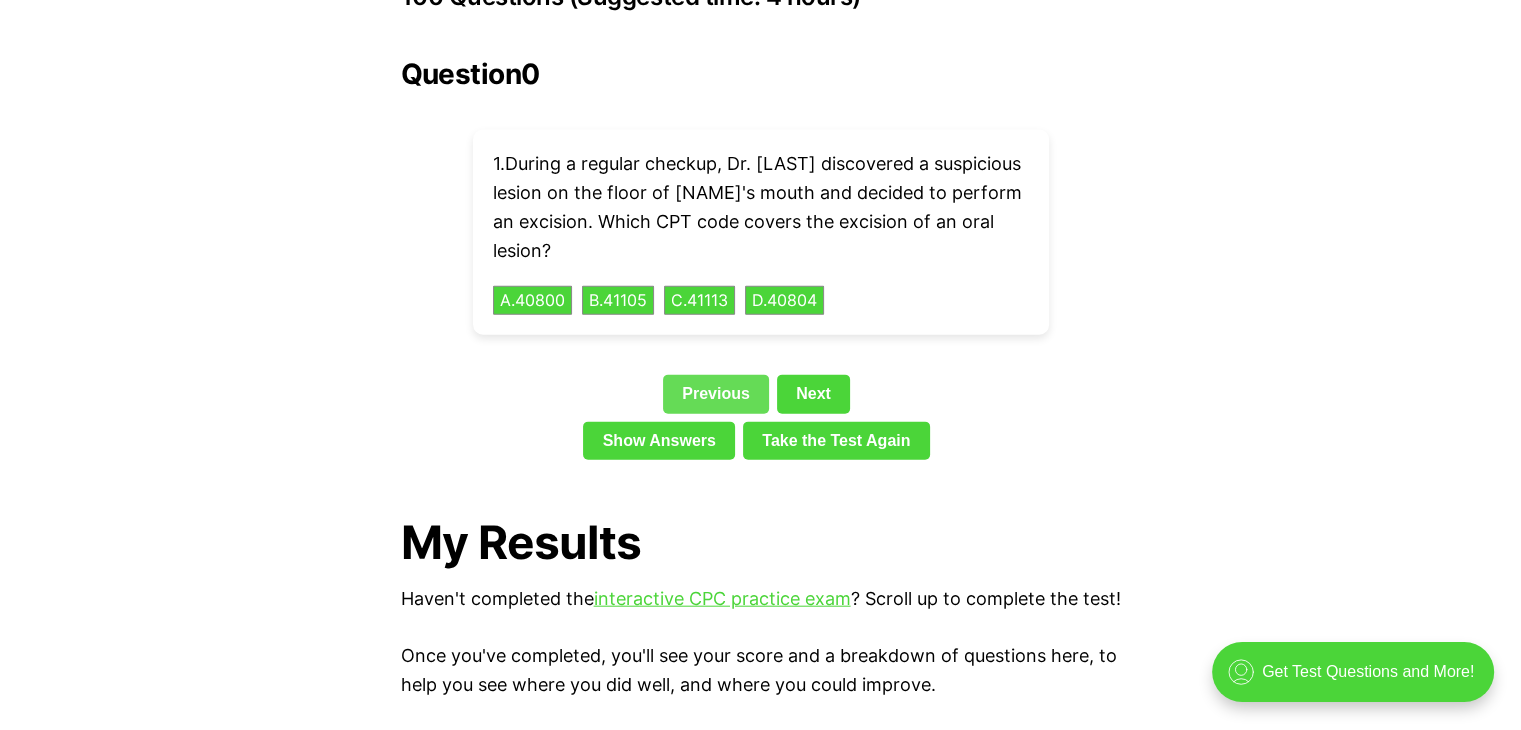 click on "Previous" at bounding box center (716, 394) 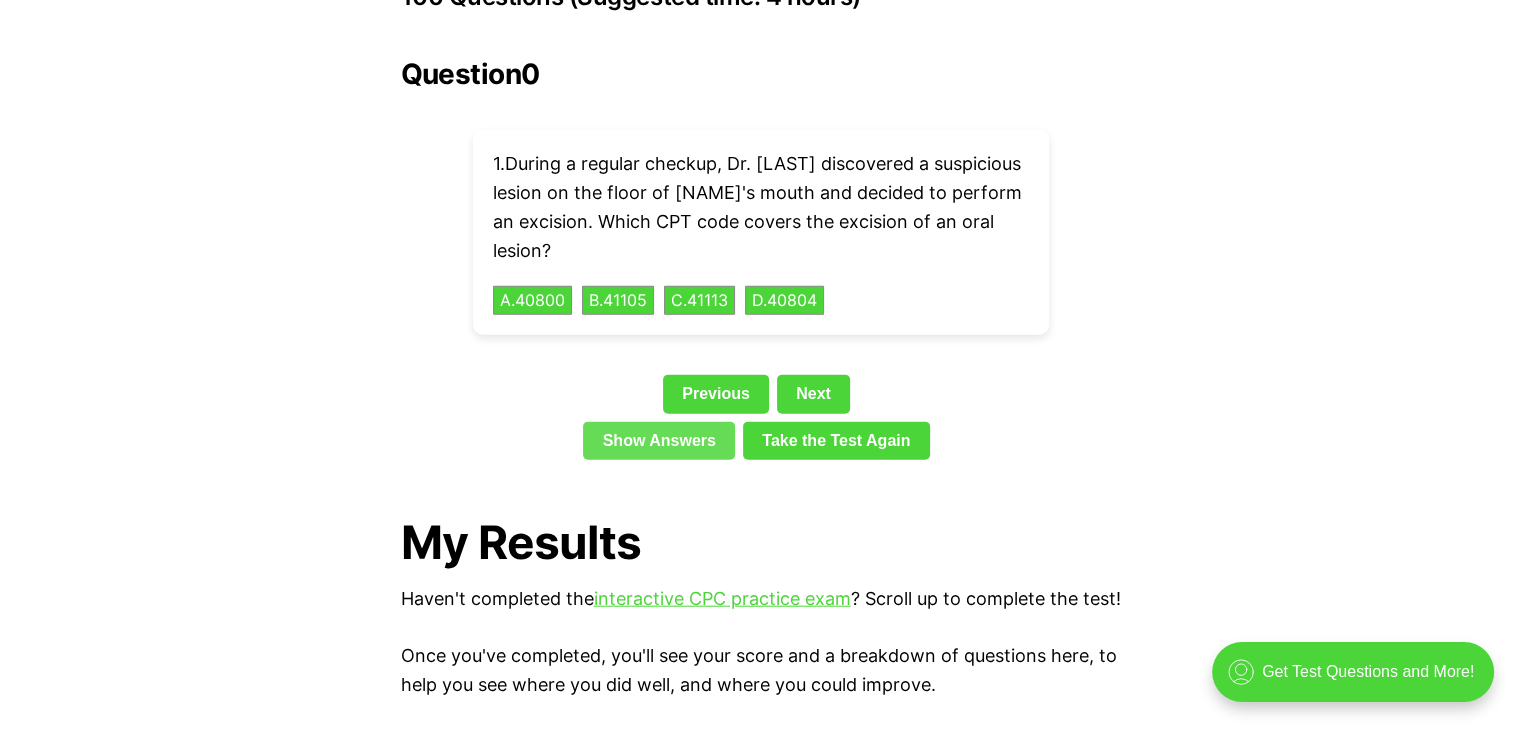 drag, startPoint x: 686, startPoint y: 431, endPoint x: 688, endPoint y: 416, distance: 15.132746 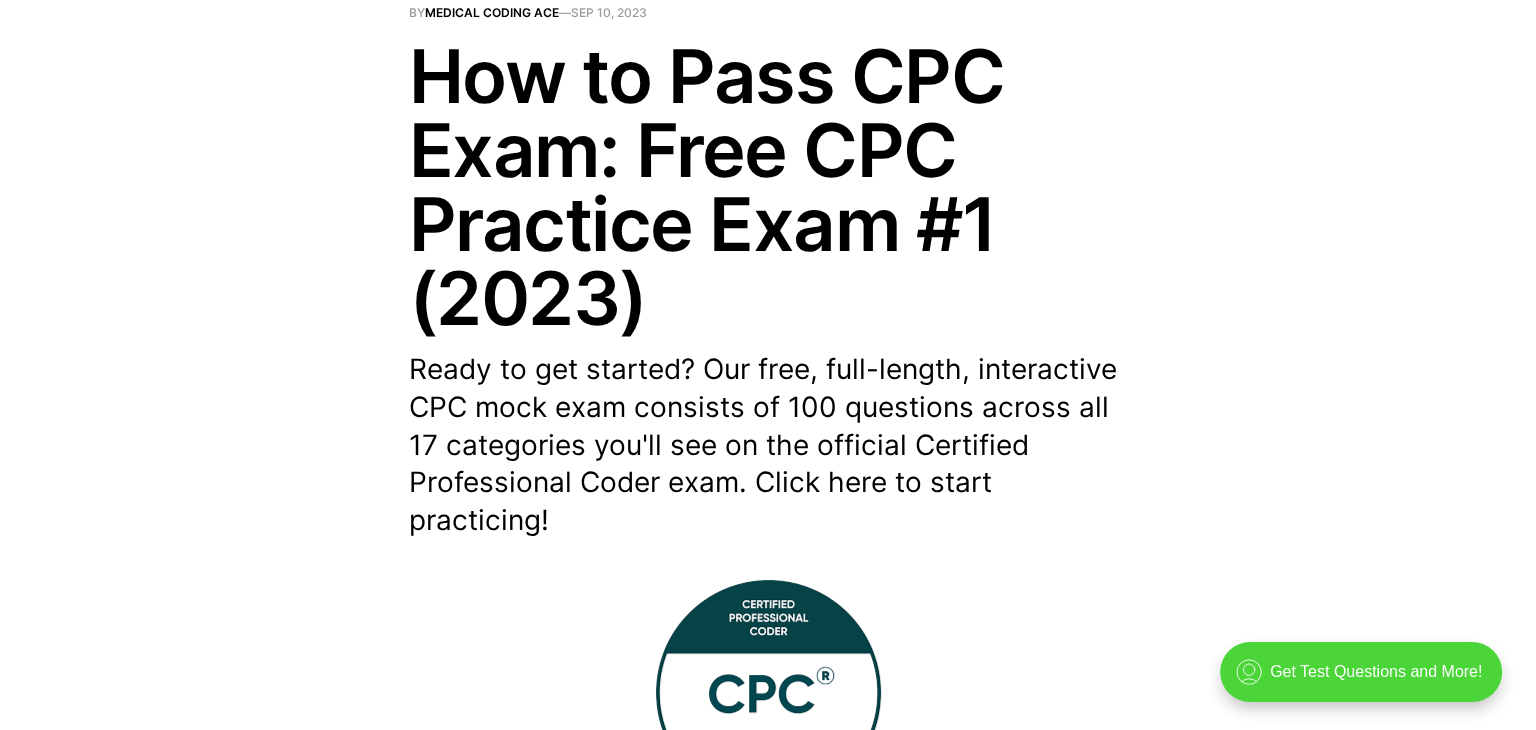 scroll, scrollTop: 0, scrollLeft: 0, axis: both 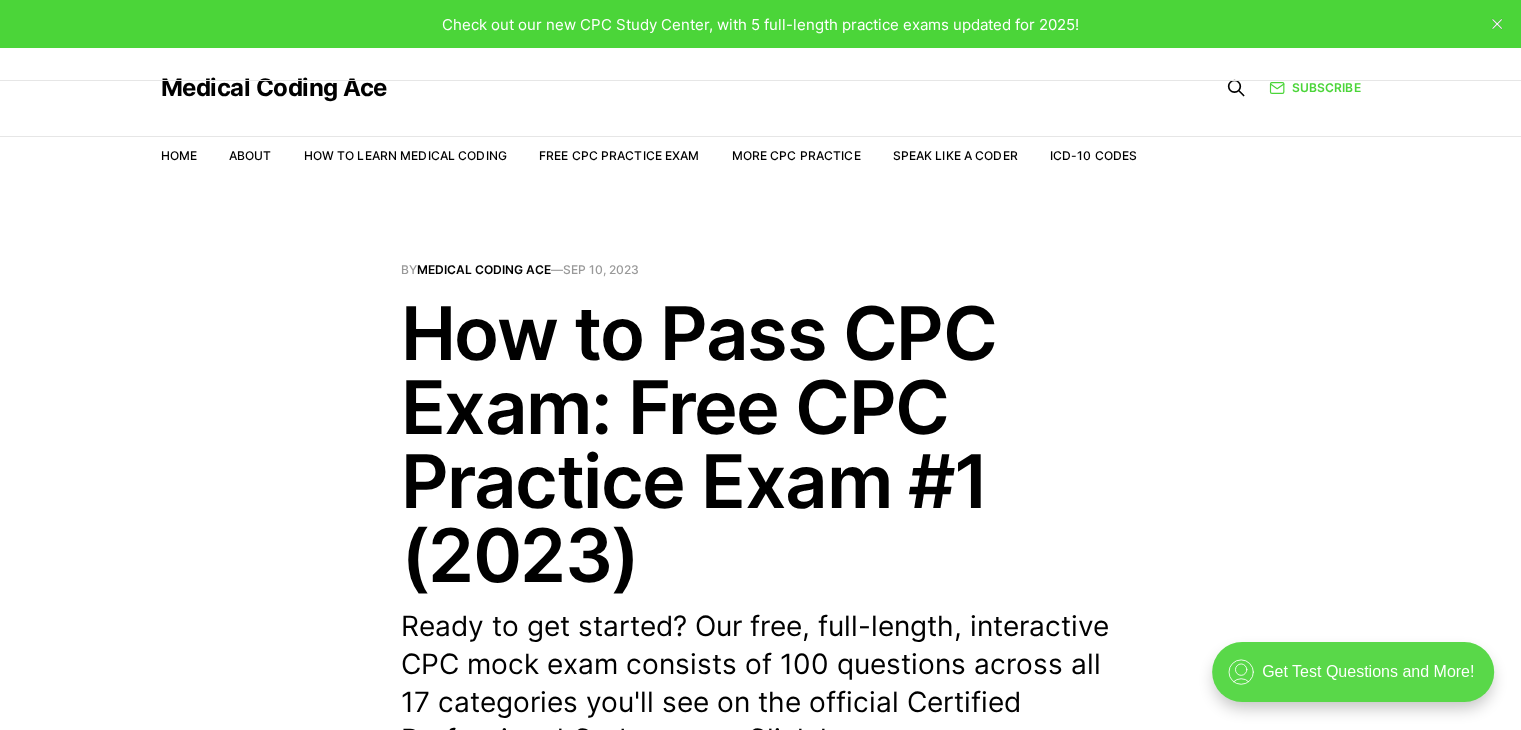 click on ".cls-1{fill:none;stroke:currentColor;stroke-linecap:round;stroke-linejoin:round;stroke-width:0.8px;}   Get Test Questions and More!" at bounding box center (1353, 672) 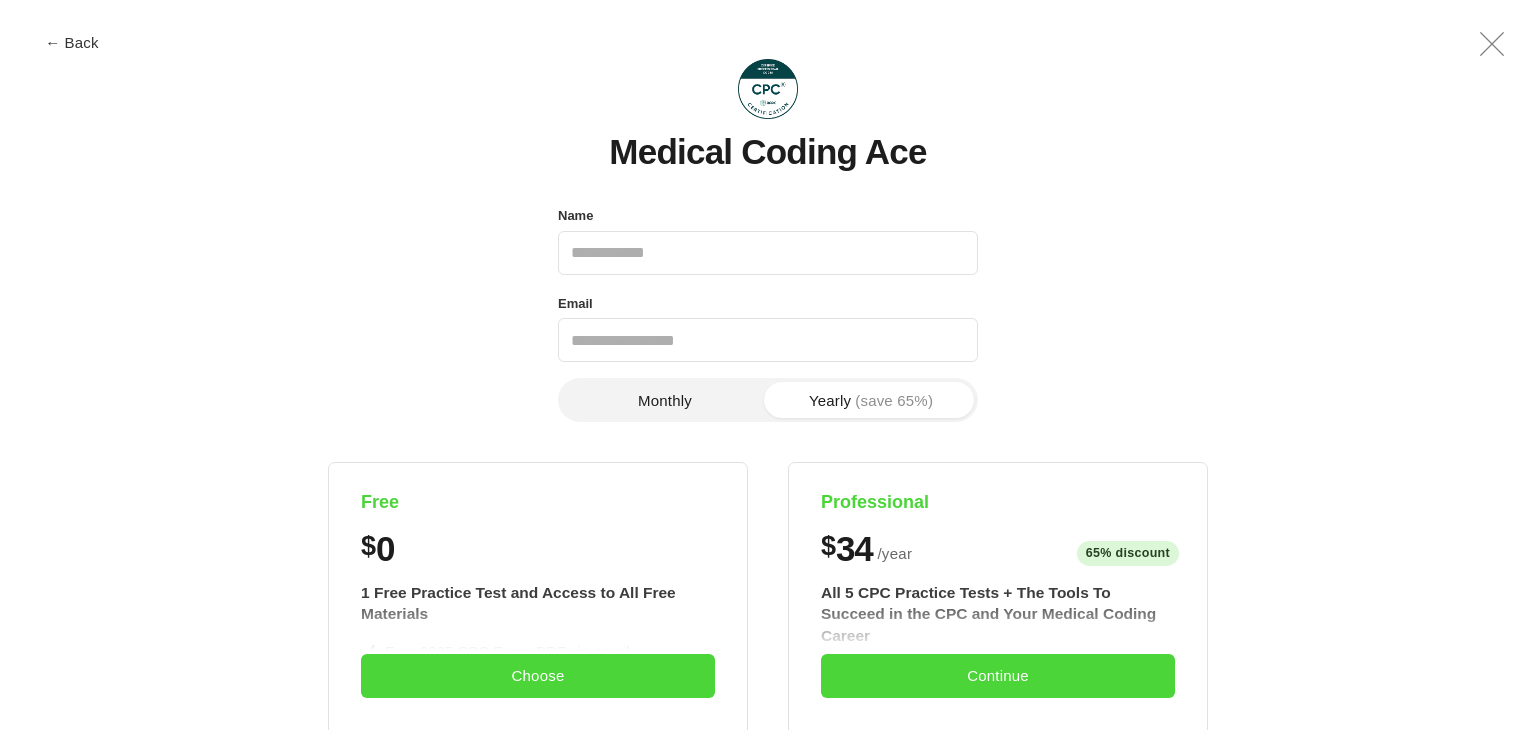 scroll, scrollTop: 0, scrollLeft: 0, axis: both 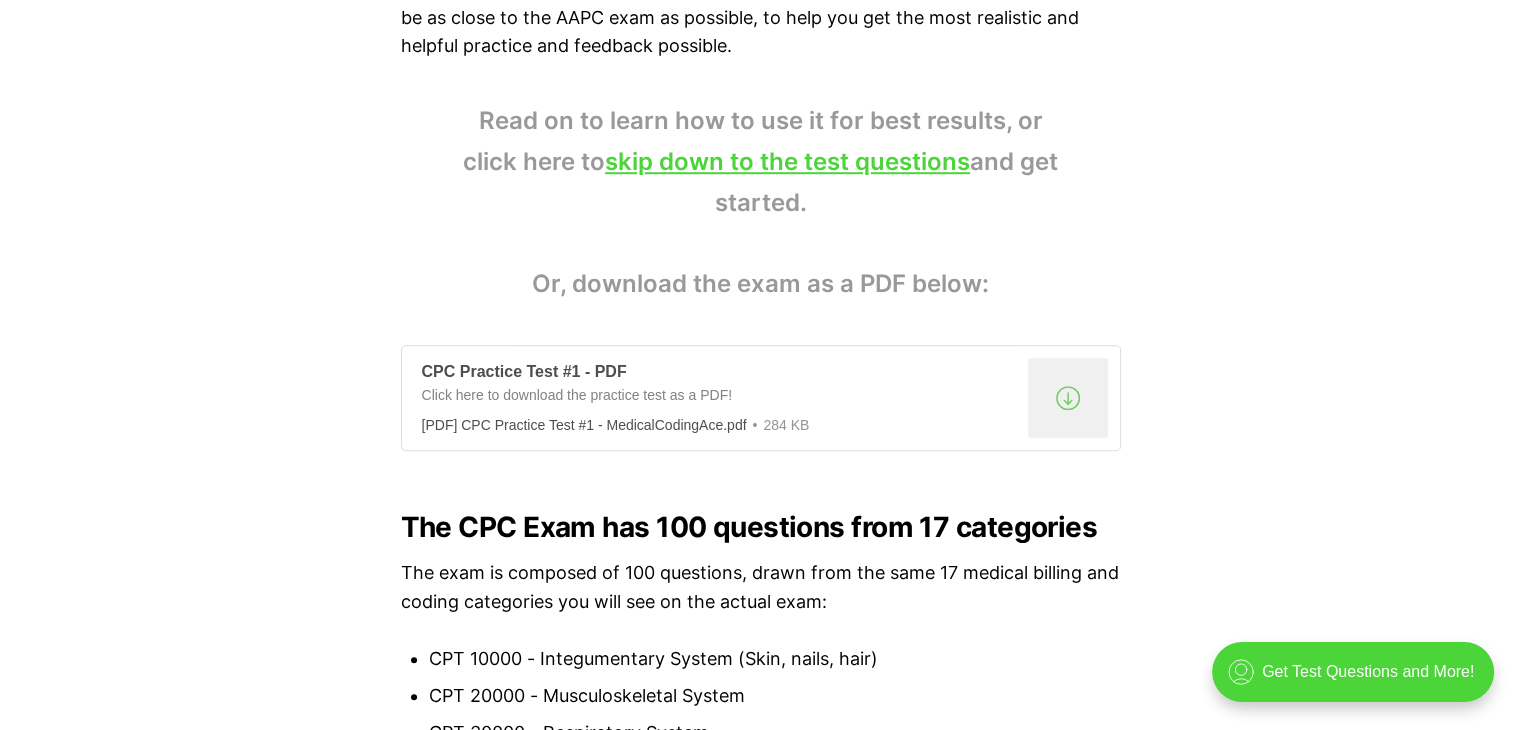 click on ".a{fill:none;stroke:currentColor;stroke-linecap:round;stroke-linejoin:round;stroke-width:1.5px;} download-circle" at bounding box center [1068, 398] 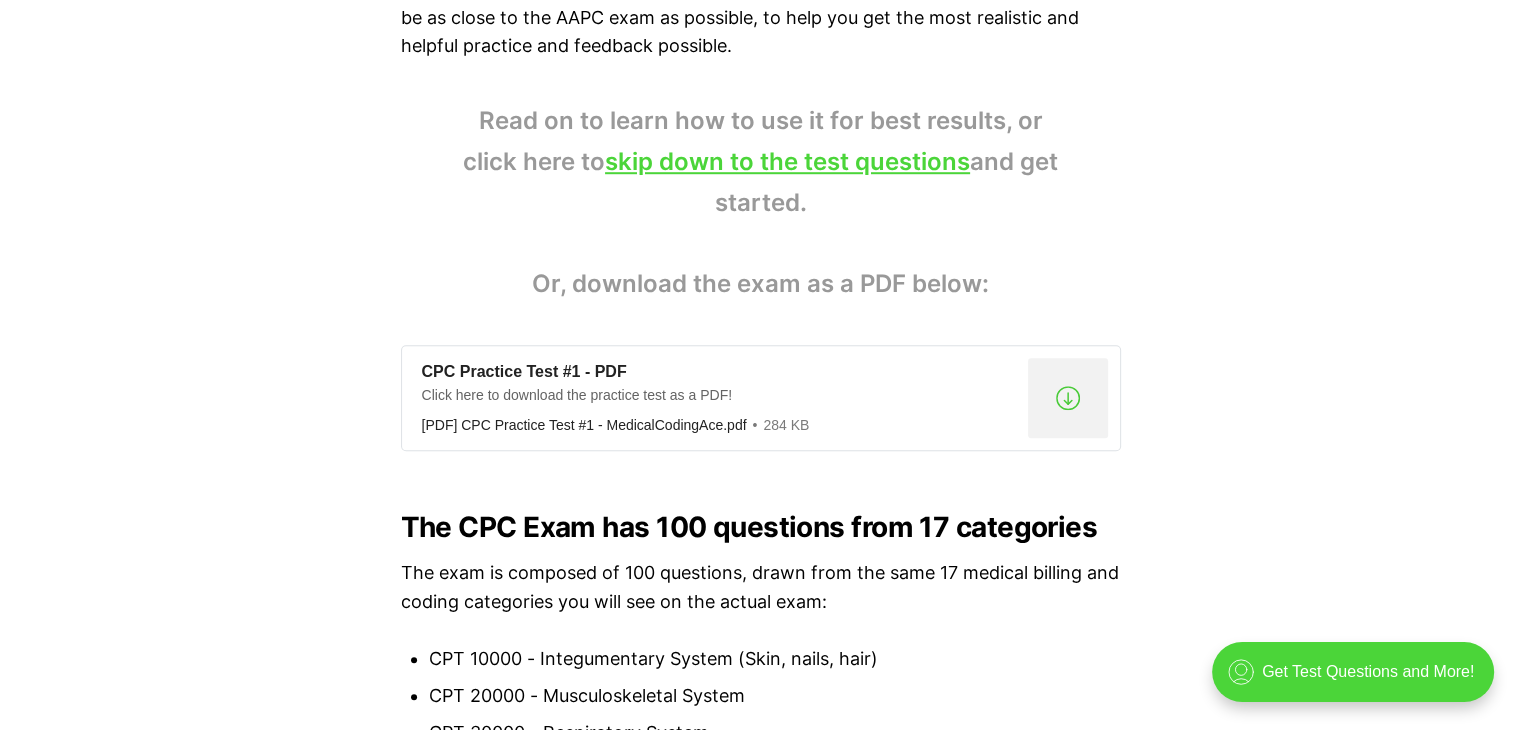 click on "💡 Heads up! Our practice exams have been updated for 2025. Check out our free, full-length  interactive CPC exam  here.  It contains 100 all-new questions, all with explanations, and saves your progress, so you can take a break and come back later. Click  here  to get started now! Welcome to our first full-length, free CPC practice exam! We've designed this test to be as close to the AAPC exam as possible, to help you get the most realistic and helpful practice and feedback possible.  Read on to learn how to use it for best results, or click here to  skip down to the test questions  and get started. Or, download the exam as a PDF below: CPC Practice Test #1 - PDF Click here to download the practice test as a PDF! [PDF] CPC Practice Test #1 - MedicalCodingAce.pdf 284 KB .a{fill:none;stroke:currentColor;stroke-linecap:round;stroke-linejoin:round;stroke-width:1.5px;} download-circle The CPC Exam has 100 questions from 17 categories CPT 10000 - Integumentary System (Skin, nails, hair) Anesthesia" at bounding box center [760, 3827] 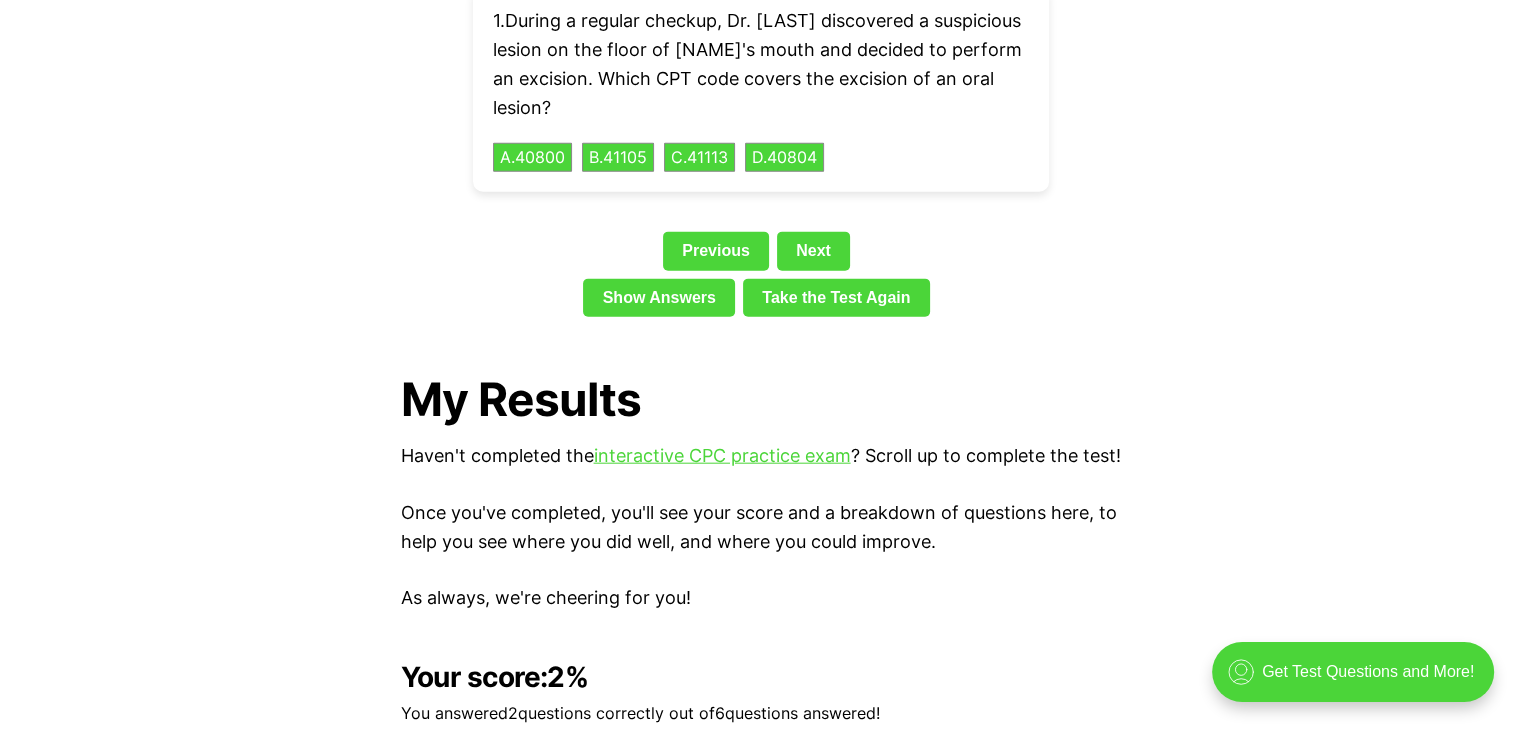 click on "Take the Test Again" at bounding box center (836, 298) 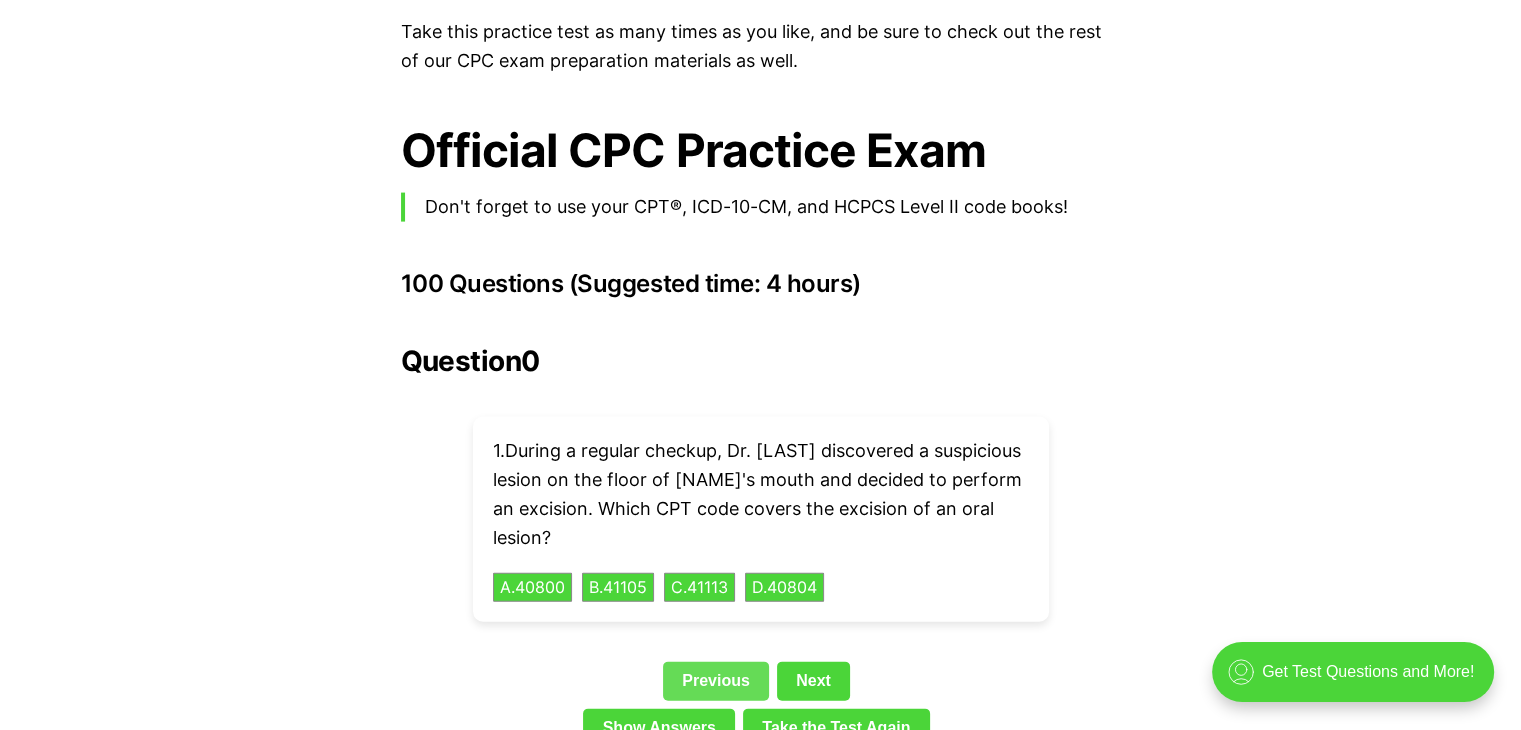 scroll, scrollTop: 4257, scrollLeft: 0, axis: vertical 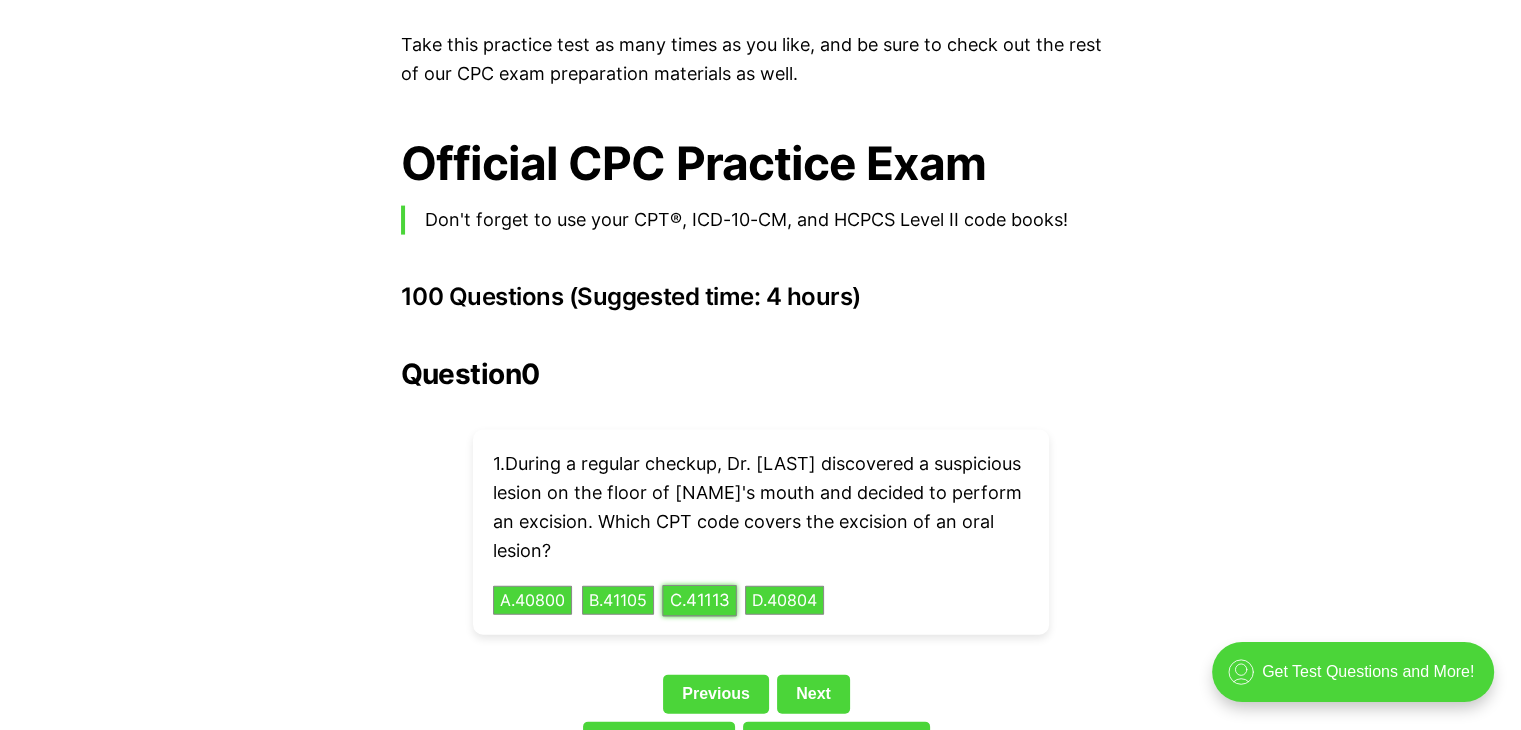 click on "C .  41113" at bounding box center (699, 600) 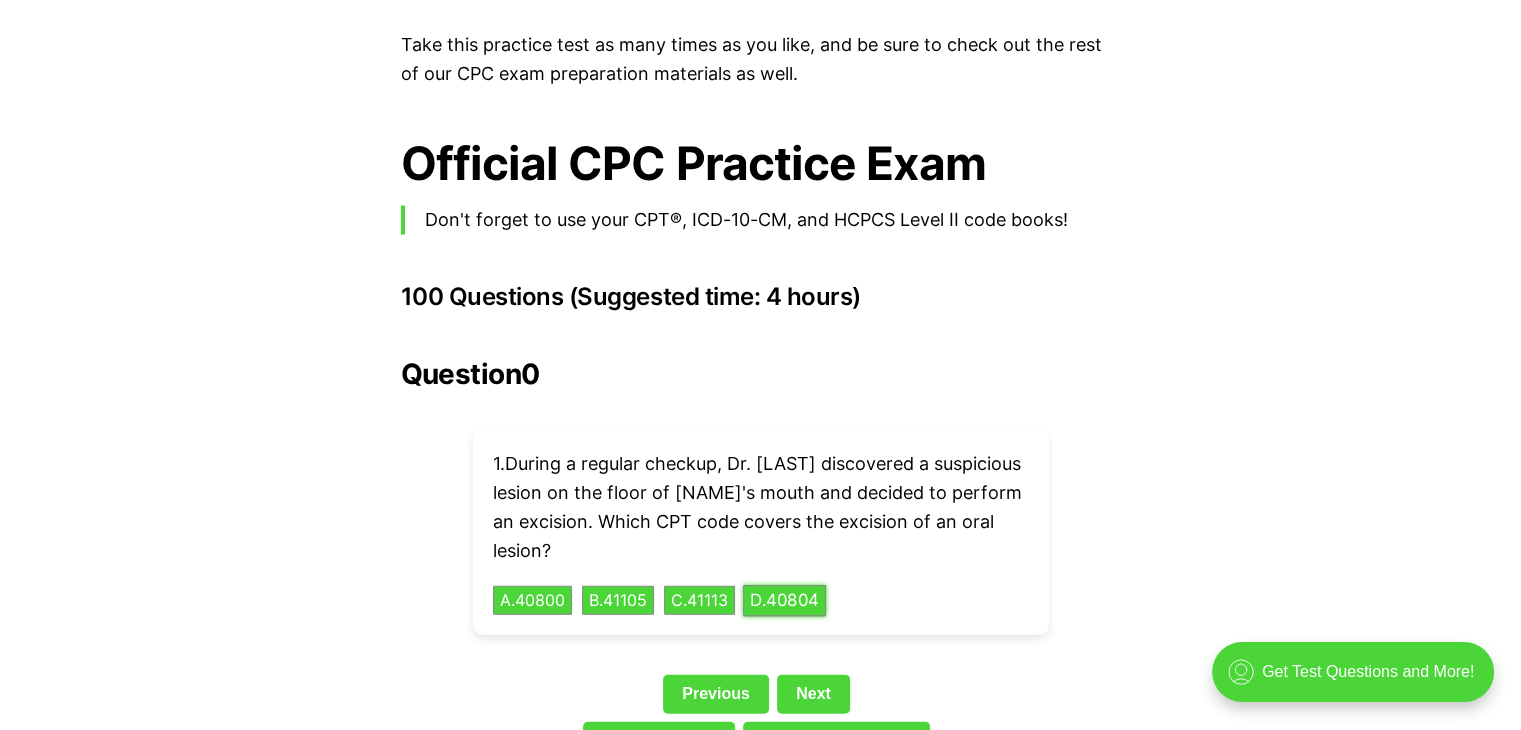 click on "D .  40804" at bounding box center [784, 600] 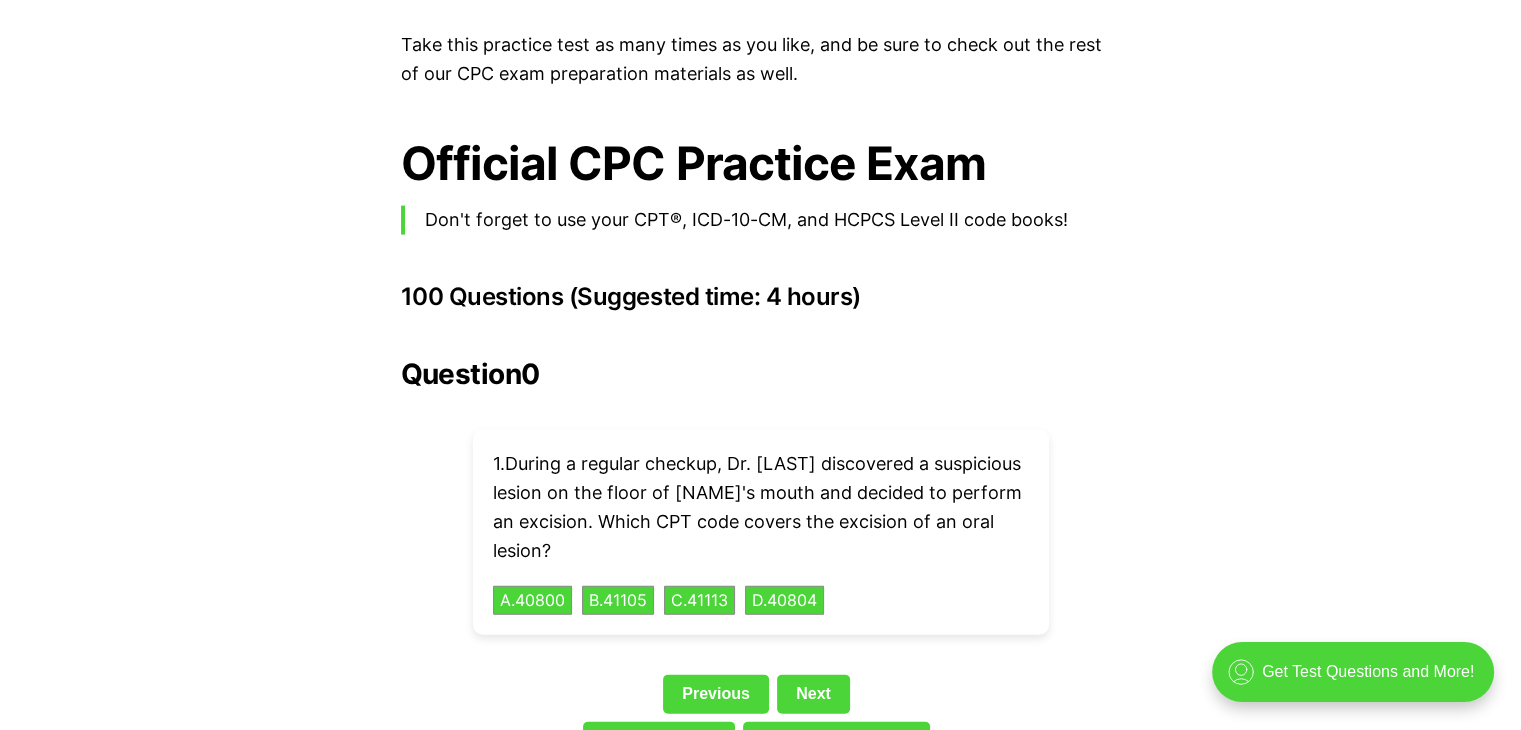 click on "1 .  During a regular checkup, Dr. [LAST] discovered a suspicious lesion on the floor of [NAME]'s mouth and decided to perform an excision. Which CPT code covers the excision of an oral lesion? A .  40800 B .  41105 C .  41113 D .  40804" at bounding box center [761, 532] 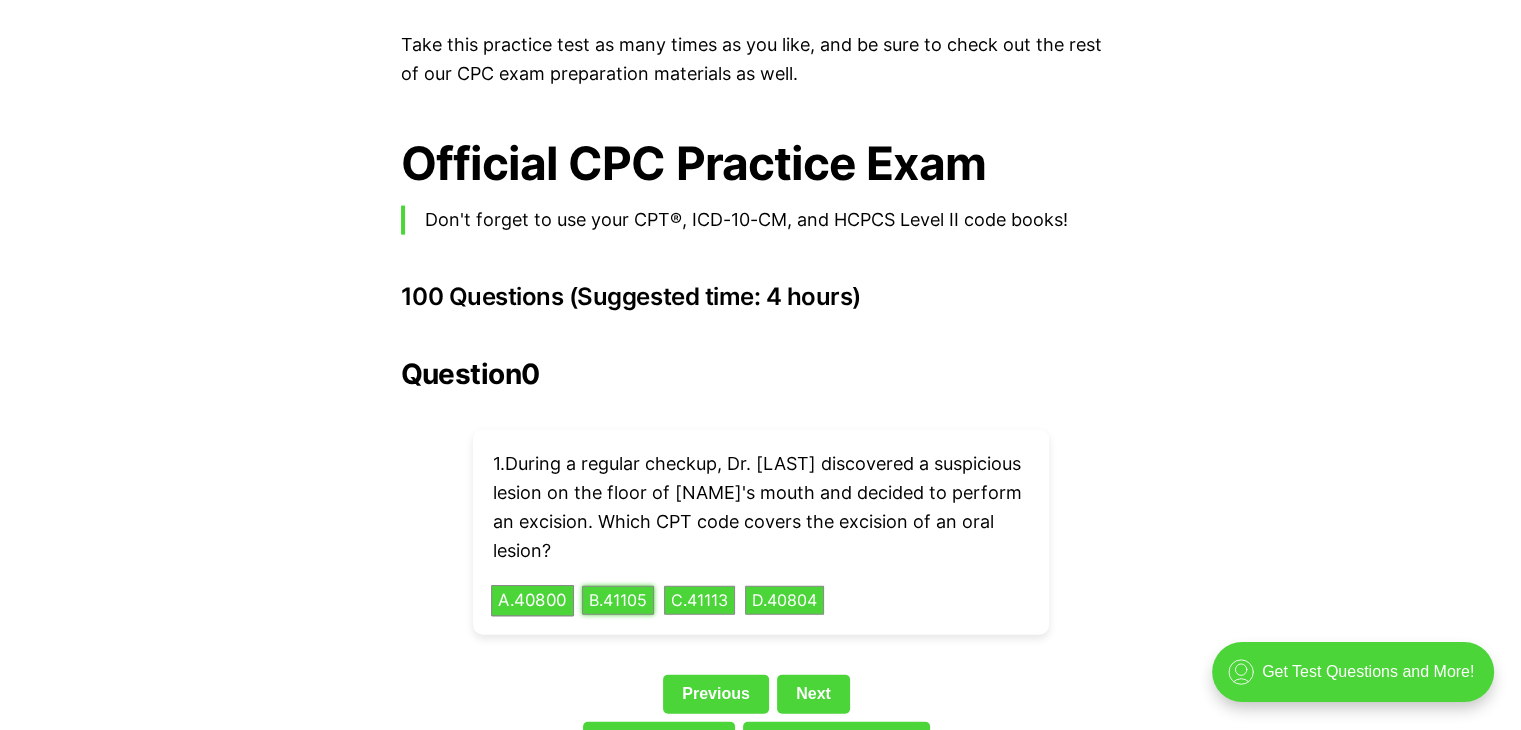 drag, startPoint x: 606, startPoint y: 568, endPoint x: 572, endPoint y: 567, distance: 34.0147 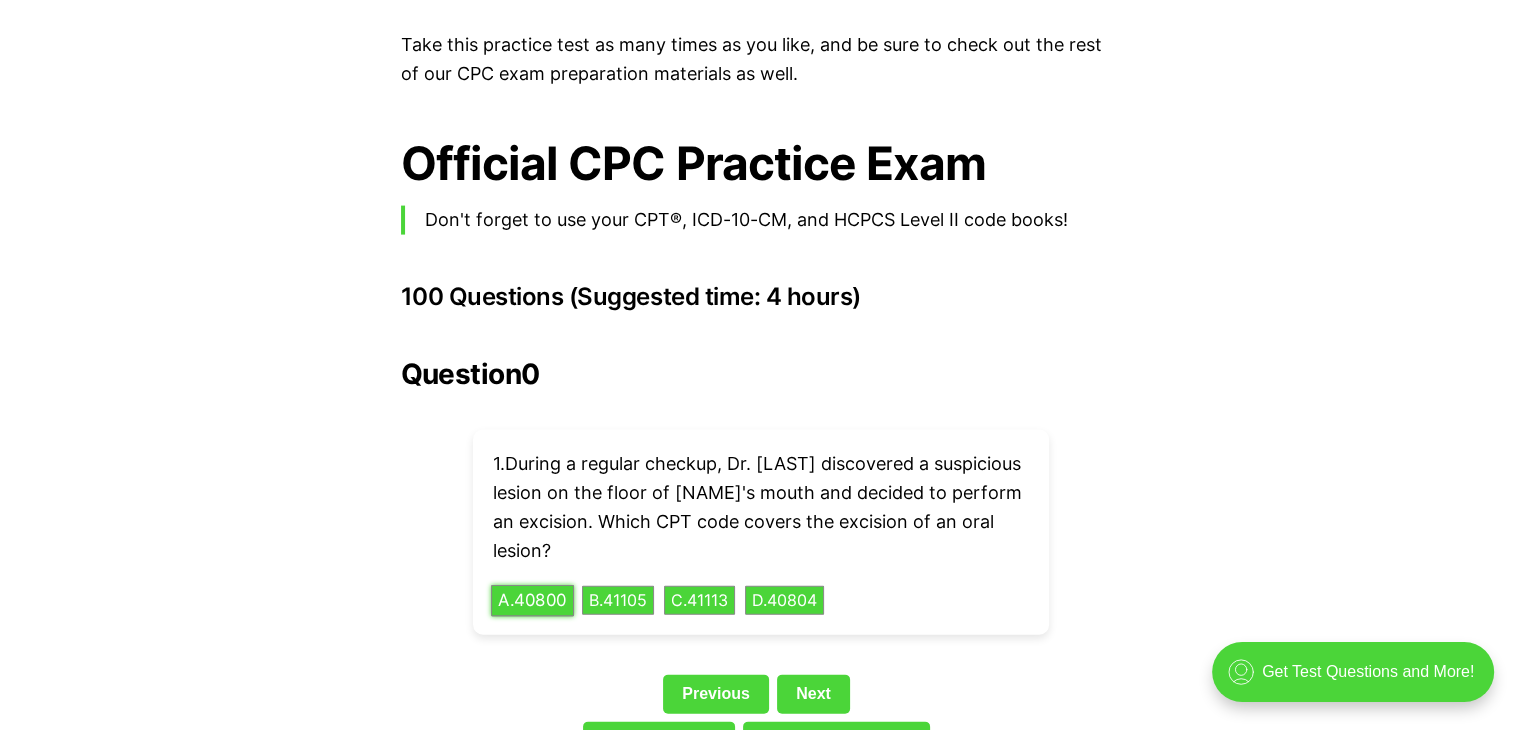click on "A .  40800" at bounding box center (532, 600) 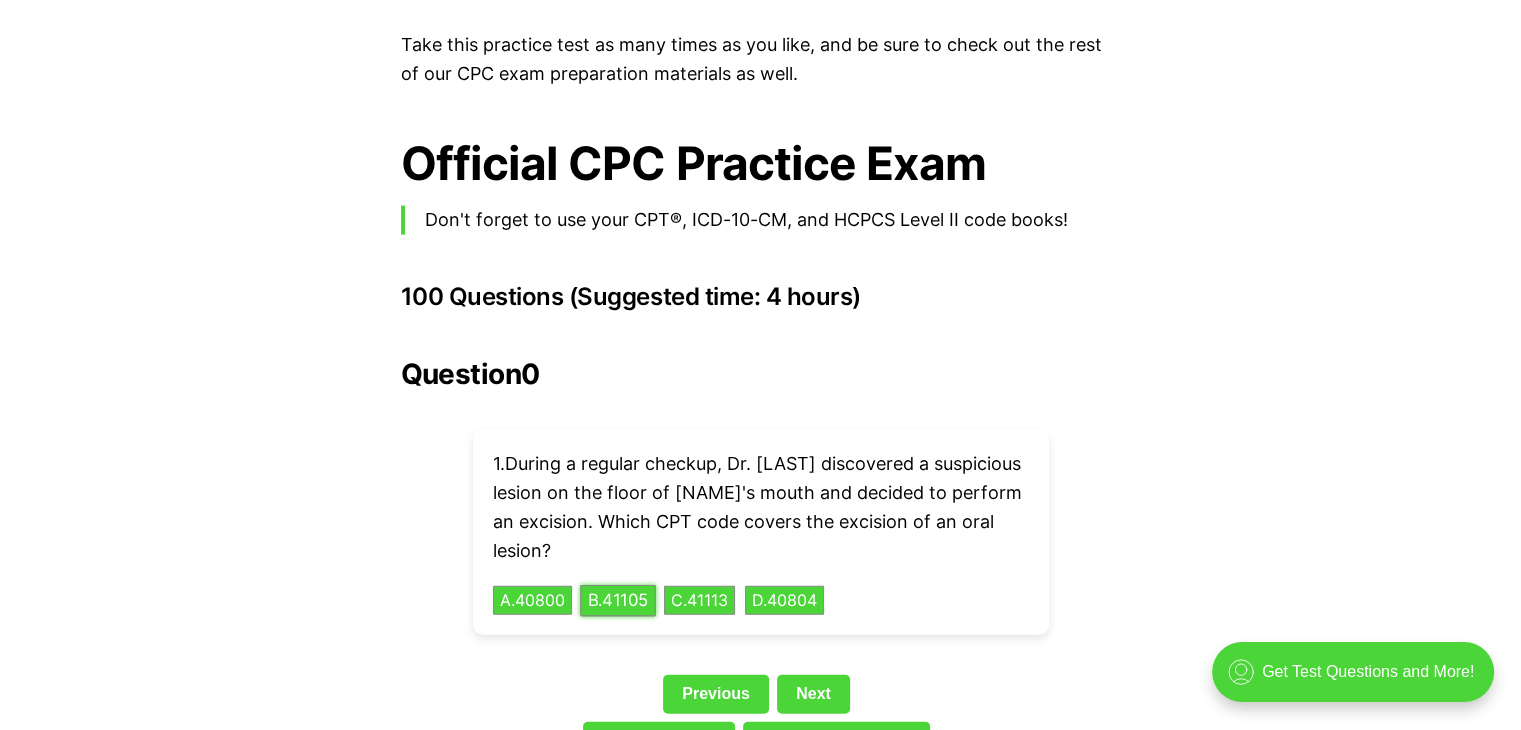 click on "B .  41105" at bounding box center (618, 600) 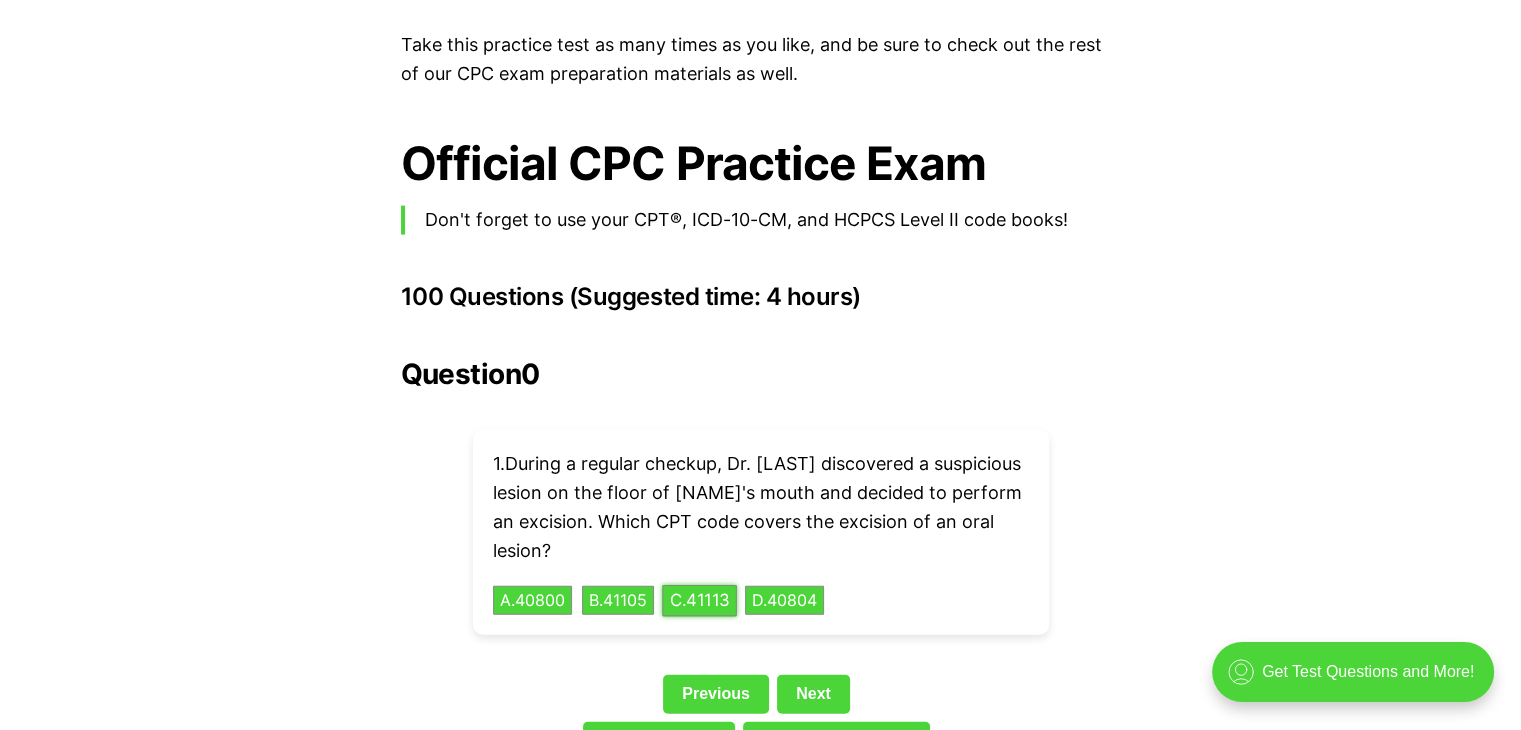 drag, startPoint x: 674, startPoint y: 572, endPoint x: 717, endPoint y: 573, distance: 43.011627 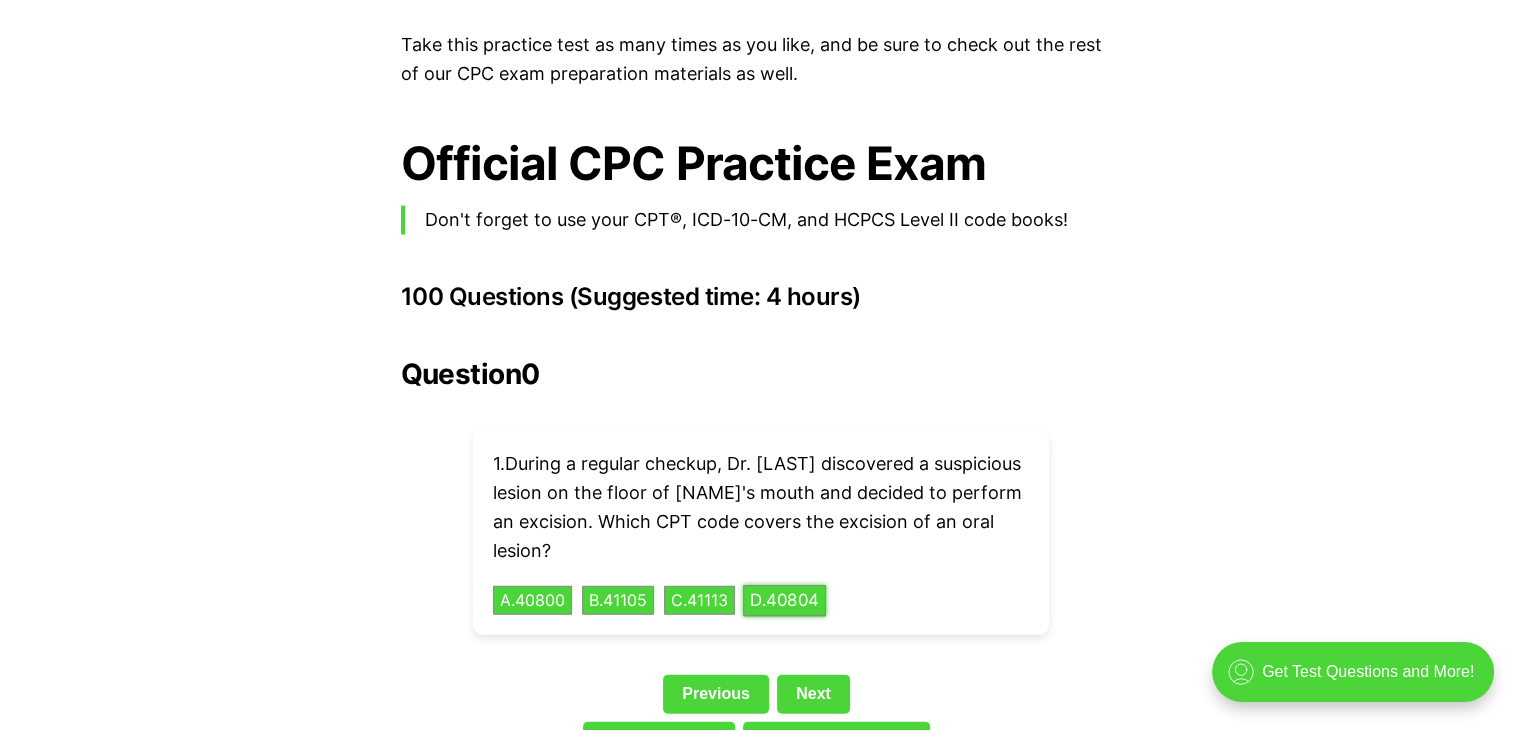 click on "1 .  During a regular checkup, Dr. [LAST] discovered a suspicious lesion on the floor of [NAME]'s mouth and decided to perform an excision. Which CPT code covers the excision of an oral lesion? A .  40800 B .  41105 C .  41113 D .  40804" at bounding box center [761, 532] 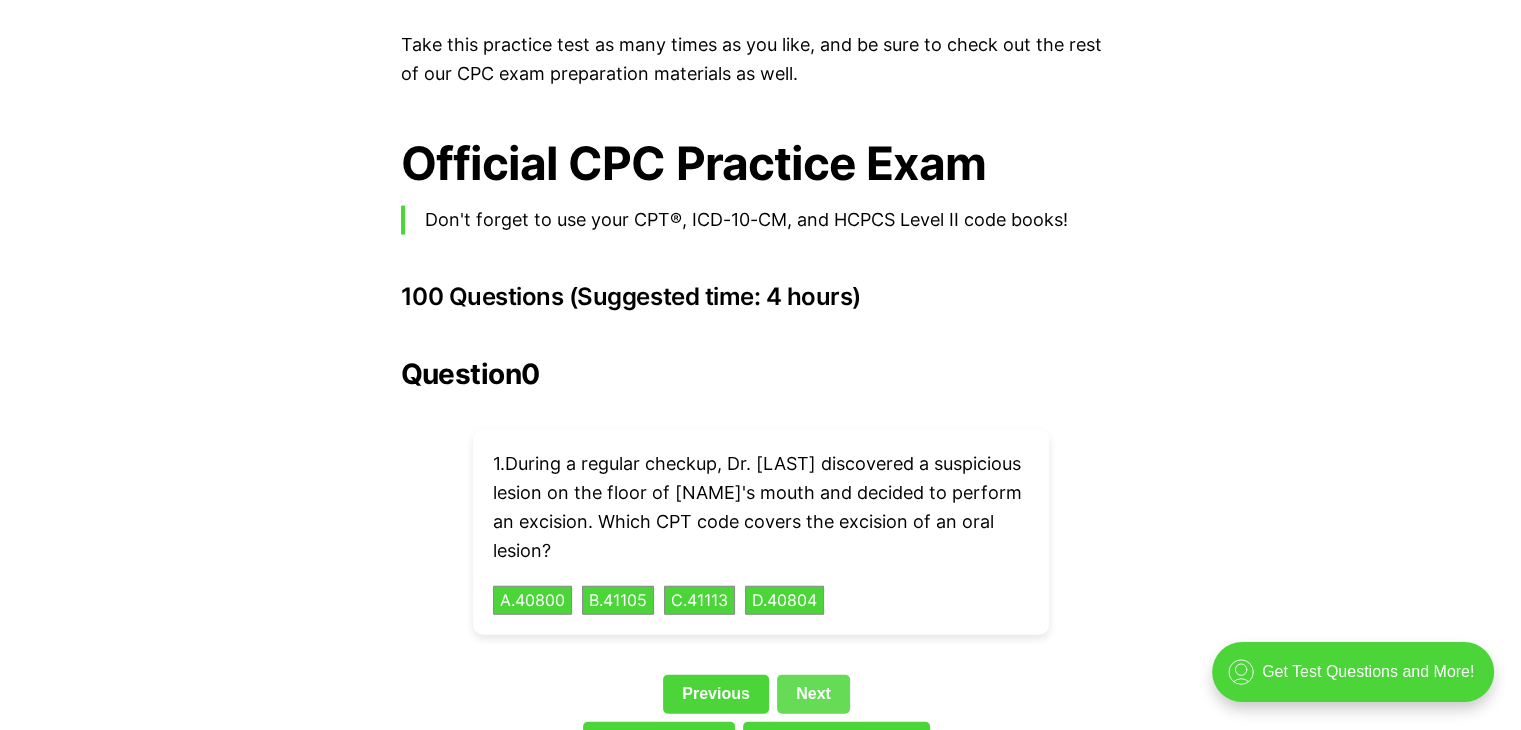 click on "Next" at bounding box center [813, 694] 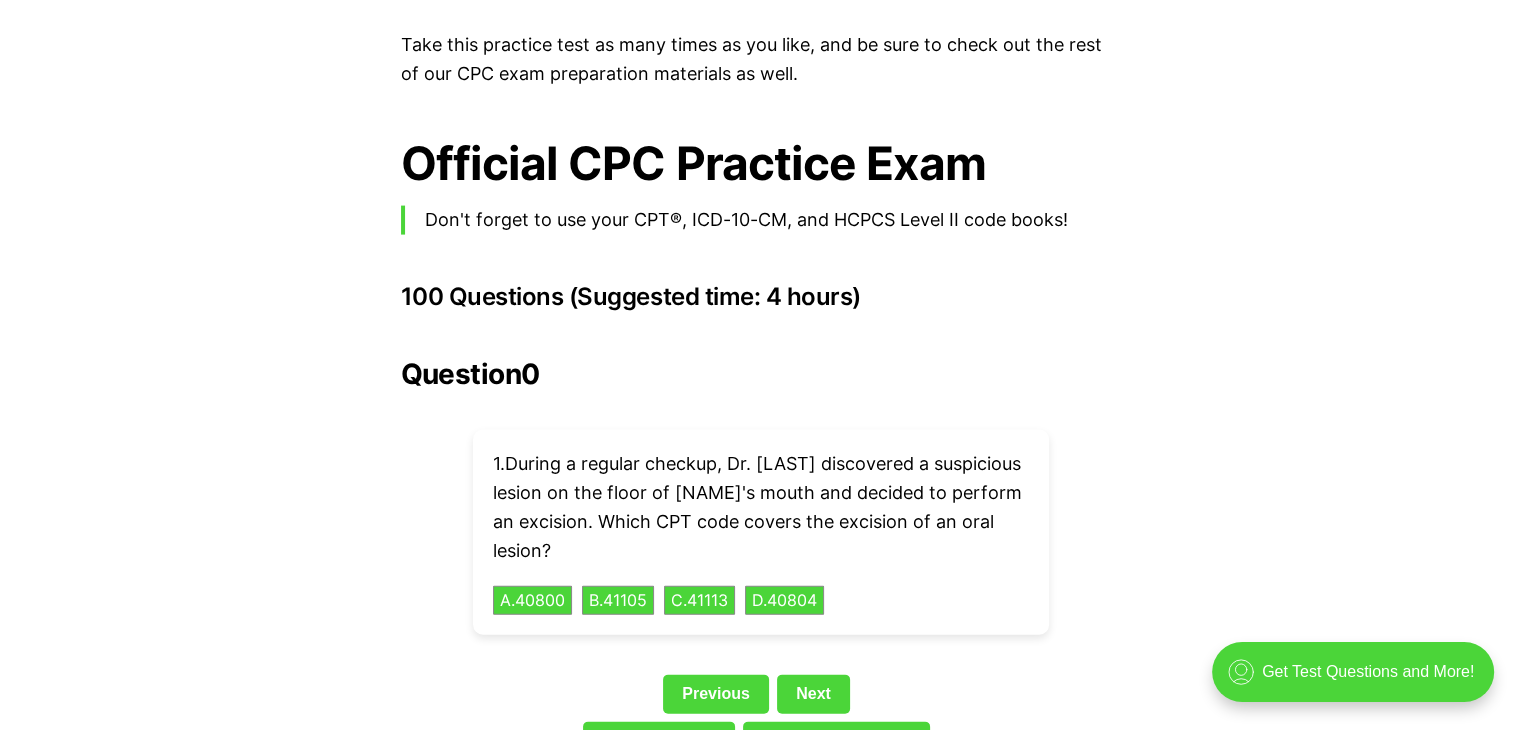 scroll, scrollTop: 4700, scrollLeft: 0, axis: vertical 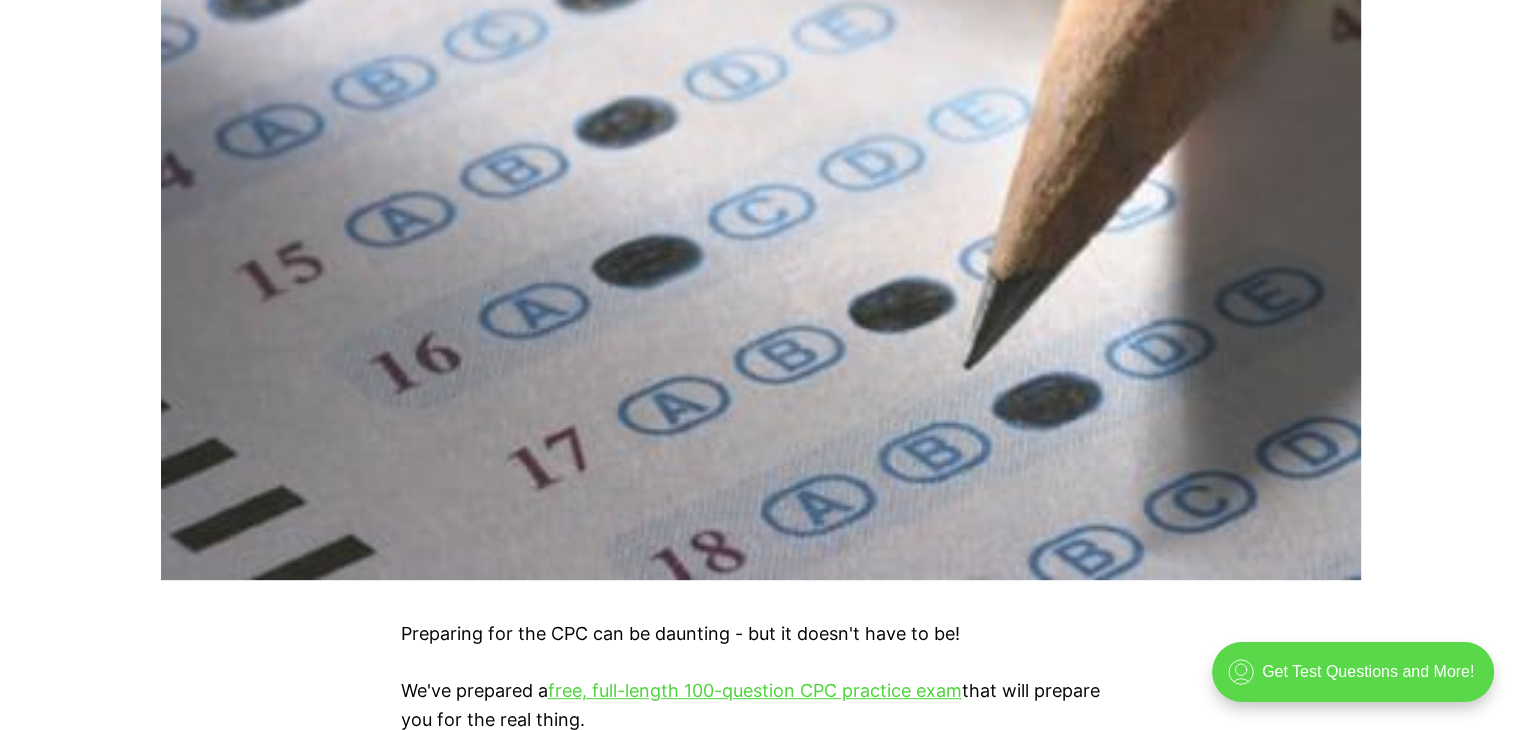 click on ".cls-1{fill:none;stroke:currentColor;stroke-linecap:round;stroke-linejoin:round;stroke-width:0.8px;}   Get Test Questions and More!" at bounding box center [1353, 672] 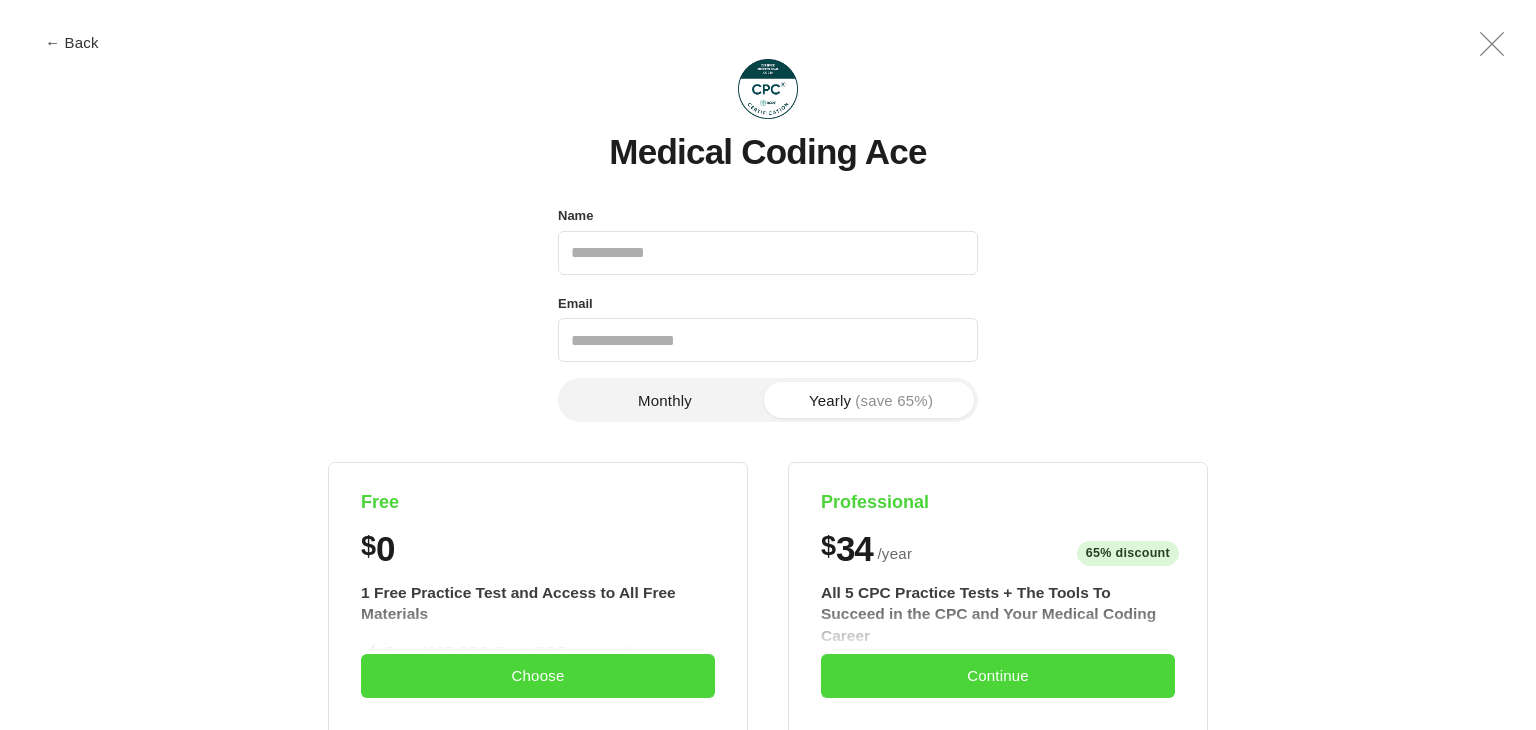 scroll, scrollTop: 0, scrollLeft: 0, axis: both 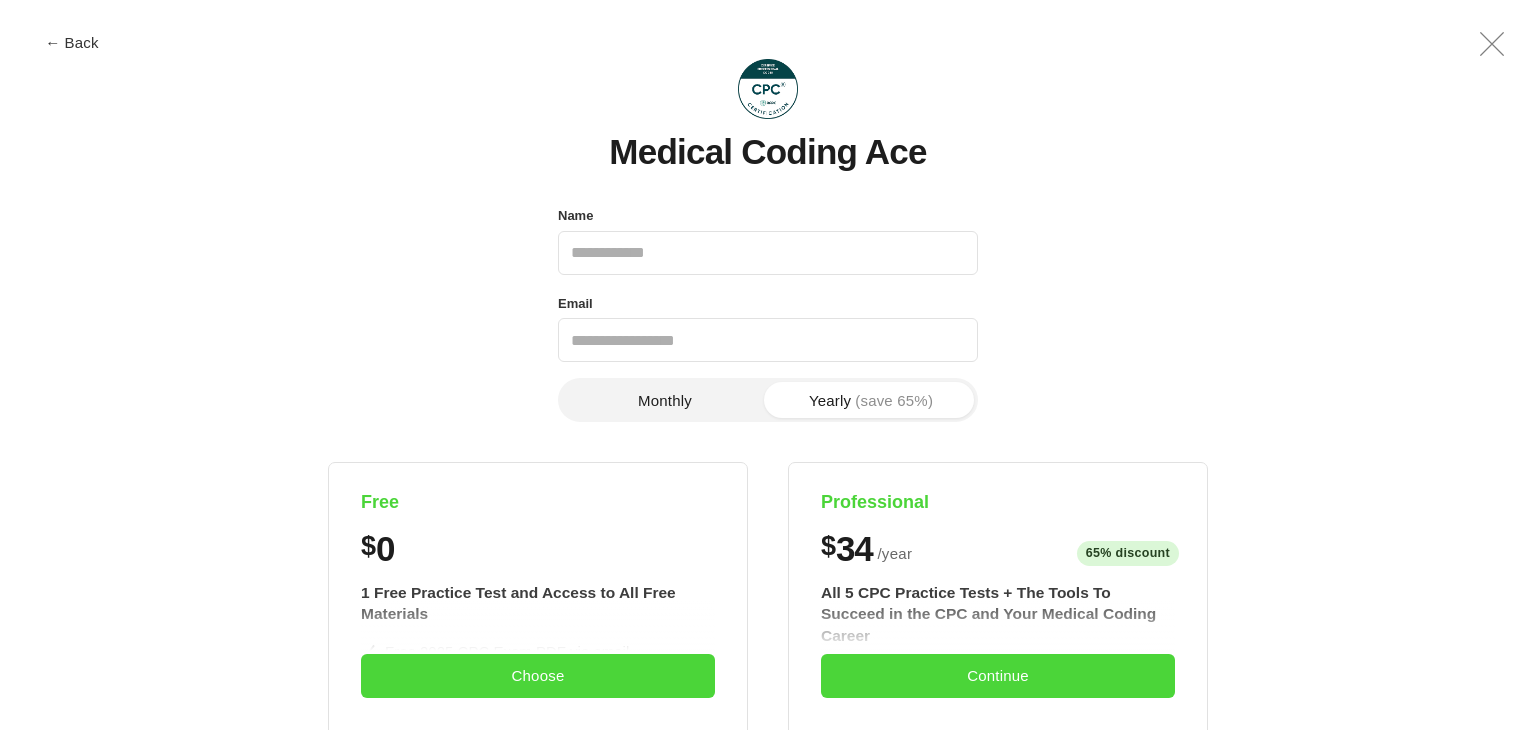 type on "**********" 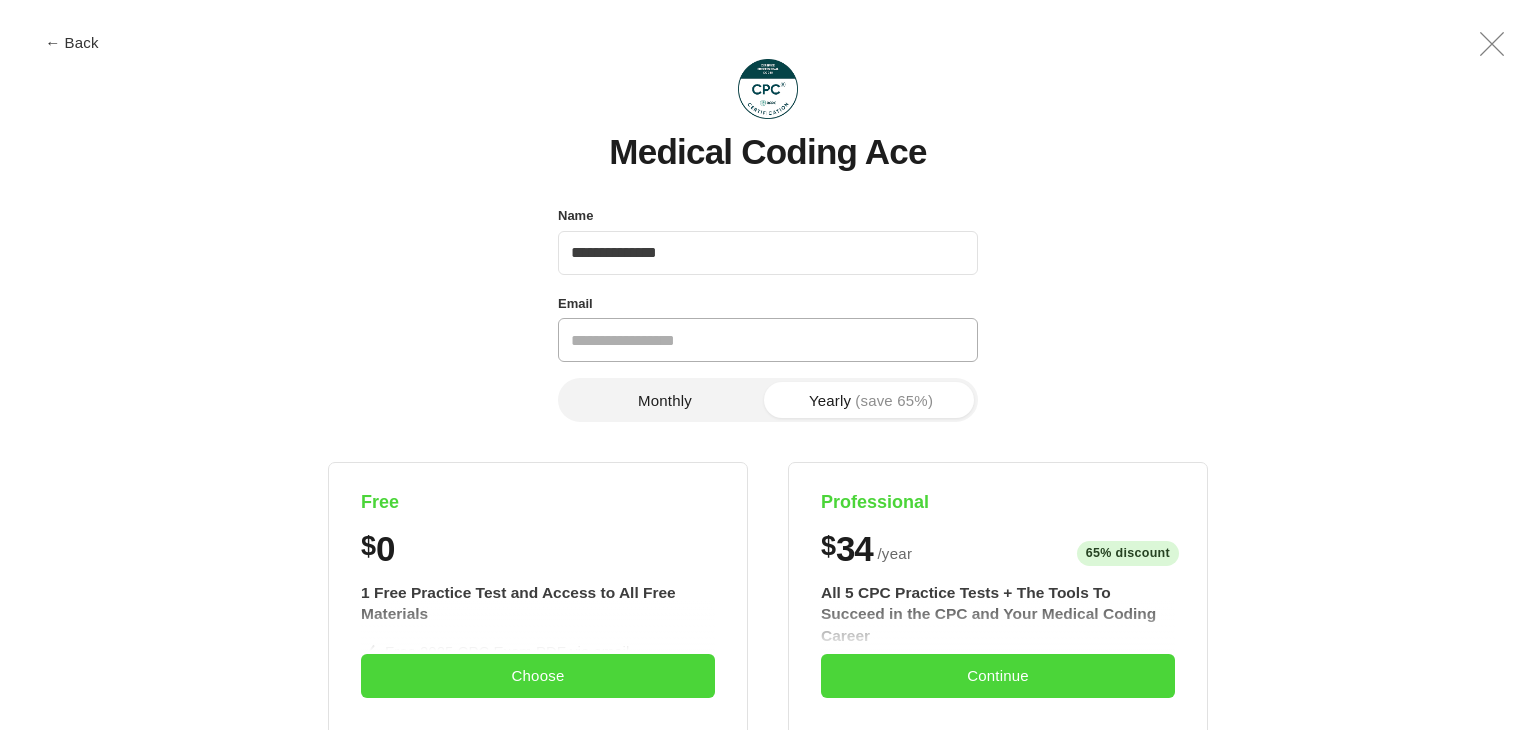 click on "Email" at bounding box center [768, 340] 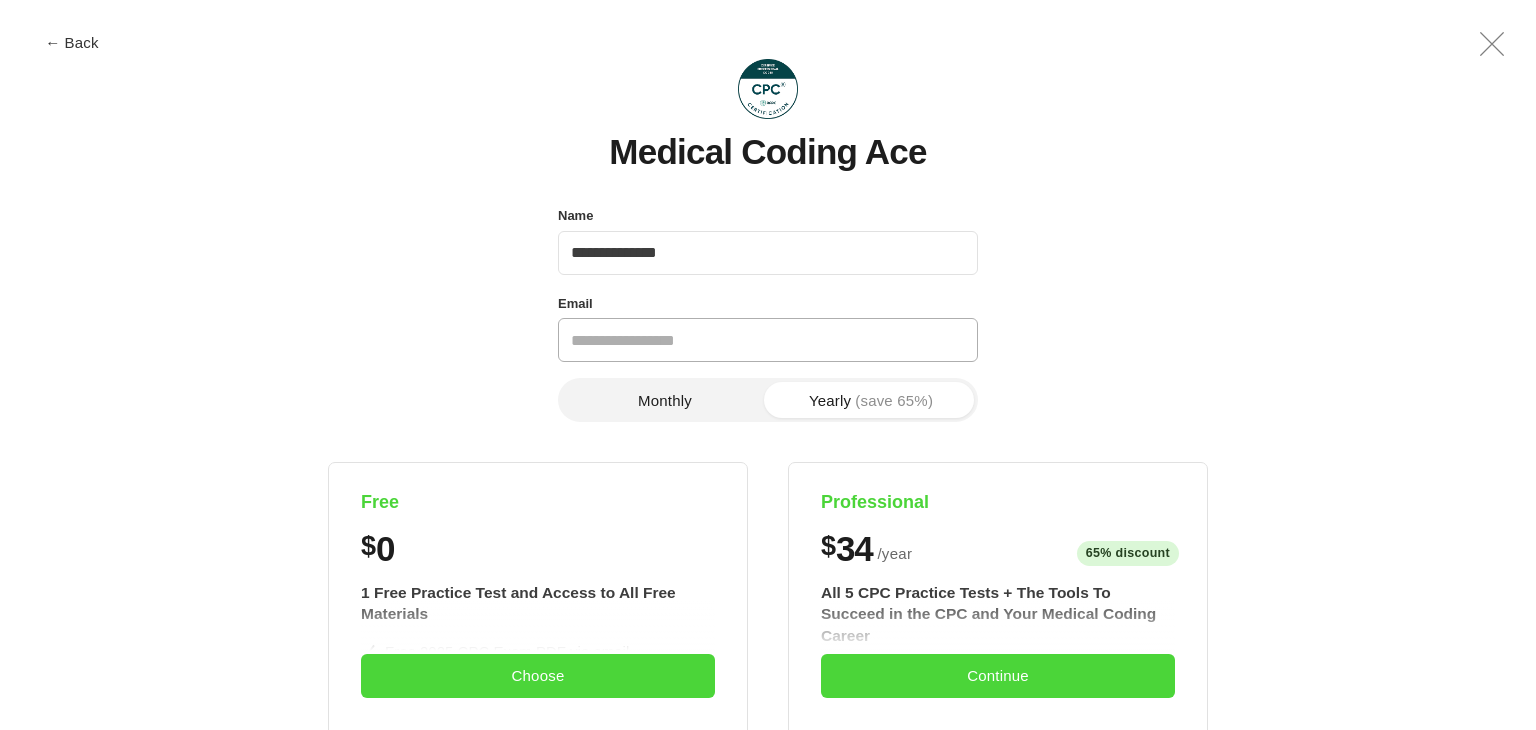 click on "Email" at bounding box center [768, 340] 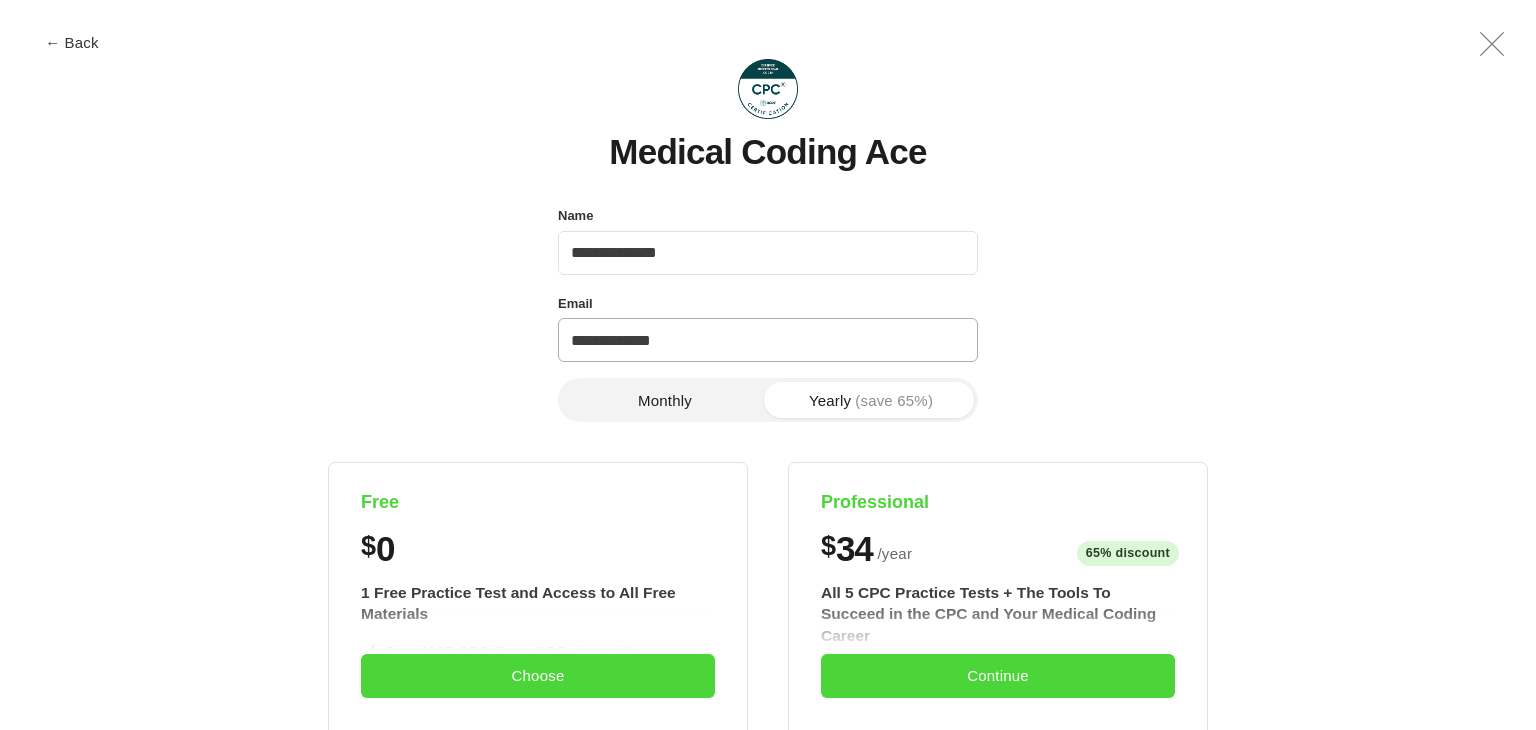 click on "**********" at bounding box center (768, 340) 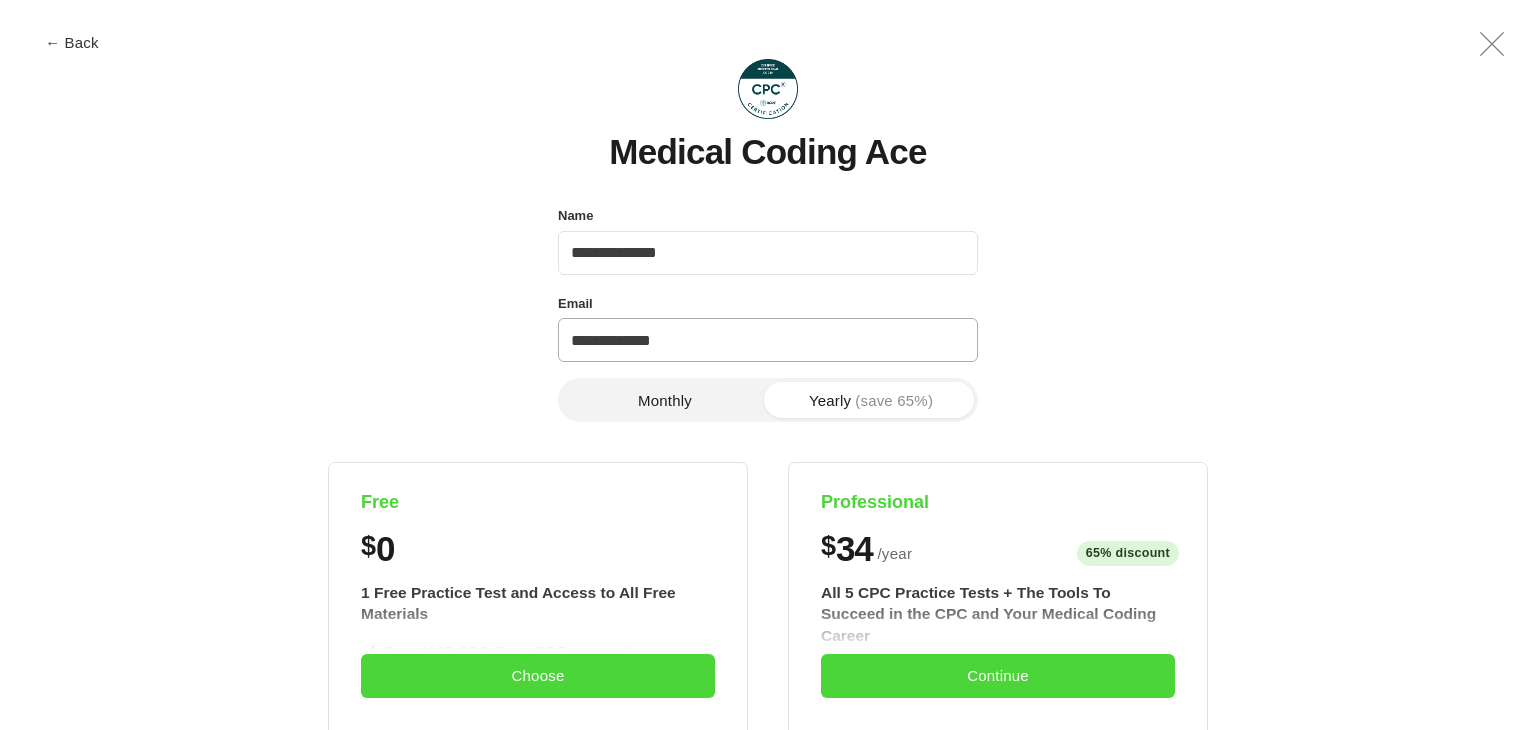 click on "**********" at bounding box center [768, 340] 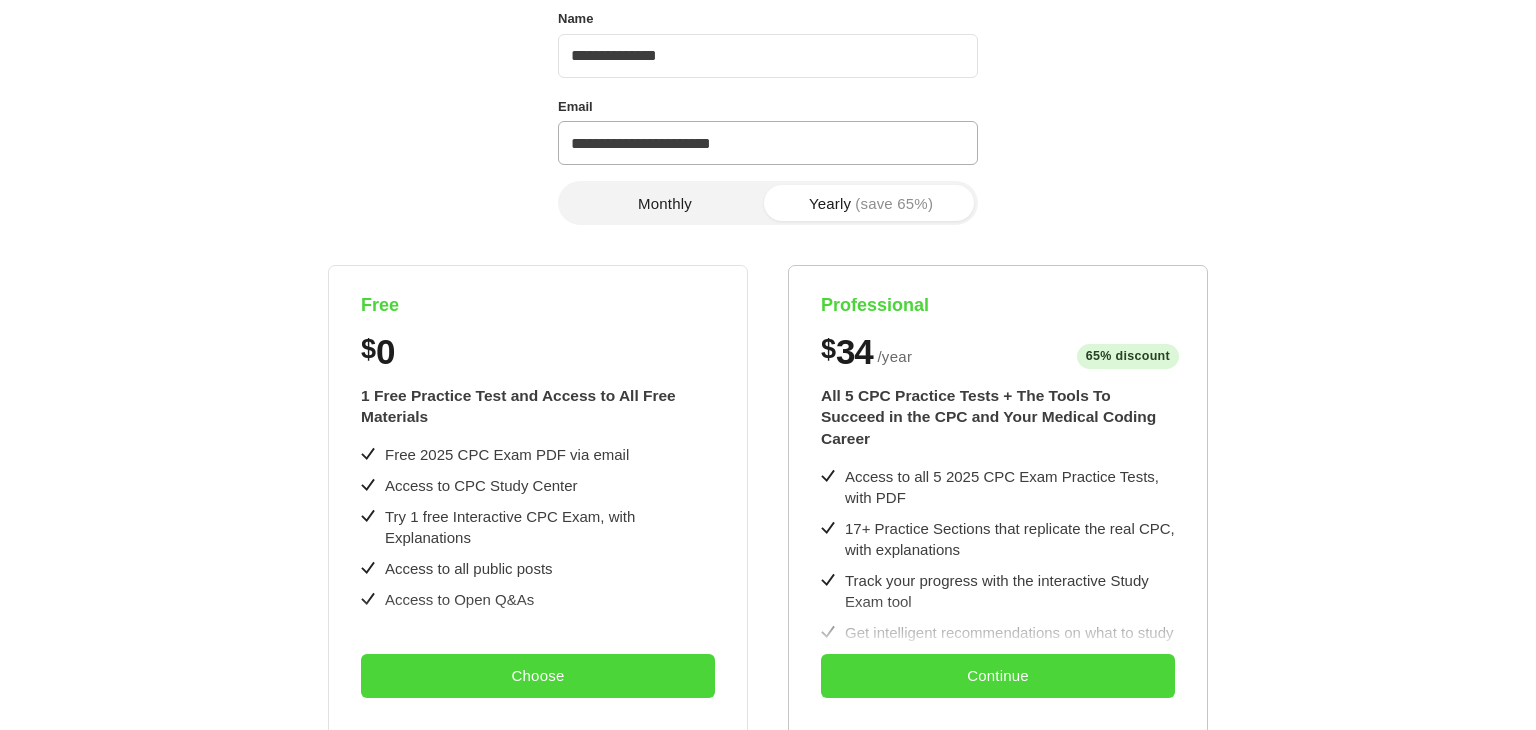scroll, scrollTop: 200, scrollLeft: 0, axis: vertical 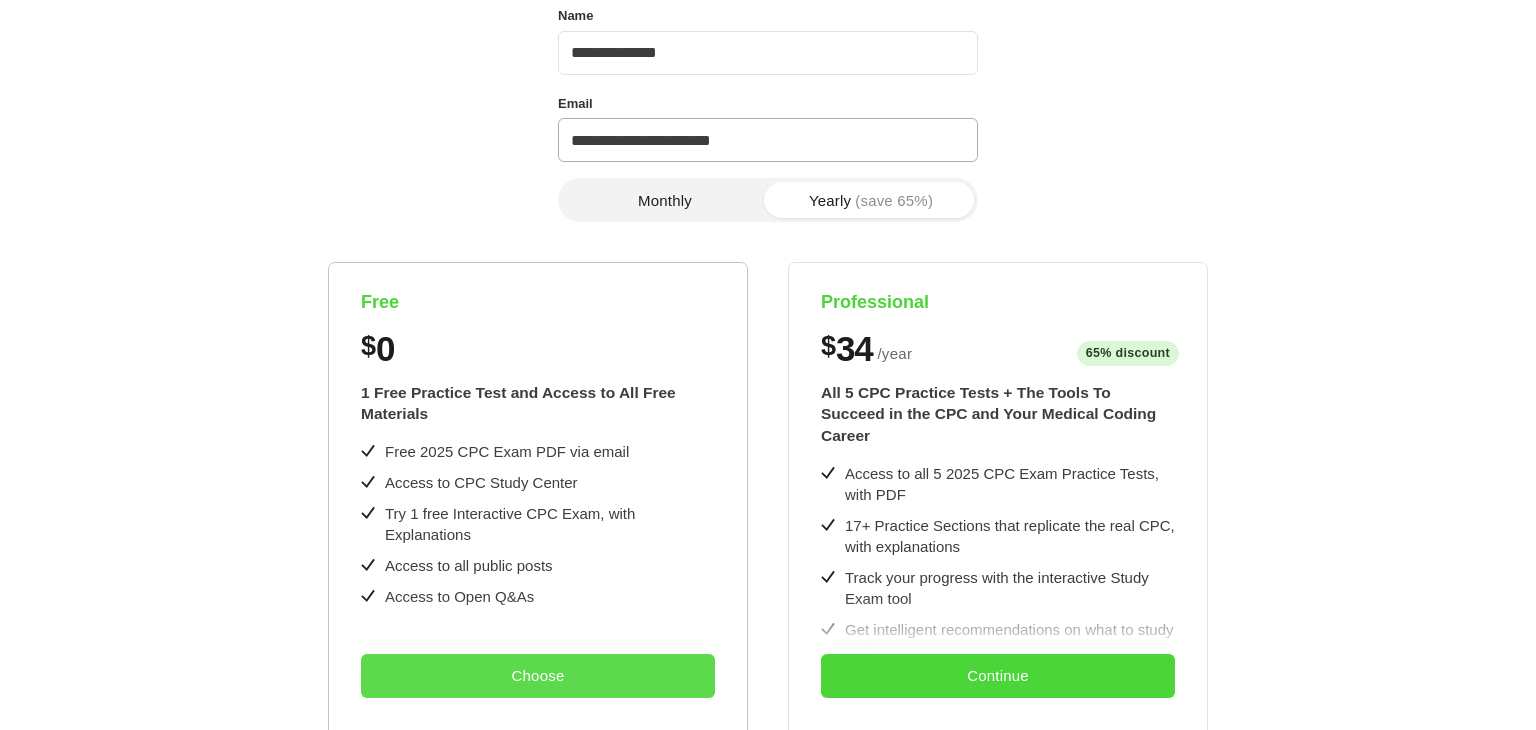 type on "**********" 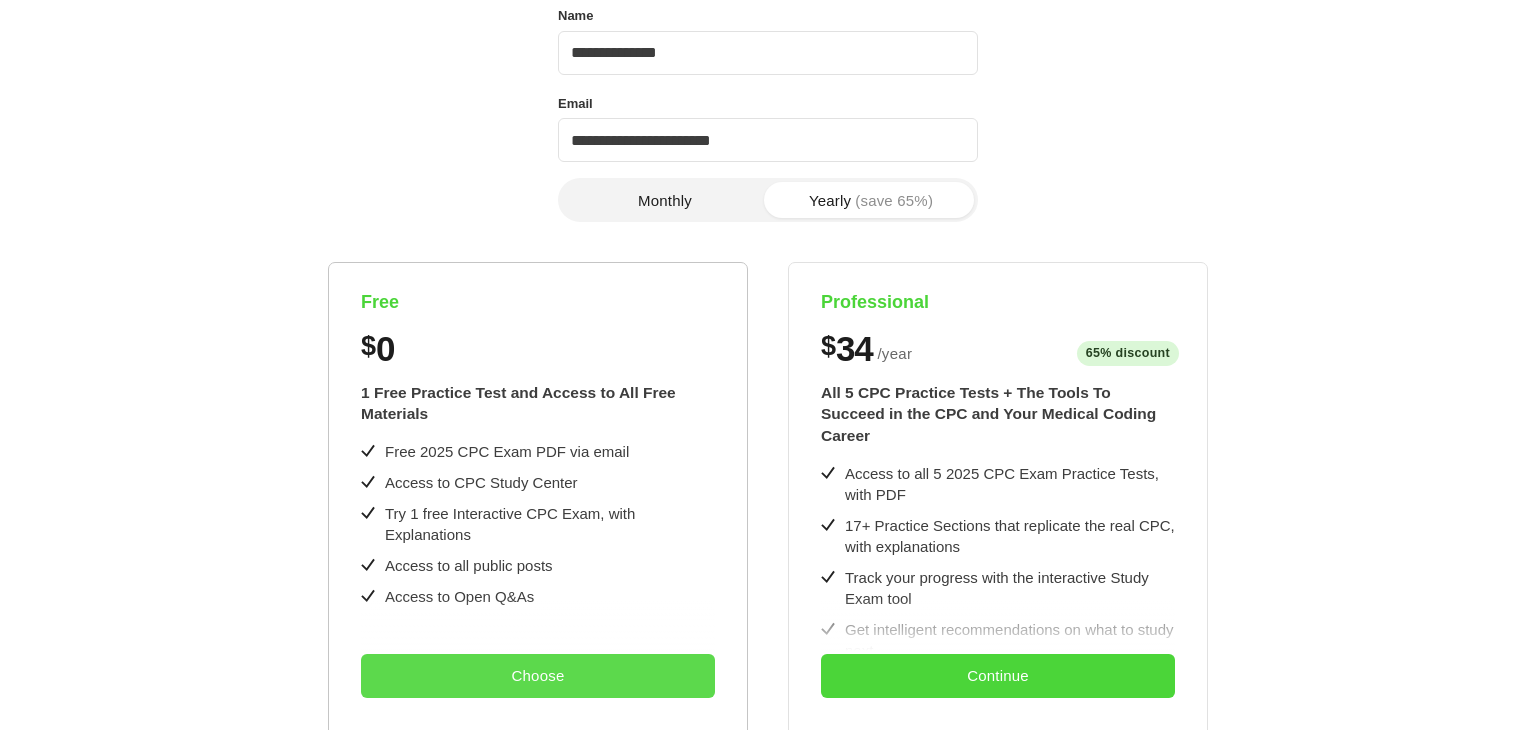 click on "Choose" at bounding box center [538, 676] 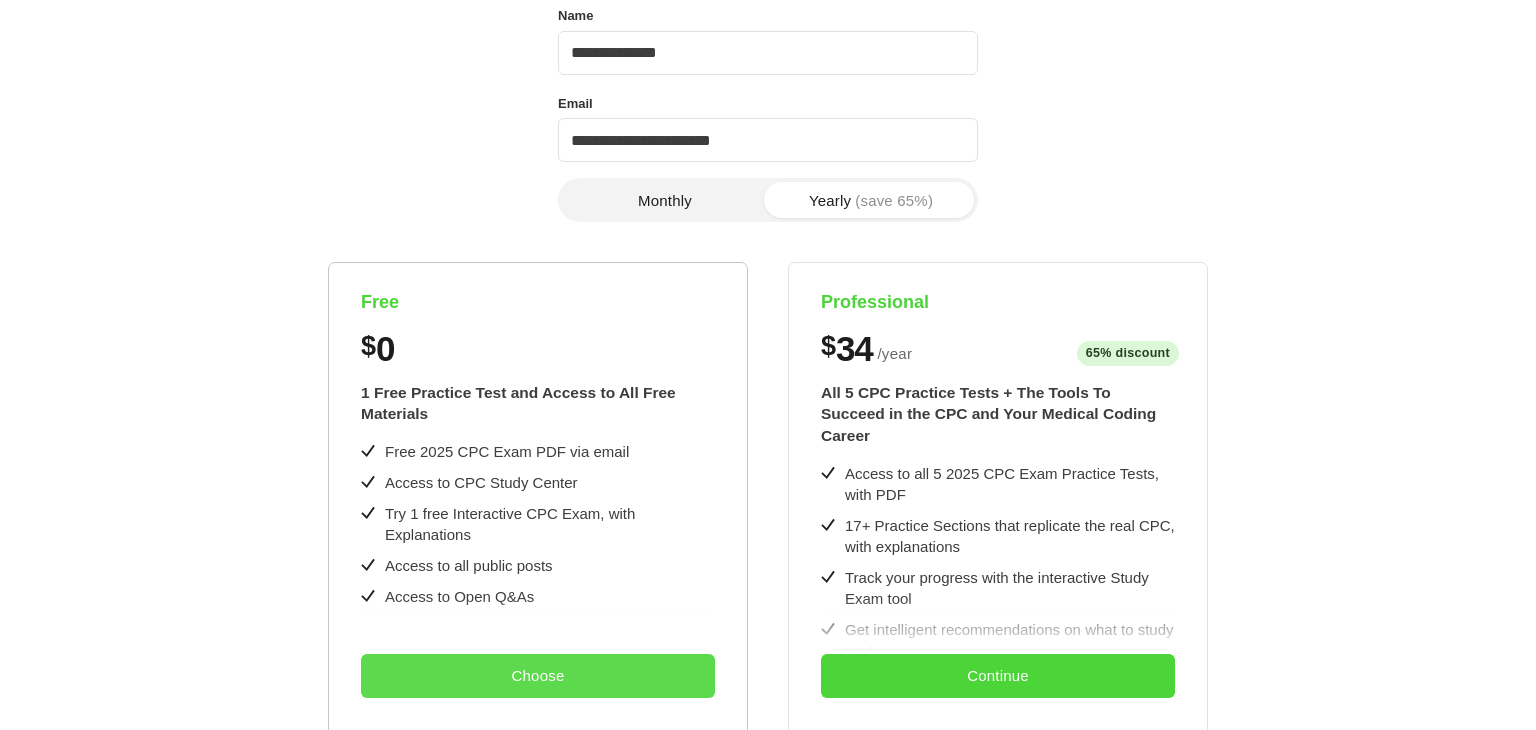 click on "Choose" at bounding box center (538, 676) 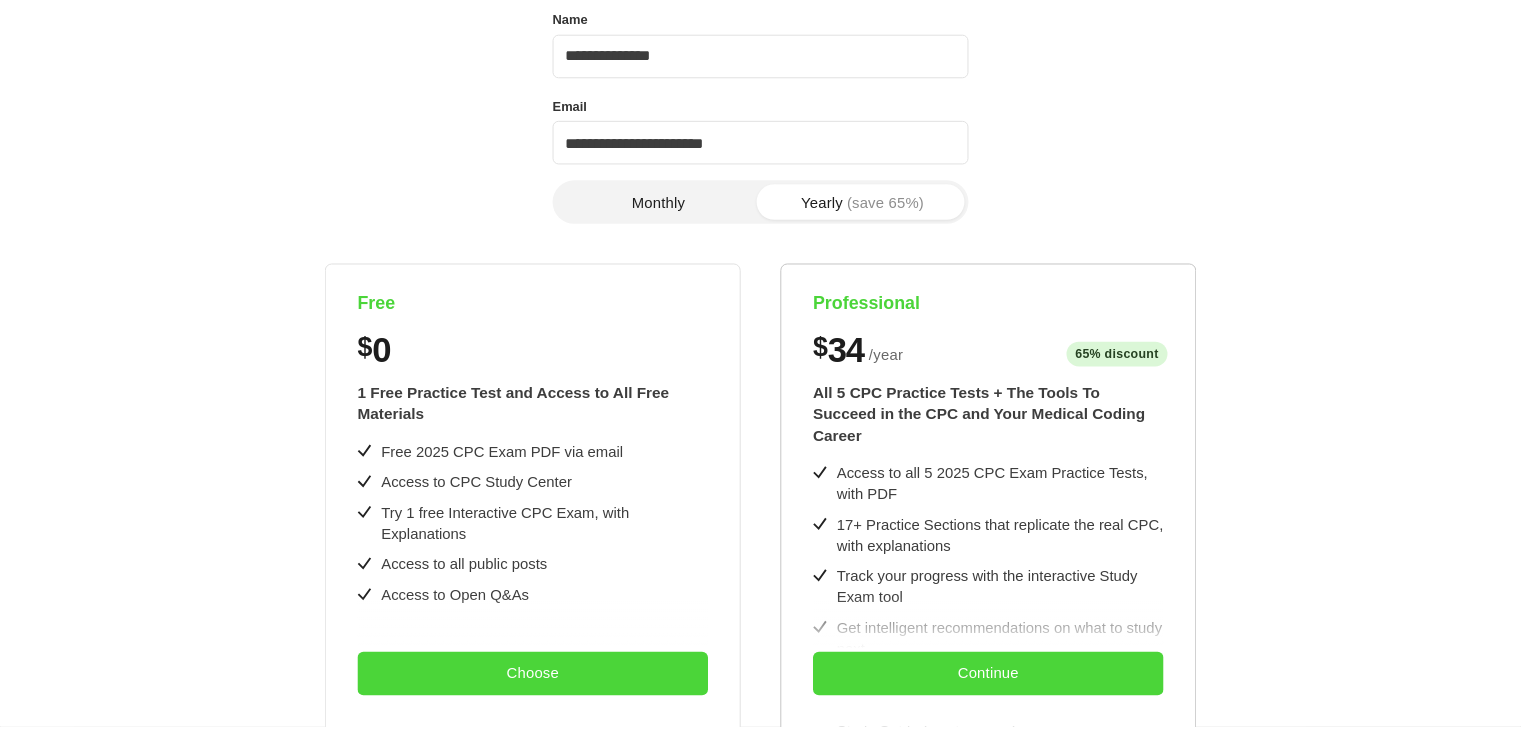 scroll, scrollTop: 0, scrollLeft: 0, axis: both 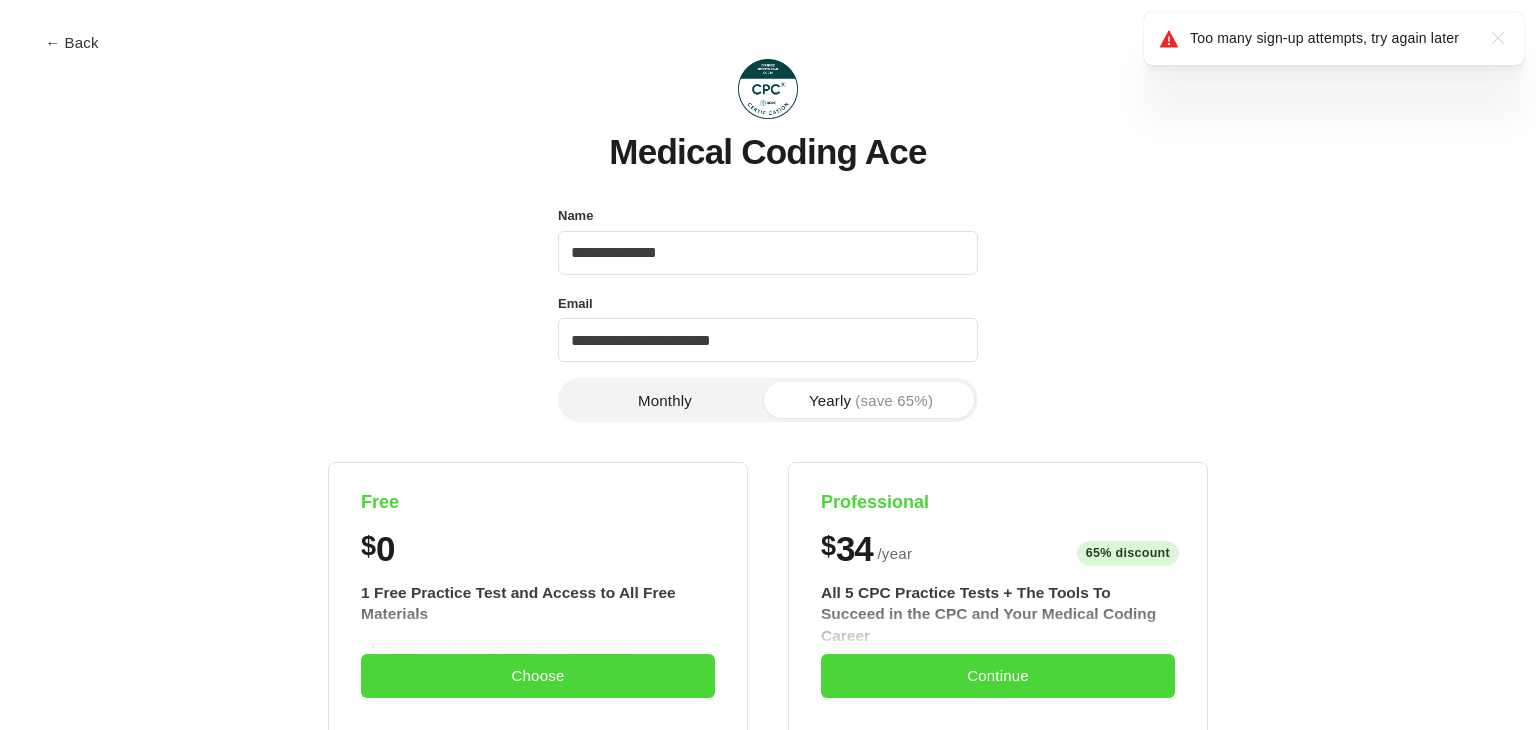 click on ".a{fill:none;stroke:currentColor;stroke-linecap:round;stroke-linejoin:round;stroke-width:1.2px !important;}" 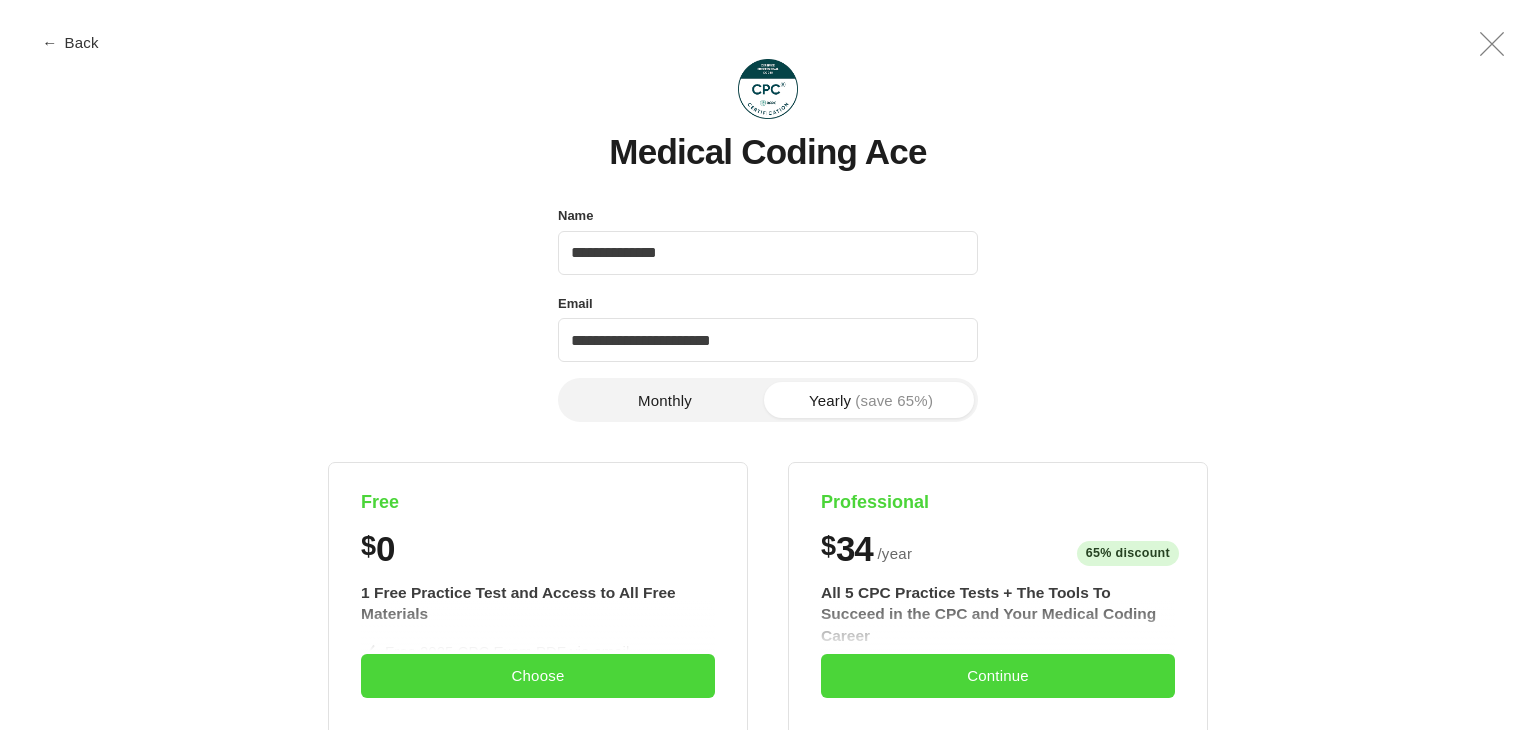 click on "←    Back" at bounding box center [72, 42] 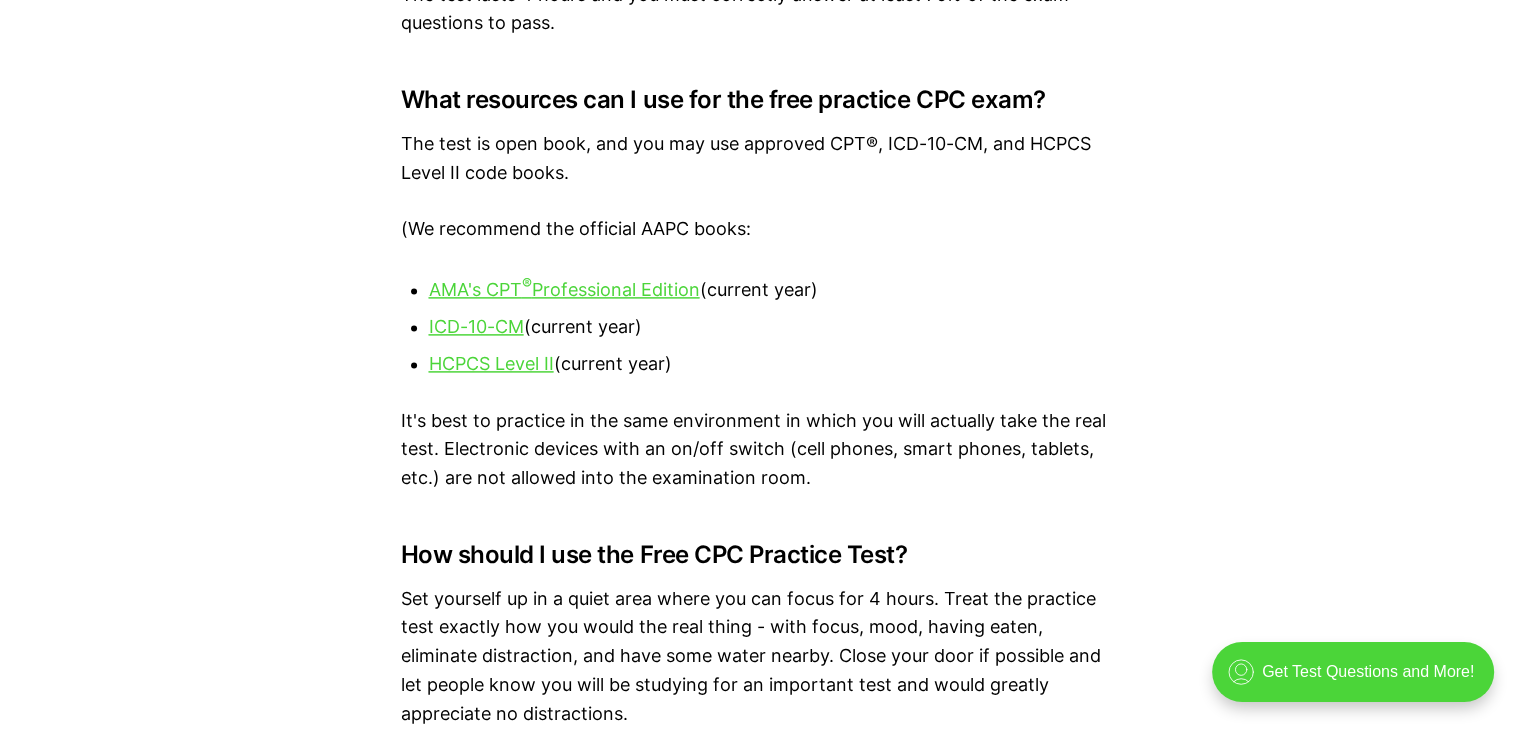 scroll, scrollTop: 2361, scrollLeft: 0, axis: vertical 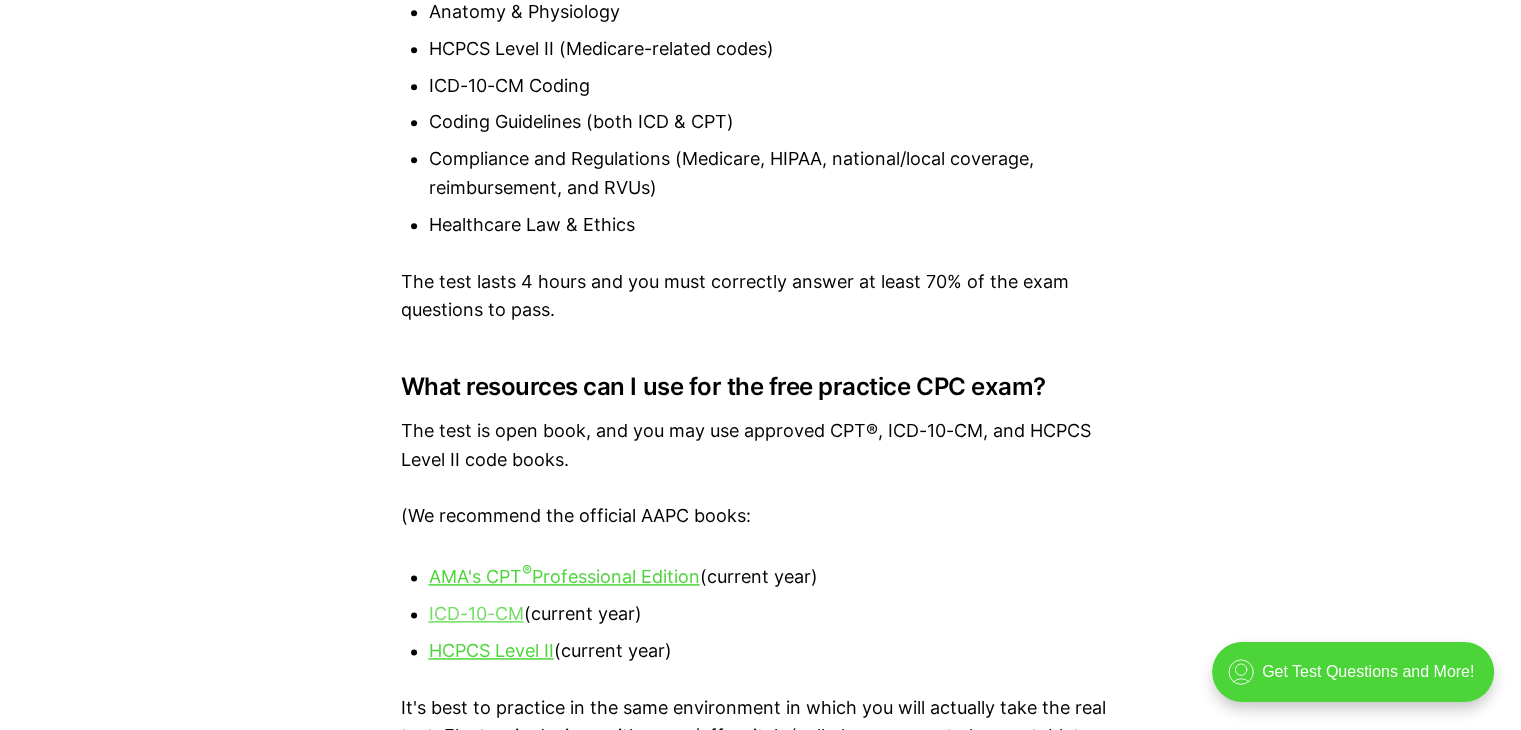 click on "ICD-10-CM" at bounding box center [476, 613] 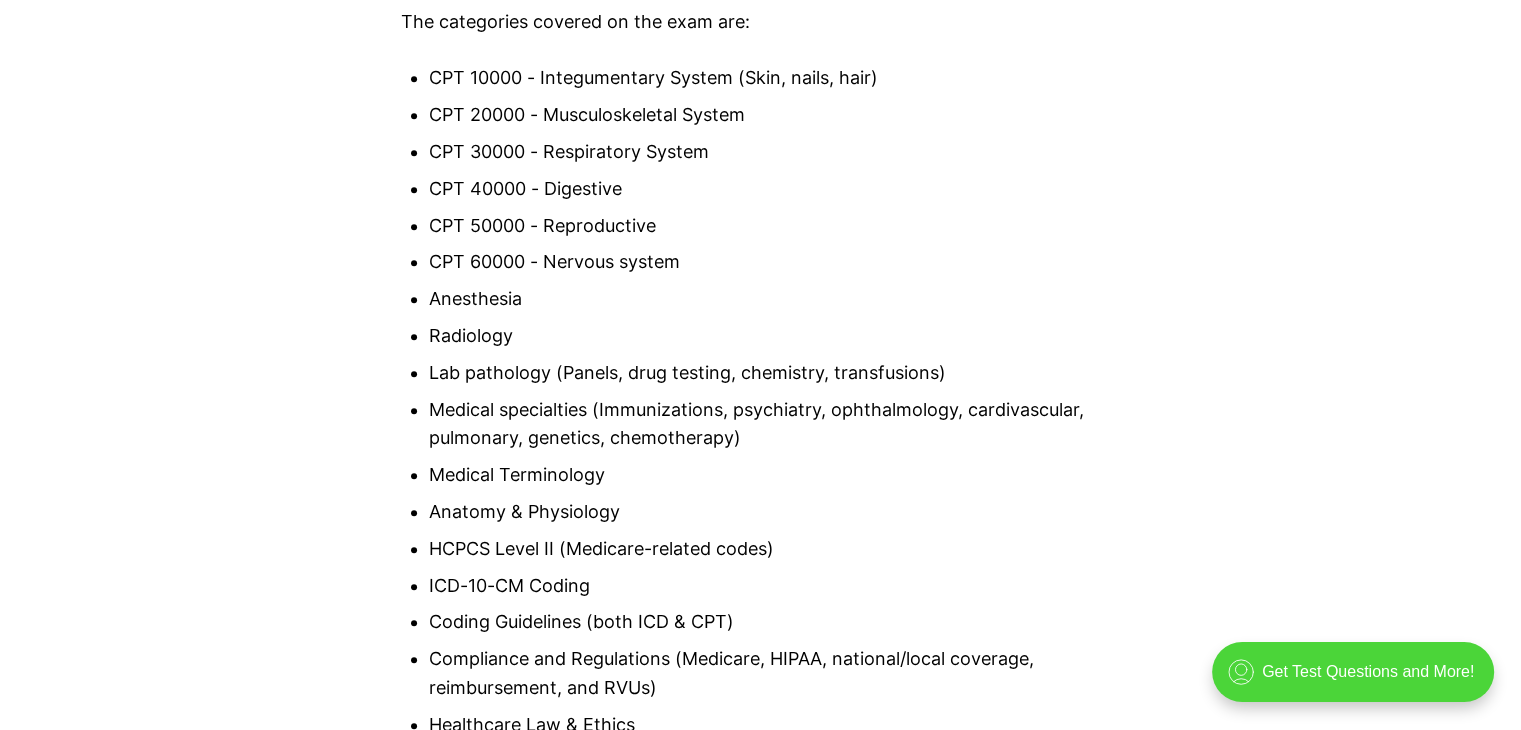scroll, scrollTop: 2261, scrollLeft: 0, axis: vertical 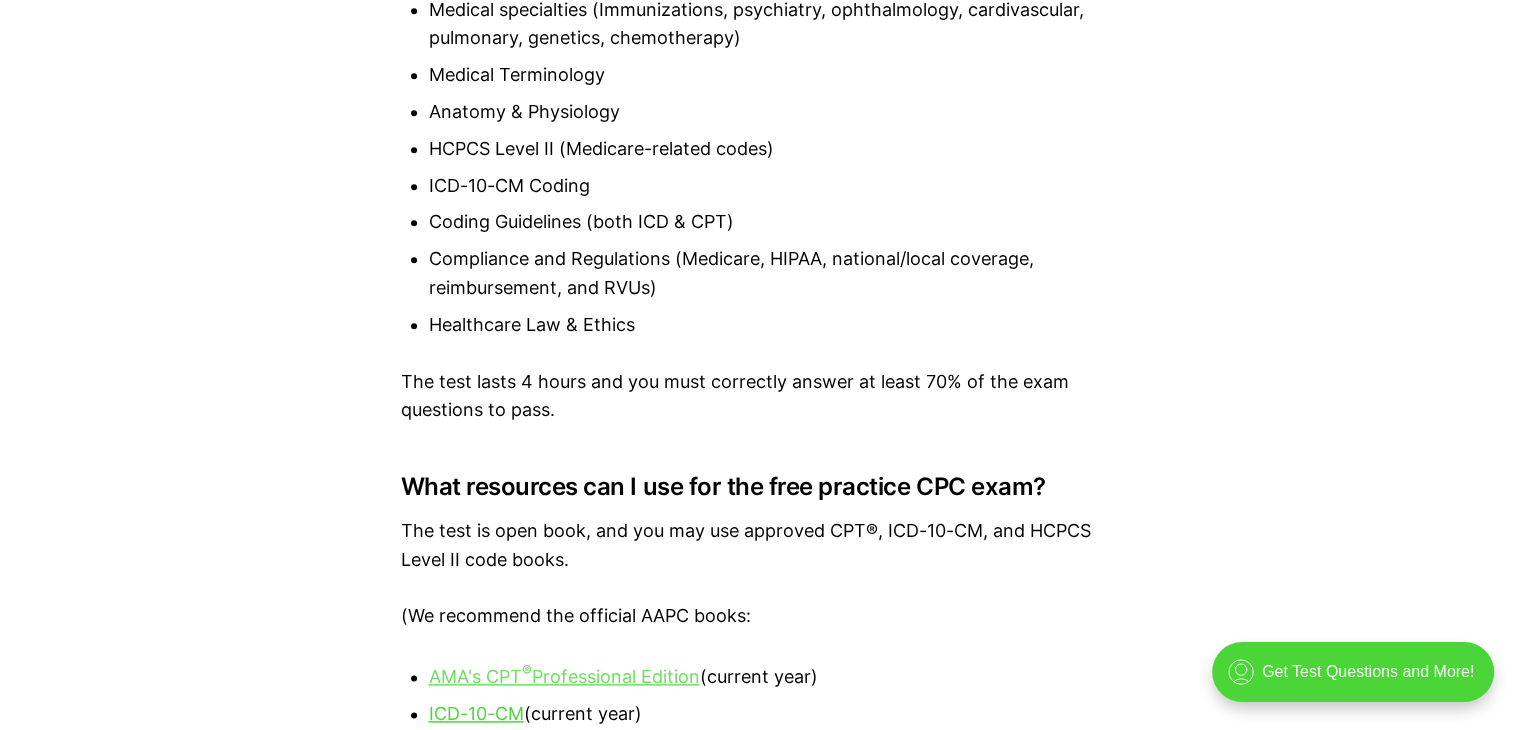 click on "AMA's CPT ®  Professional Edition" at bounding box center (564, 676) 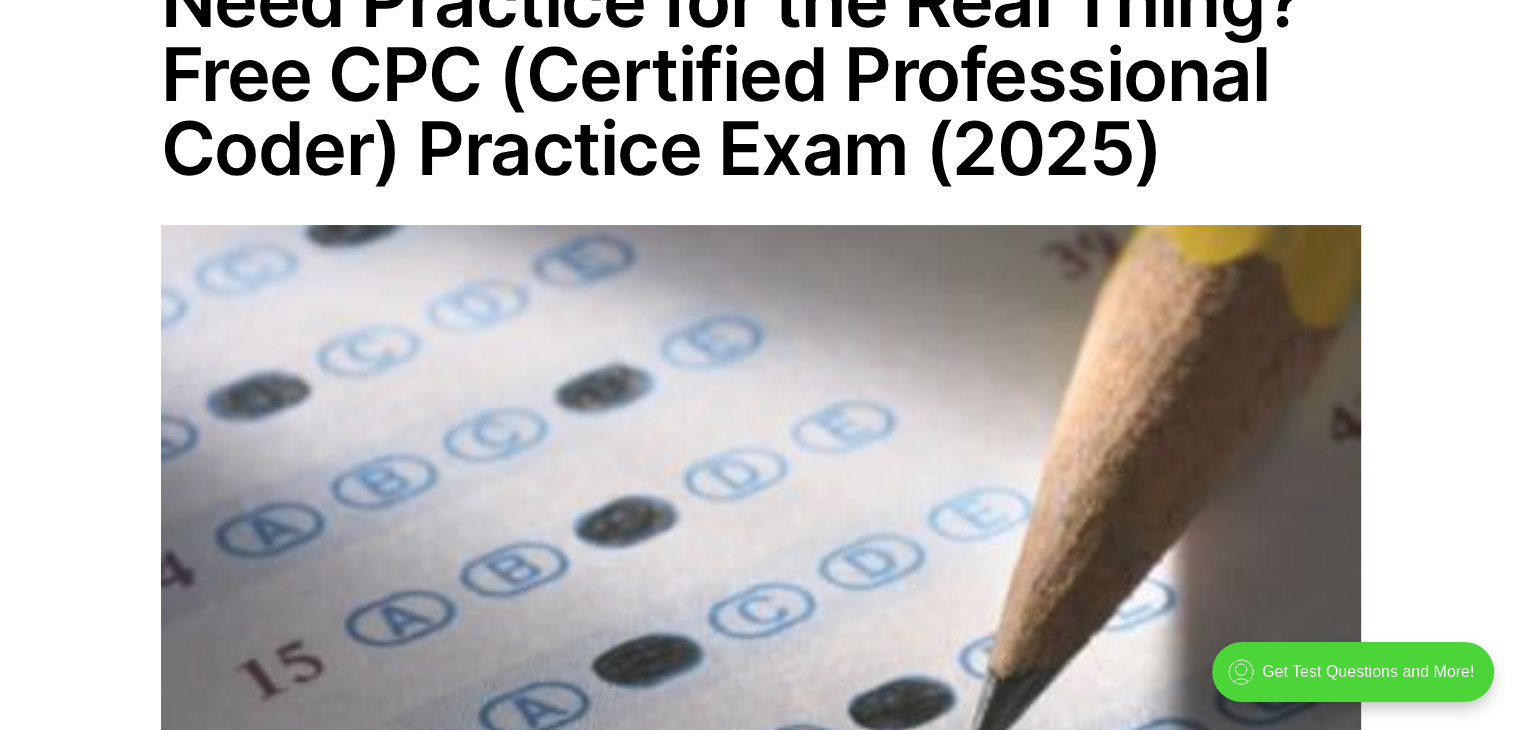 scroll, scrollTop: 0, scrollLeft: 0, axis: both 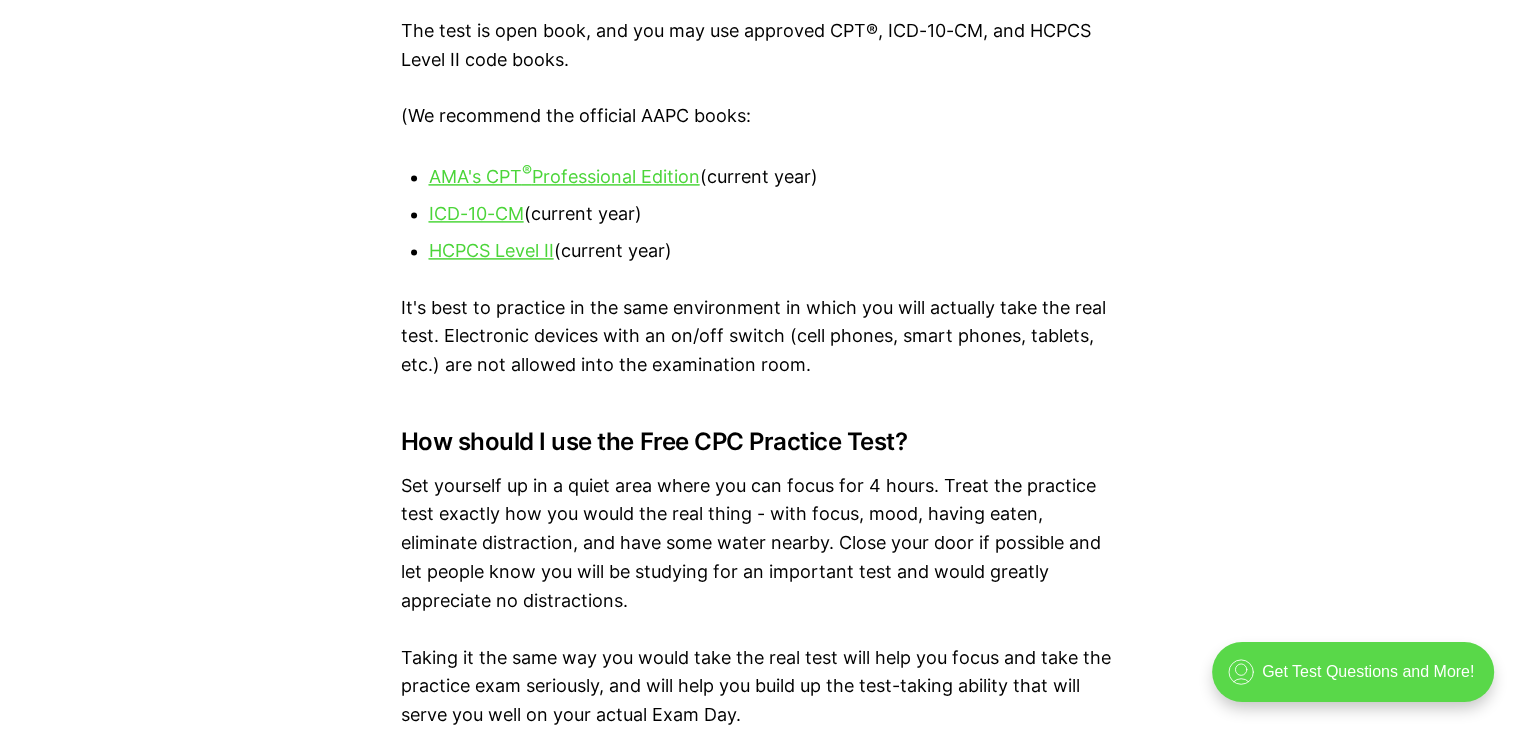 click on ".cls-1{fill:none;stroke:currentColor;stroke-linecap:round;stroke-linejoin:round;stroke-width:0.8px;}   Get Test Questions and More!" at bounding box center [1353, 672] 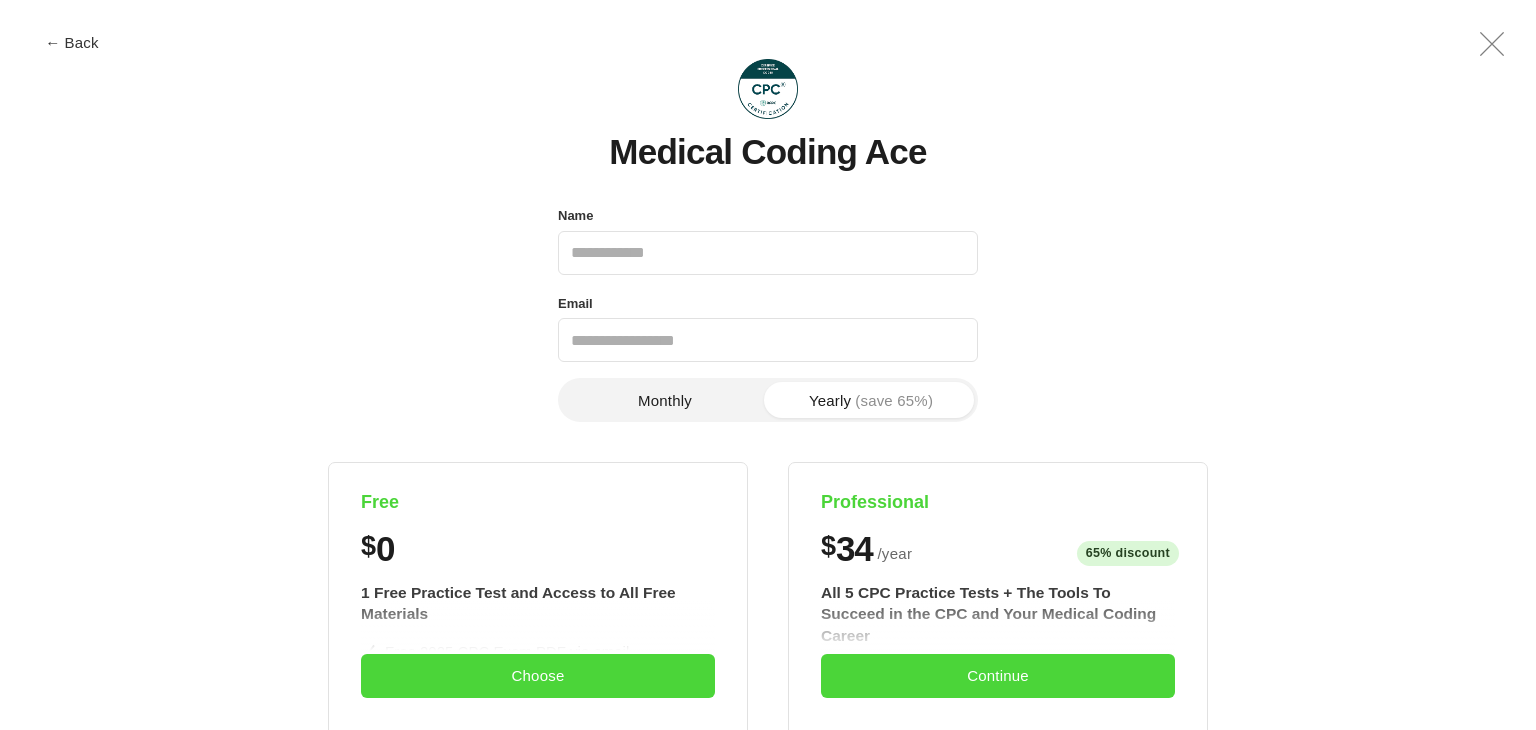 scroll, scrollTop: 0, scrollLeft: 0, axis: both 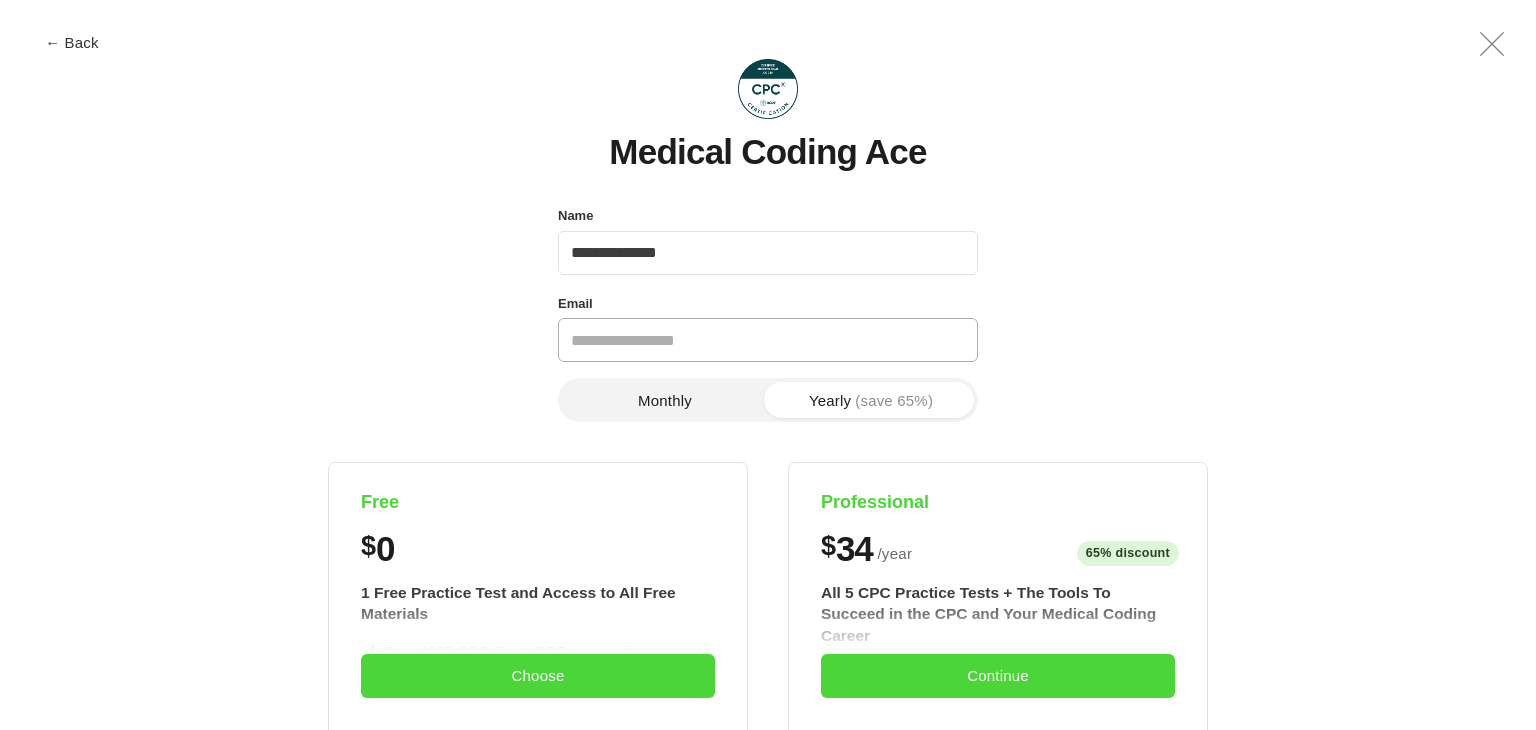 click on "Email" at bounding box center [768, 340] 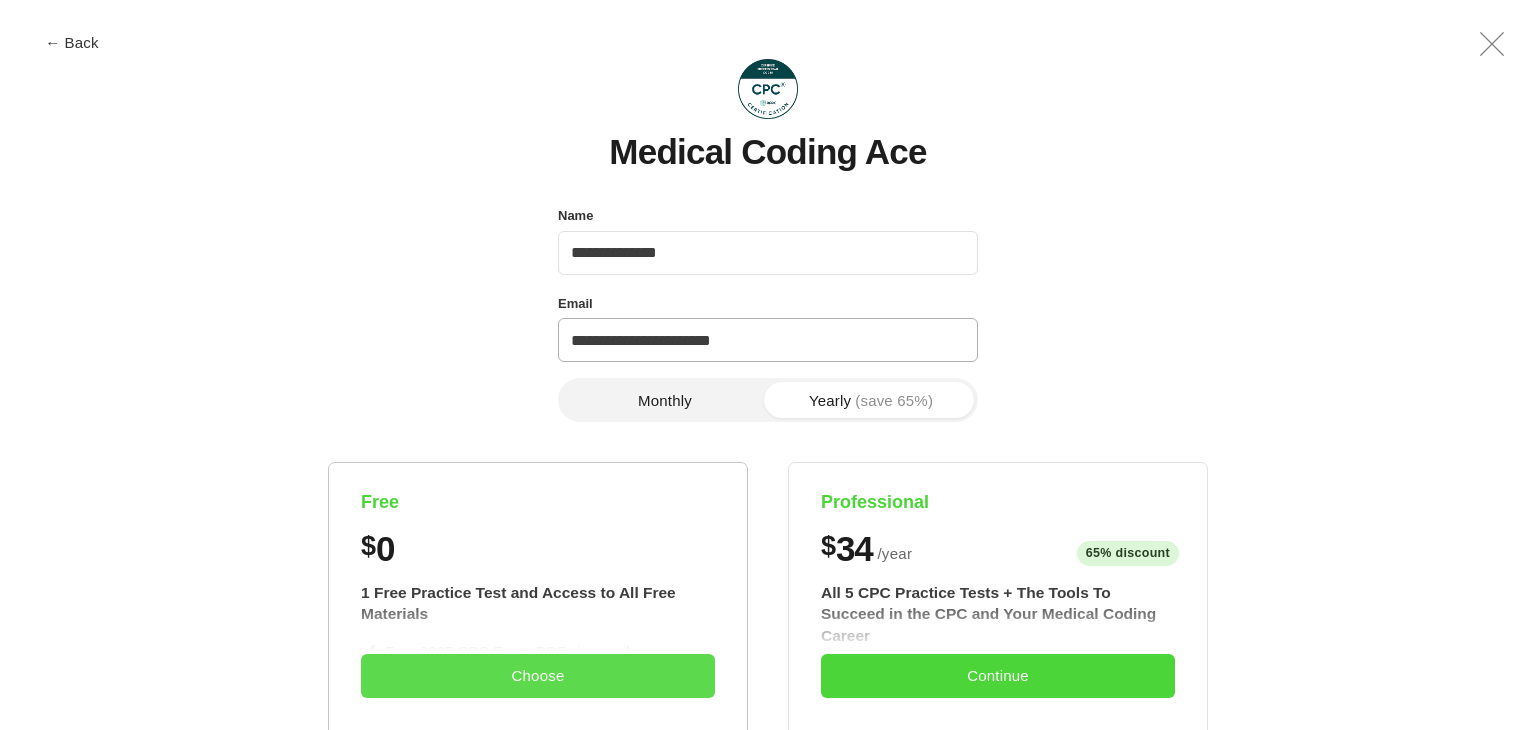 type on "**********" 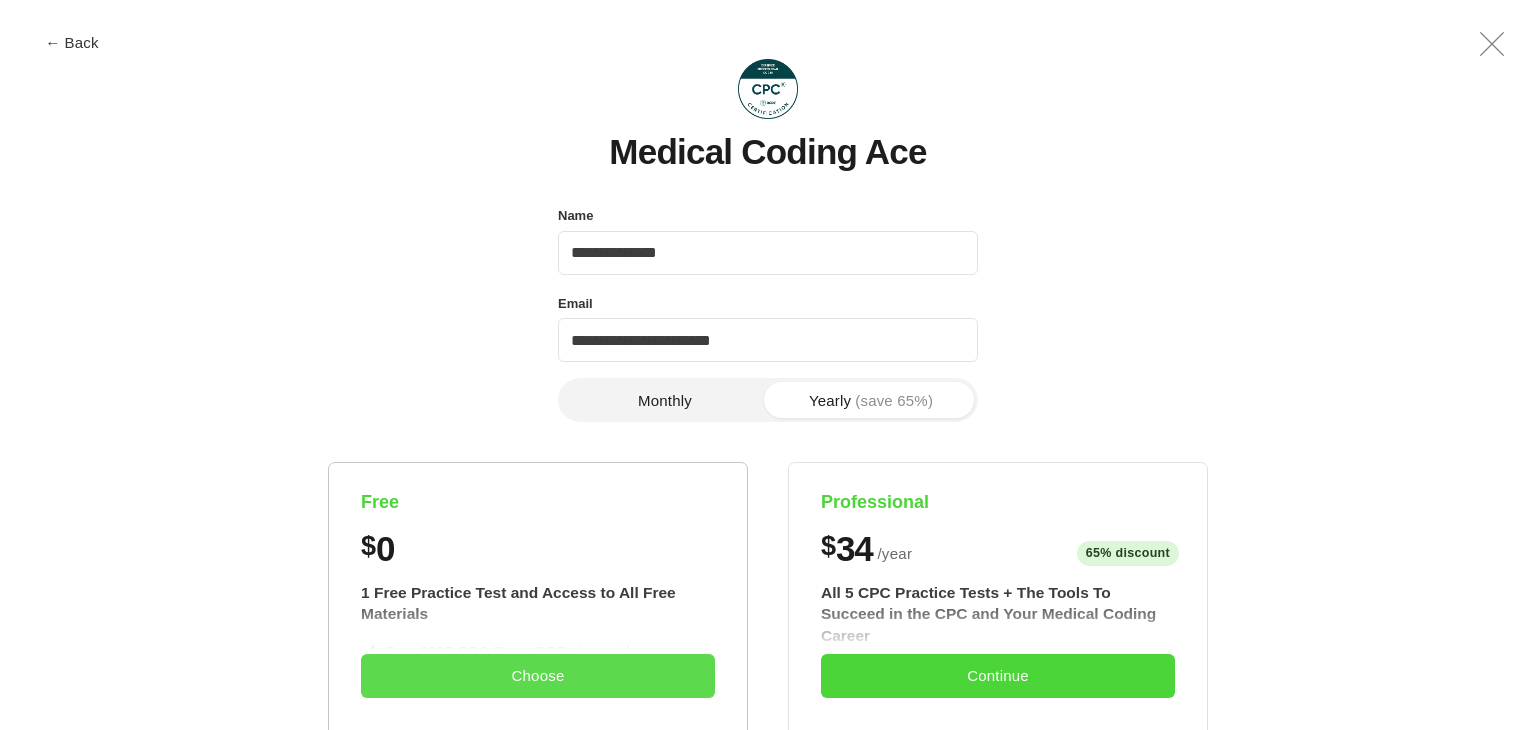 click on "Choose" at bounding box center [538, 676] 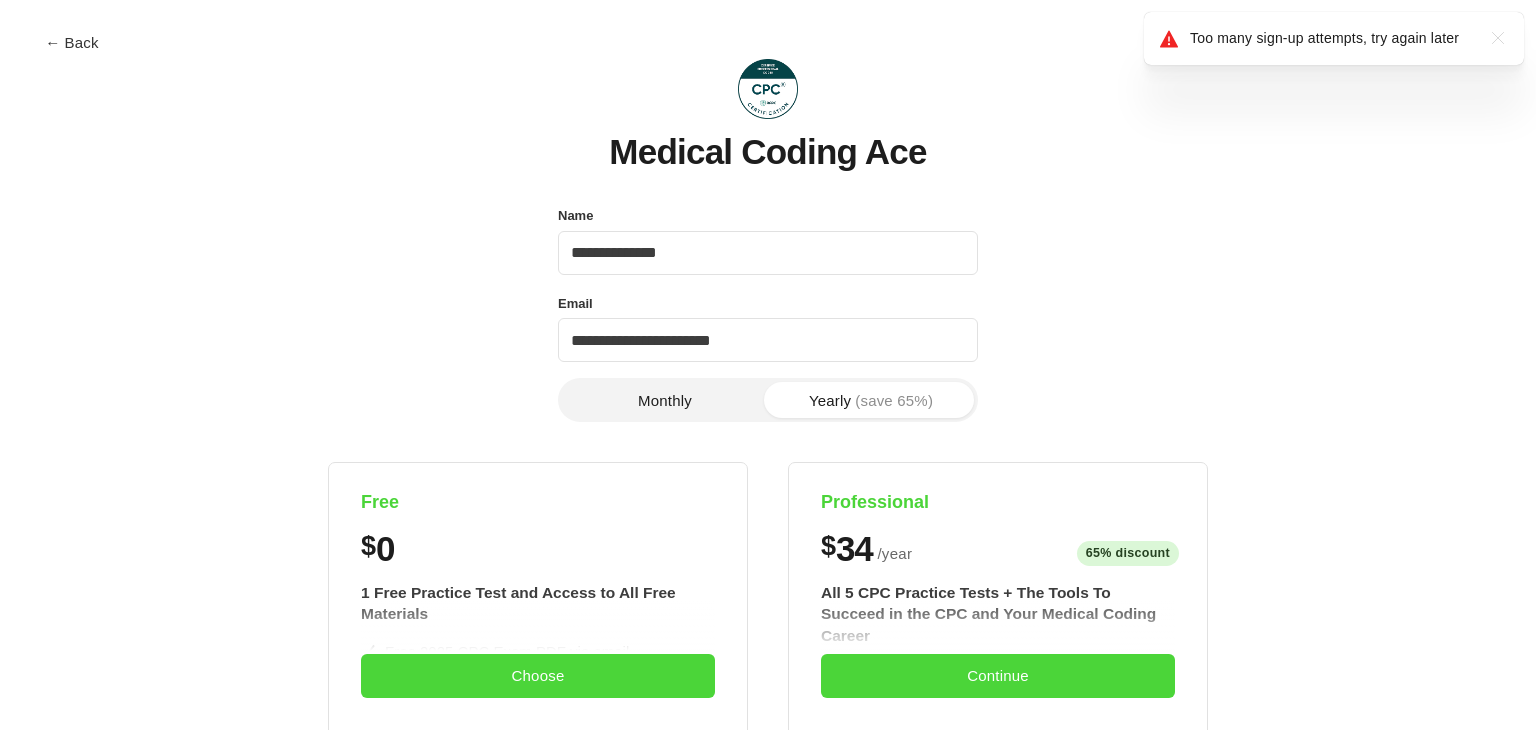 click on "Too many sign-up attempts, try again later" at bounding box center (1330, 38) 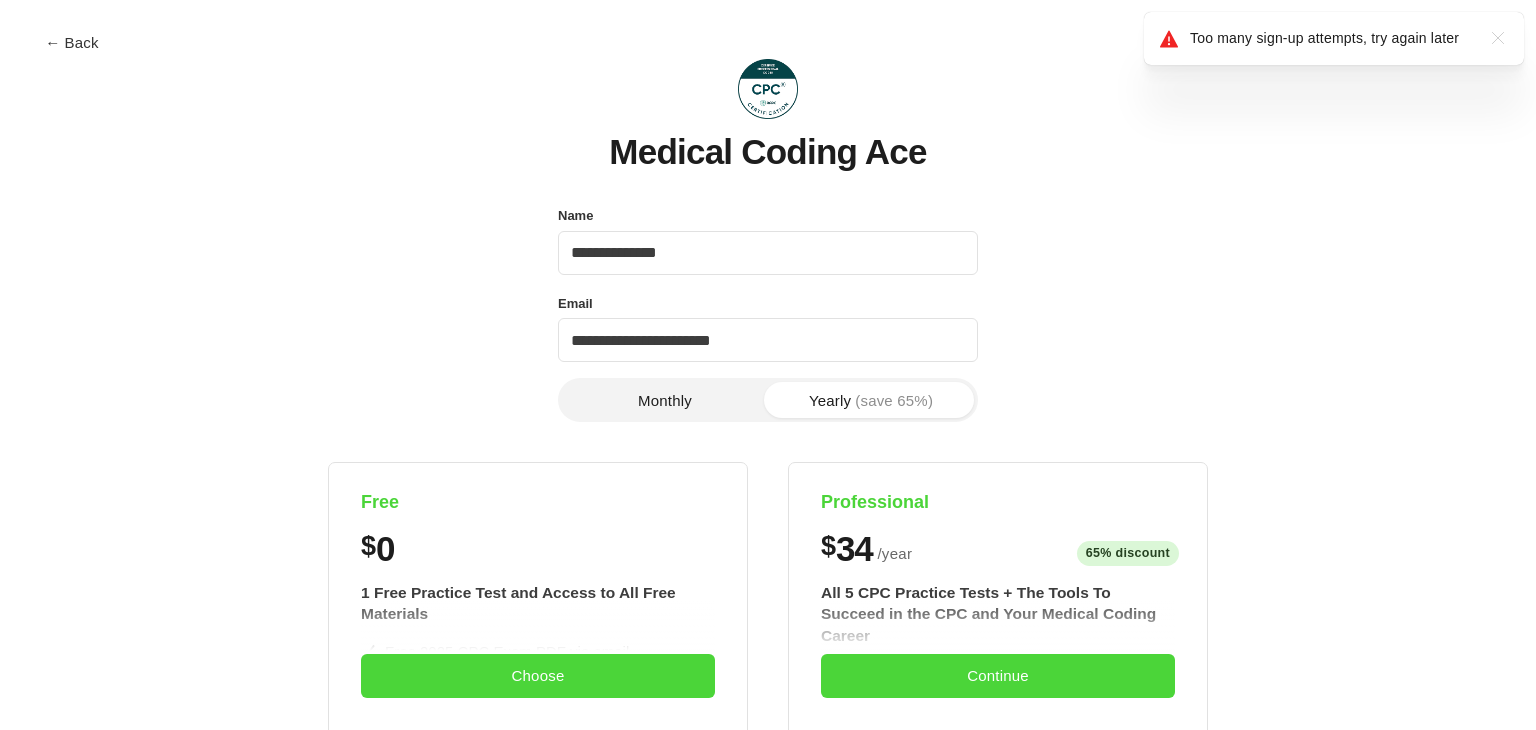 click on ".a{fill:none;stroke:currentColor;stroke-linecap:round;stroke-linejoin:round;stroke-width:1.2px !important;}" 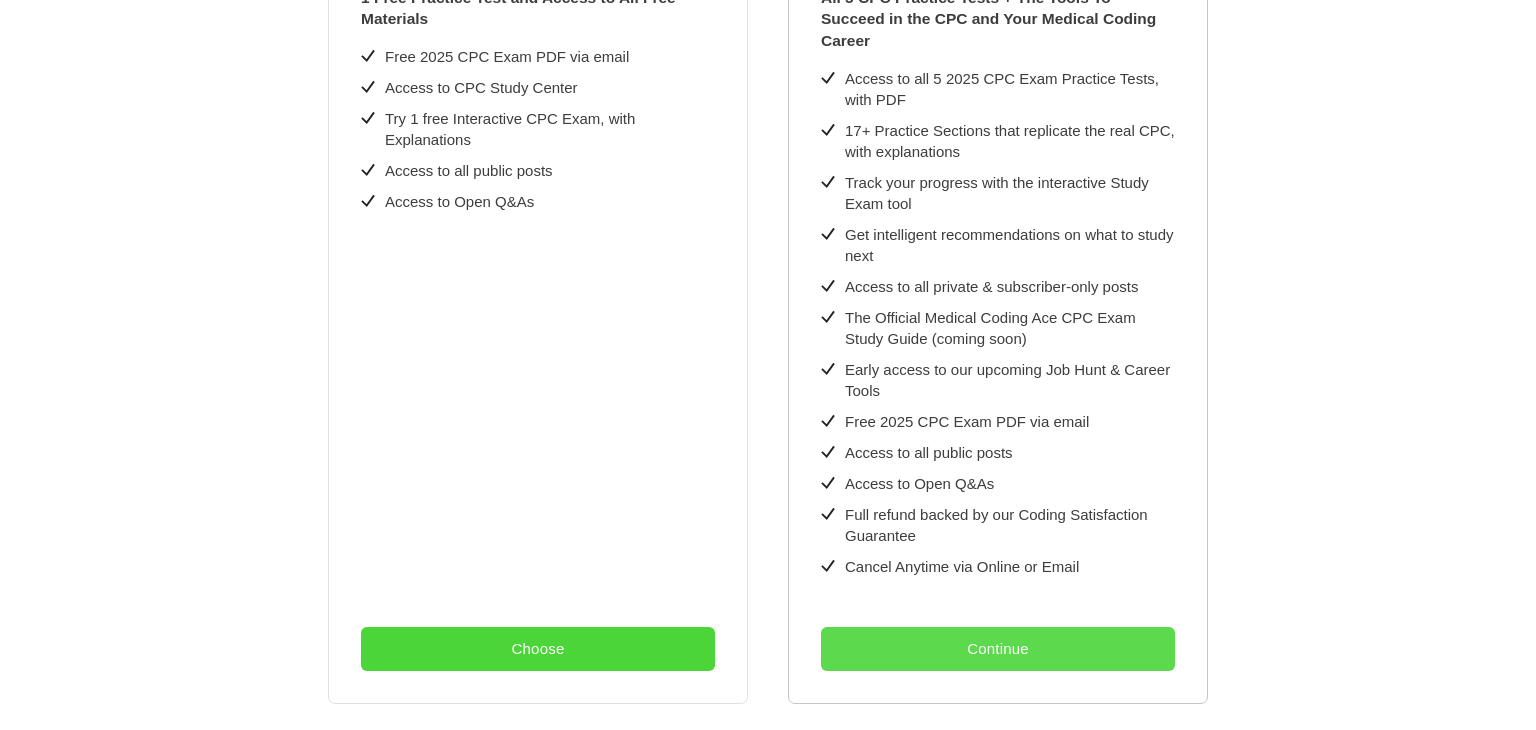 scroll, scrollTop: 698, scrollLeft: 0, axis: vertical 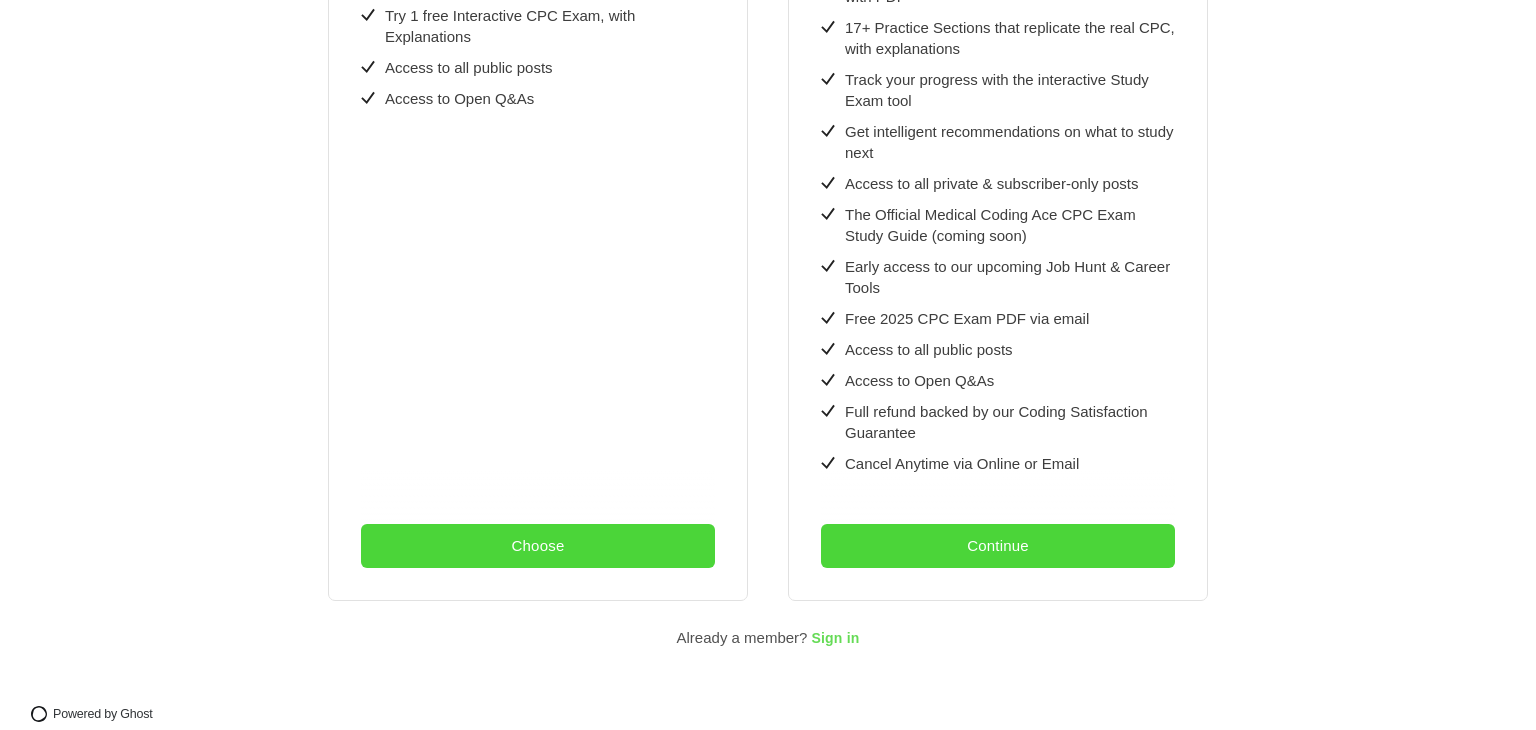 click on "Sign in" at bounding box center (835, 639) 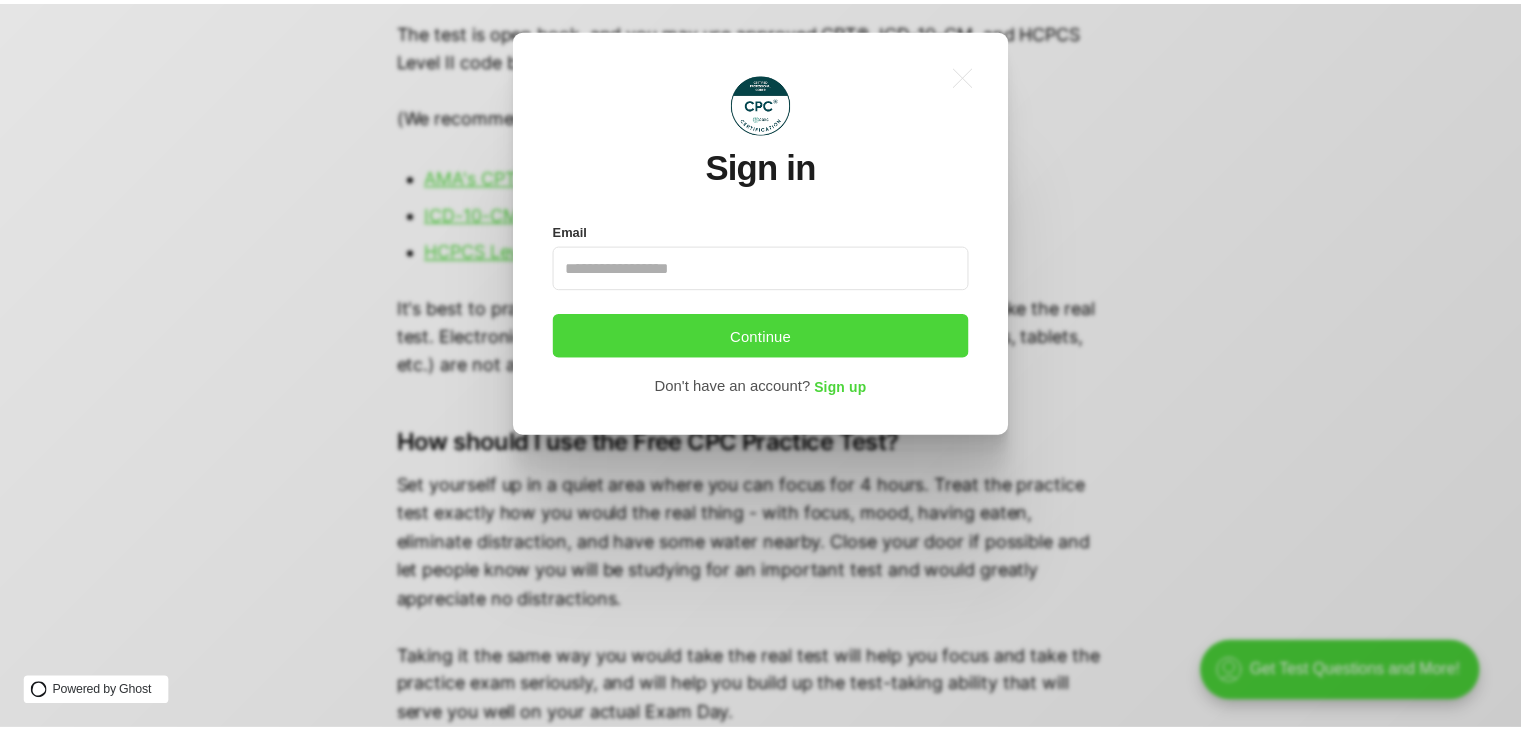 scroll, scrollTop: 0, scrollLeft: 0, axis: both 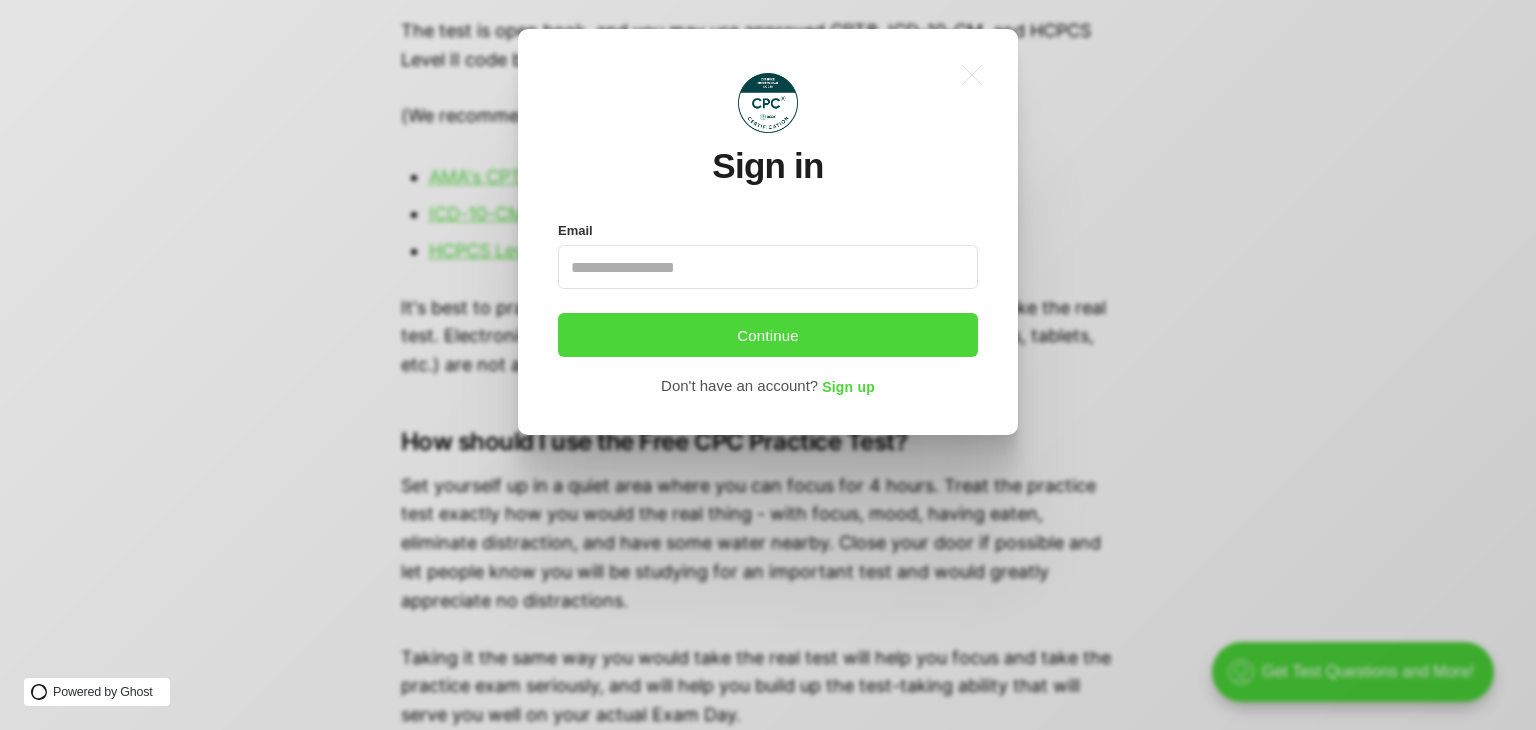 drag, startPoint x: 688, startPoint y: 233, endPoint x: 684, endPoint y: 257, distance: 24.33105 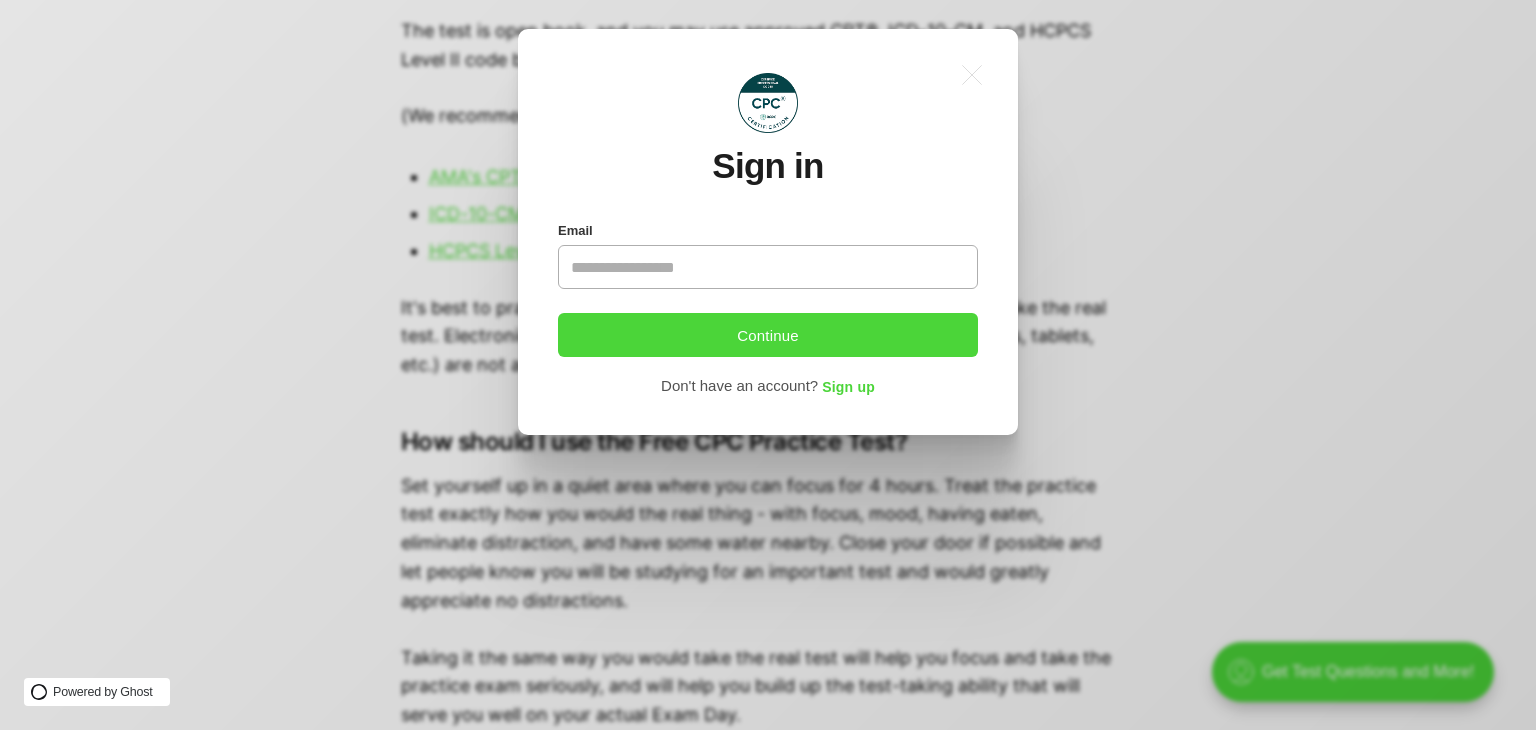 click on "Email" at bounding box center [768, 267] 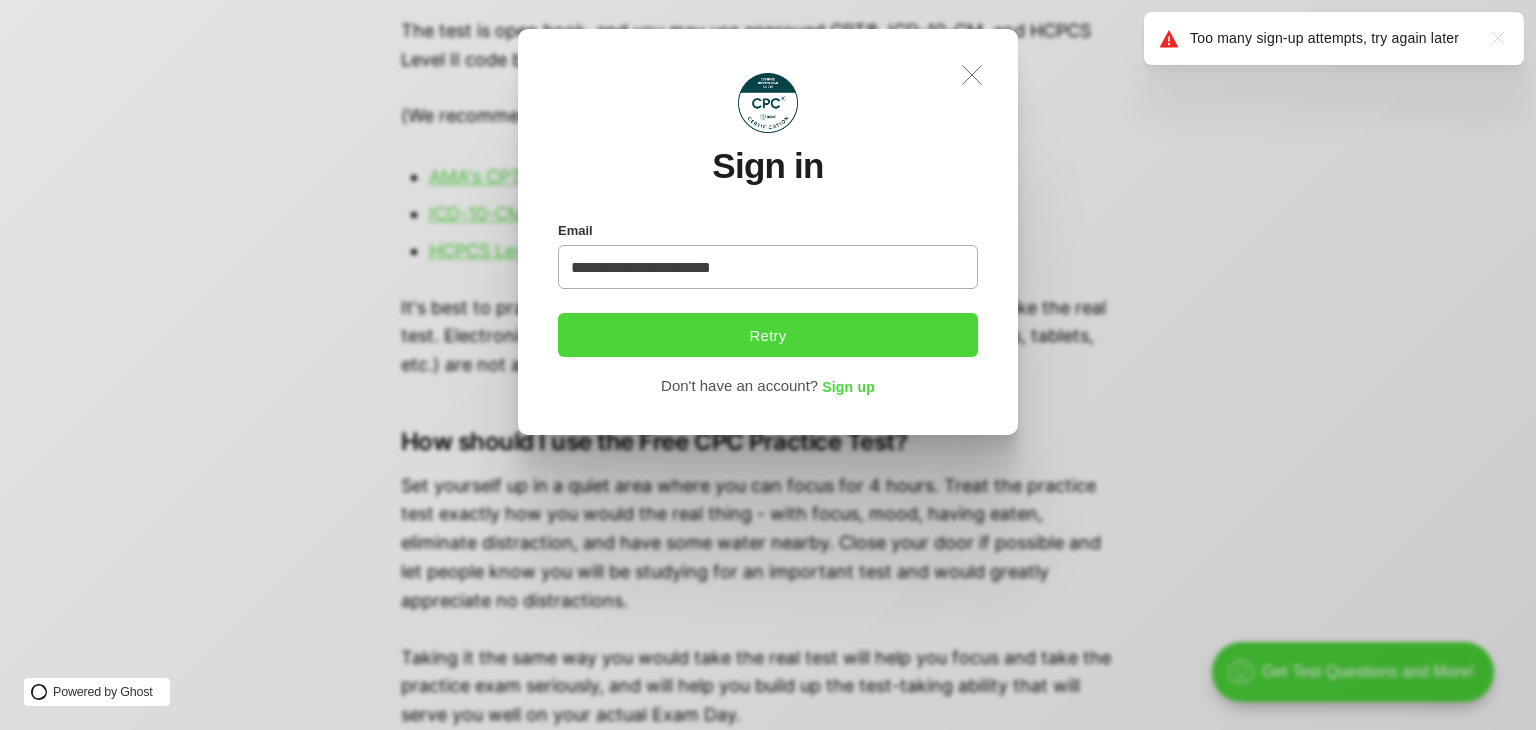 type on "**********" 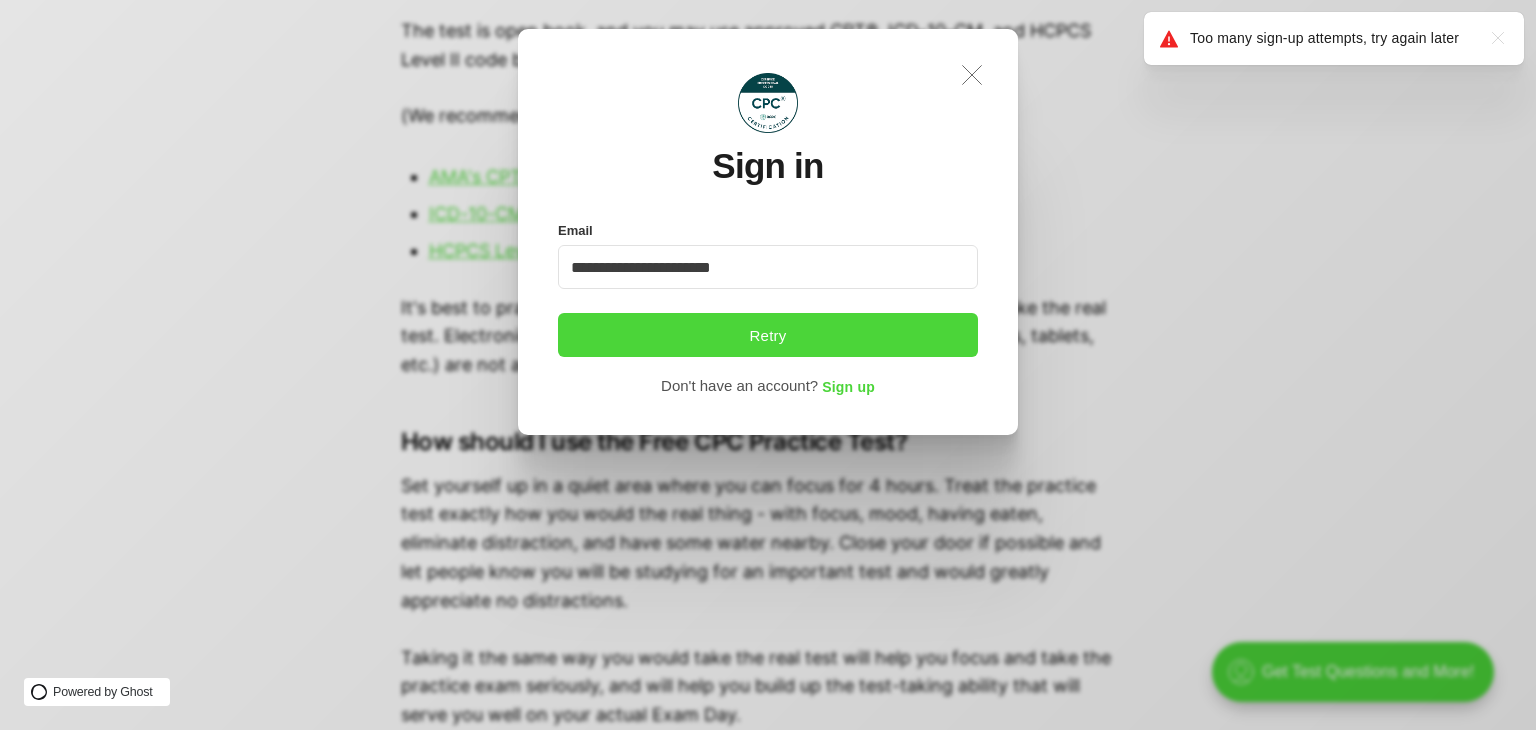 click on ".a{fill:none;stroke:currentColor;stroke-linecap:round;stroke-linejoin:round;stroke-width:1.2px !important;}" 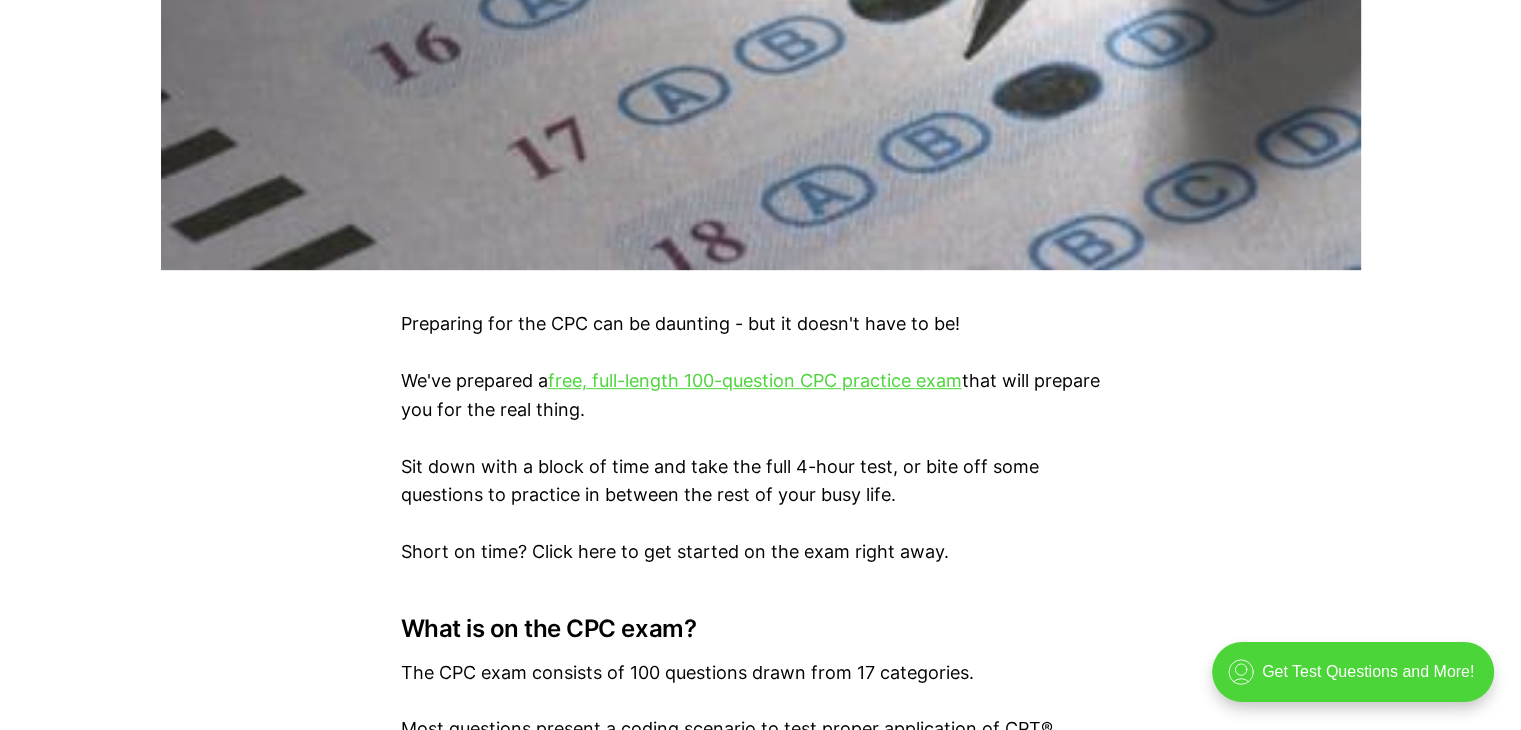 scroll, scrollTop: 500, scrollLeft: 0, axis: vertical 